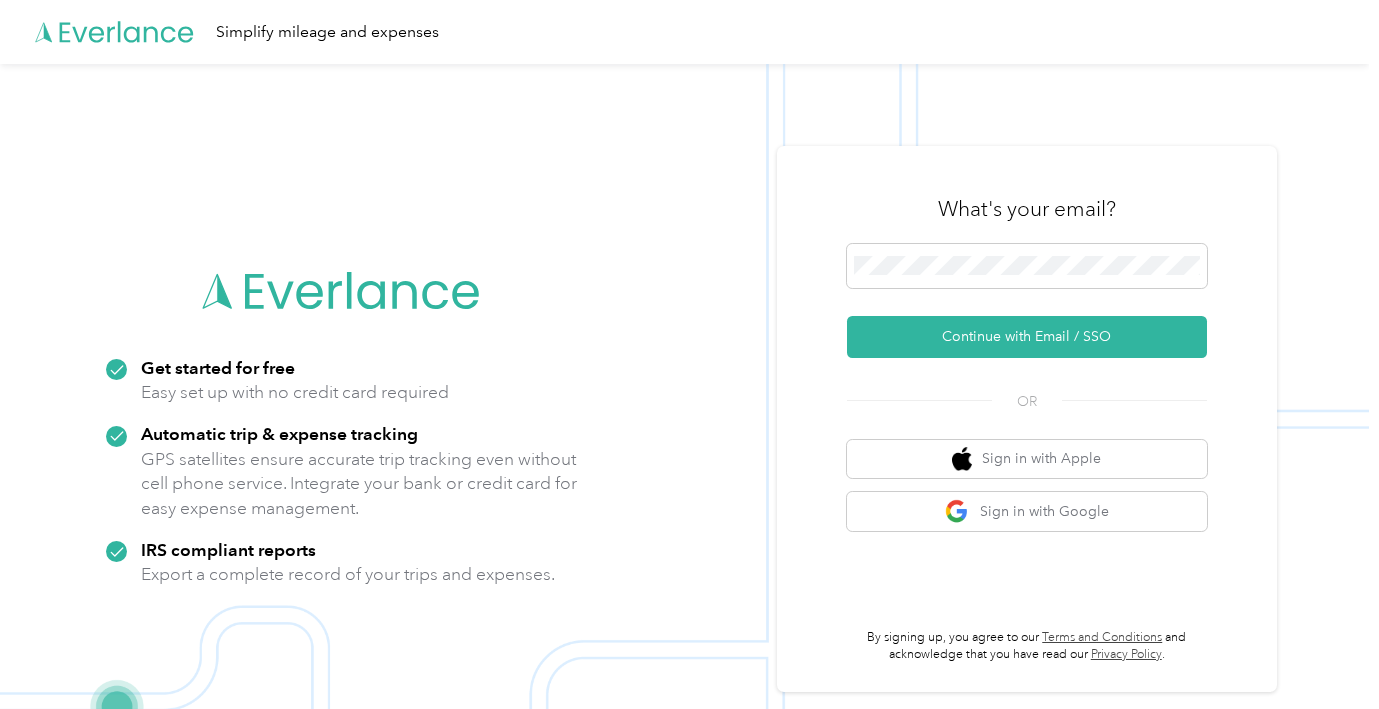 scroll, scrollTop: 0, scrollLeft: 0, axis: both 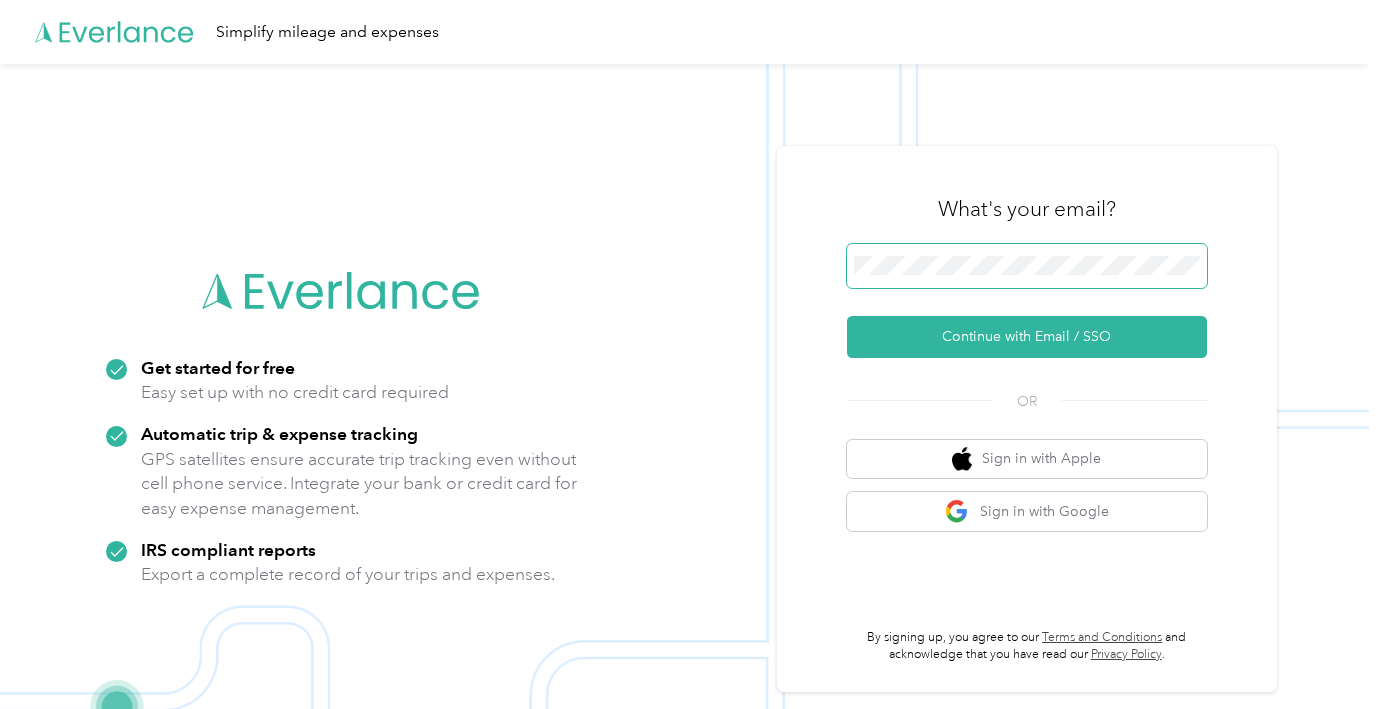 click on "Continue with Email / SSO" at bounding box center (1027, 337) 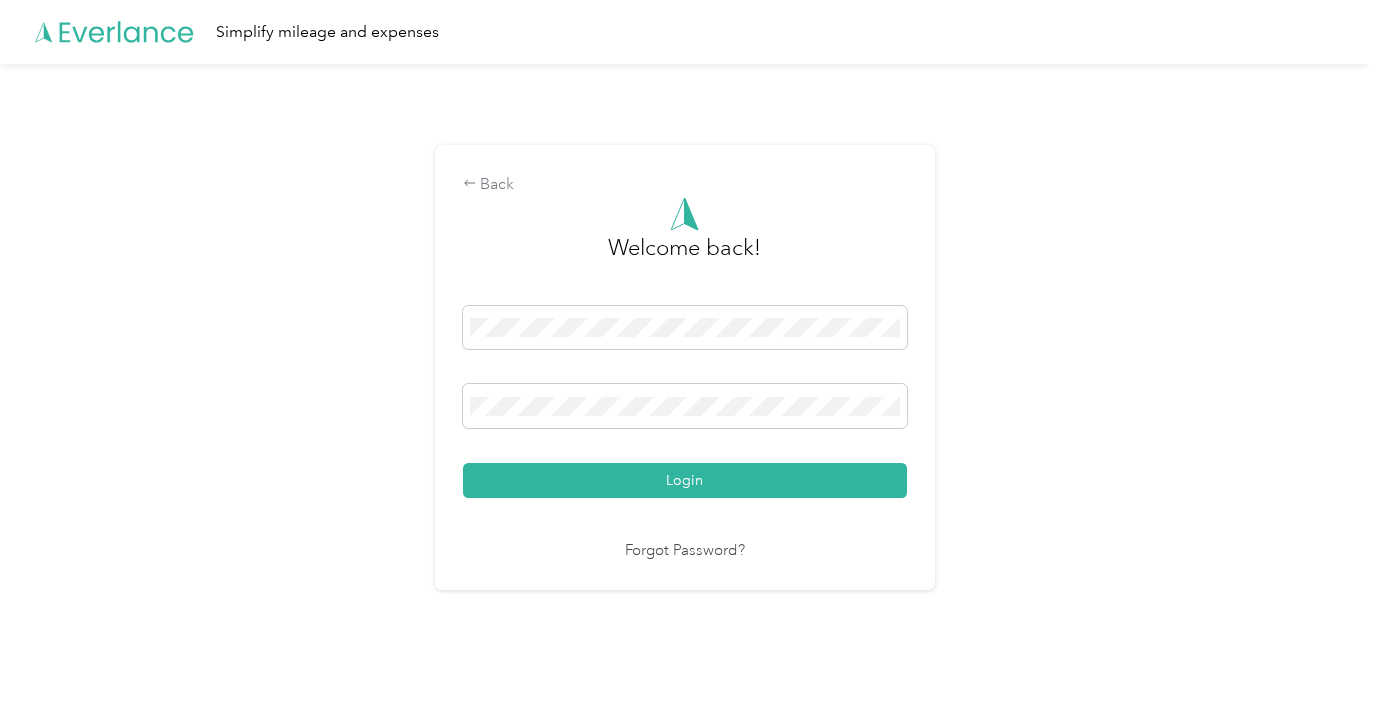 click on "Login" at bounding box center (685, 480) 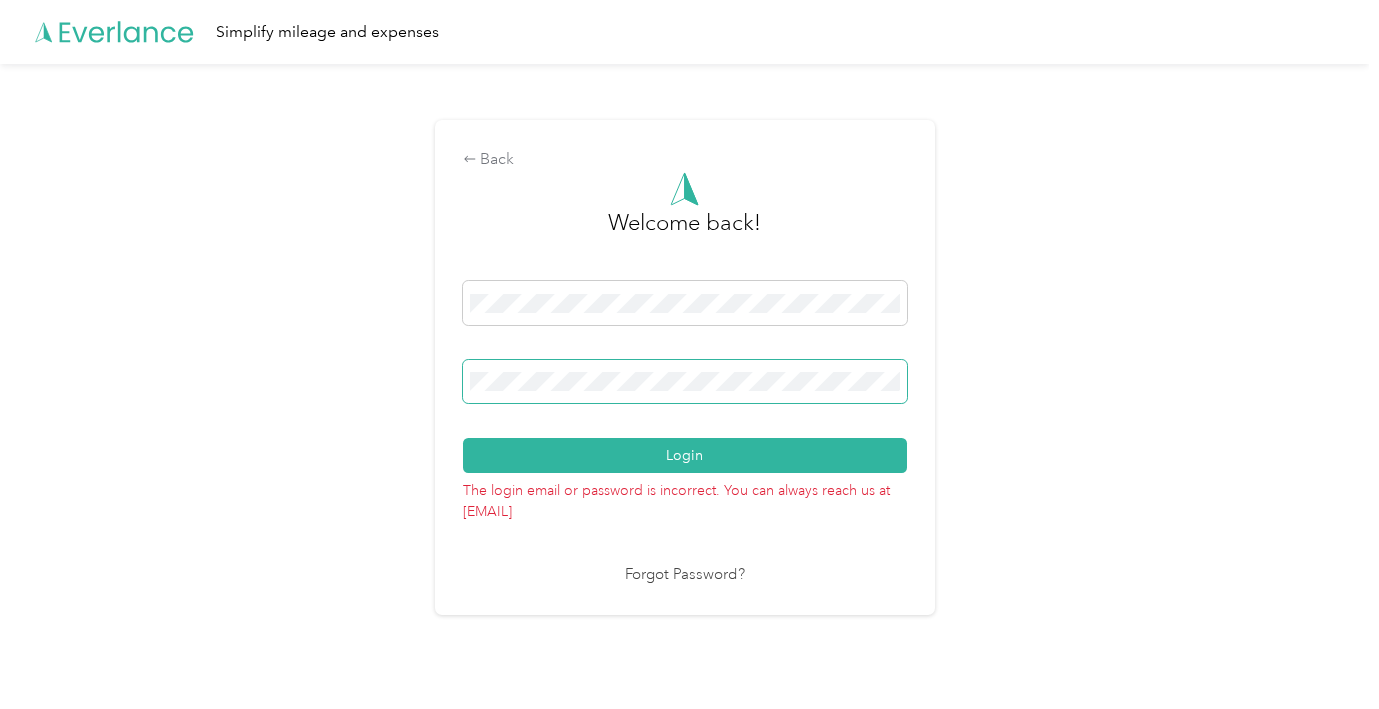 click on "Login" at bounding box center [685, 455] 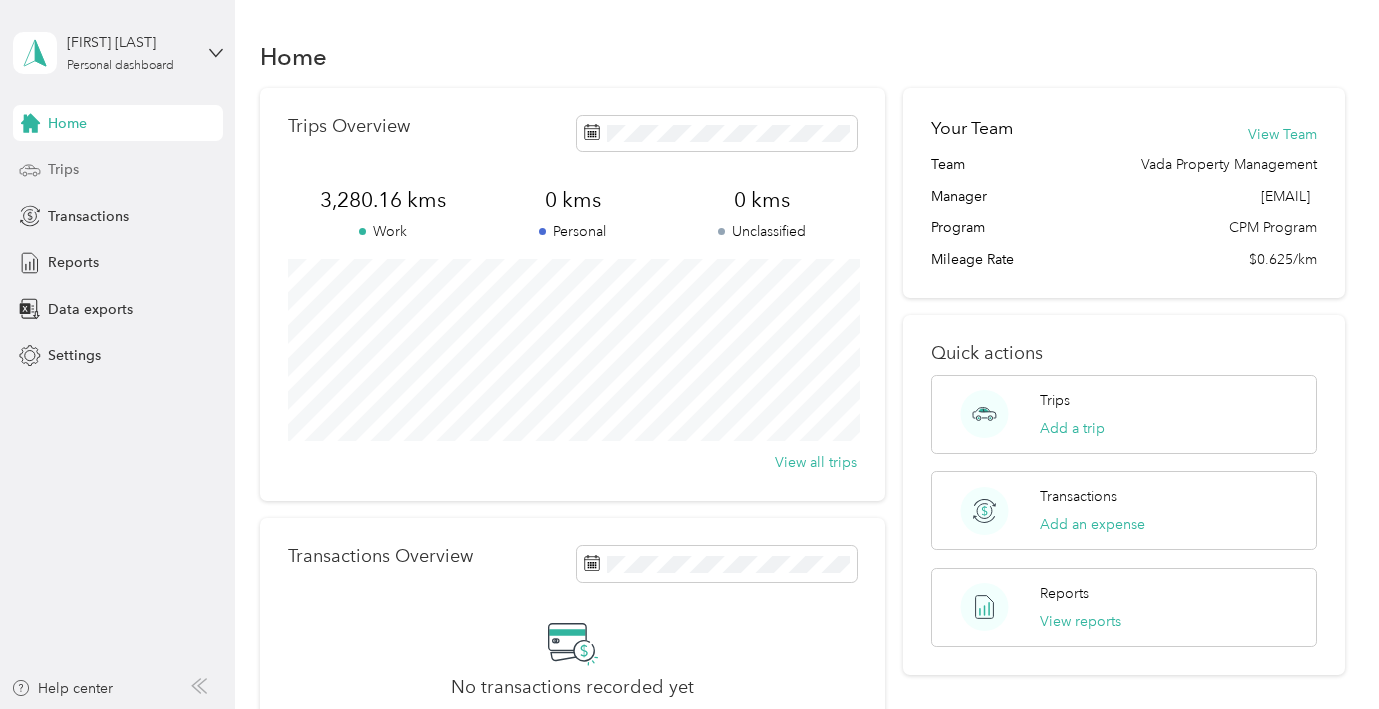 click on "Trips" at bounding box center (63, 169) 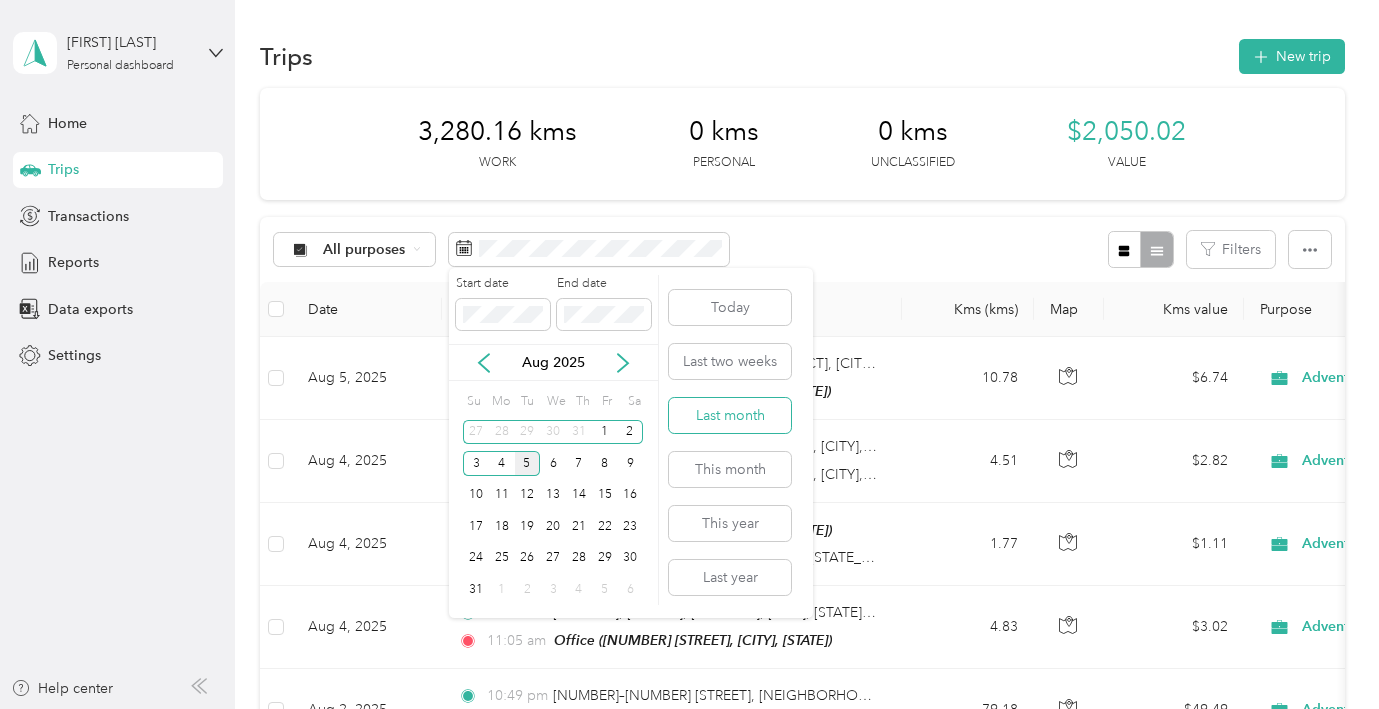 click on "Last month" at bounding box center [730, 415] 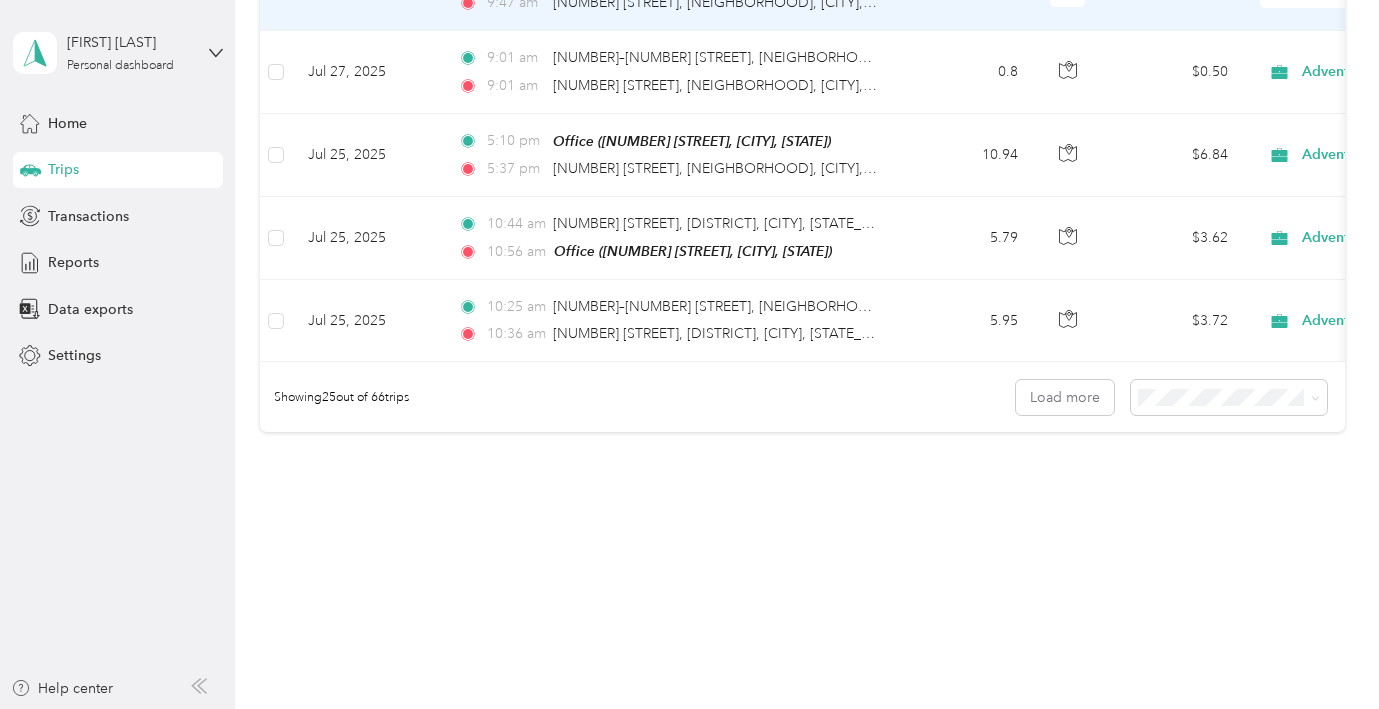 scroll, scrollTop: 5085, scrollLeft: 0, axis: vertical 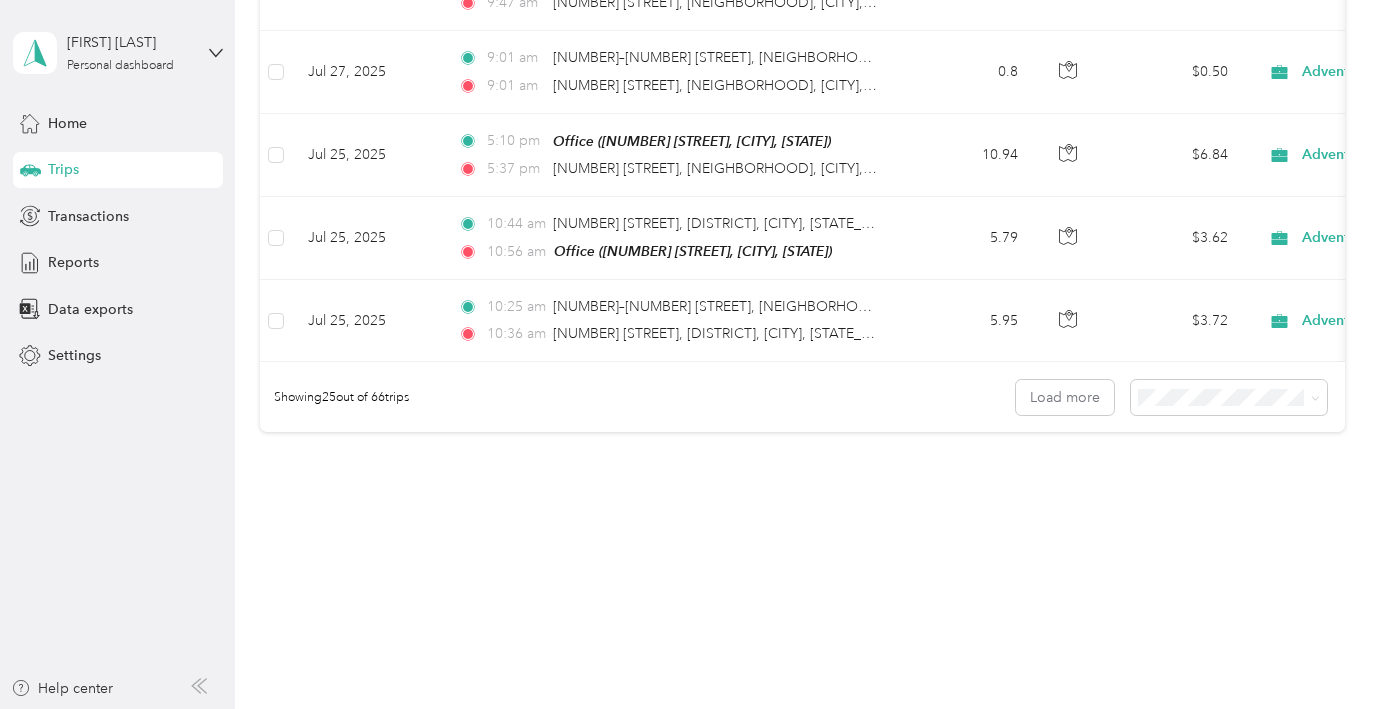 click on "100 per load" at bounding box center (1191, 504) 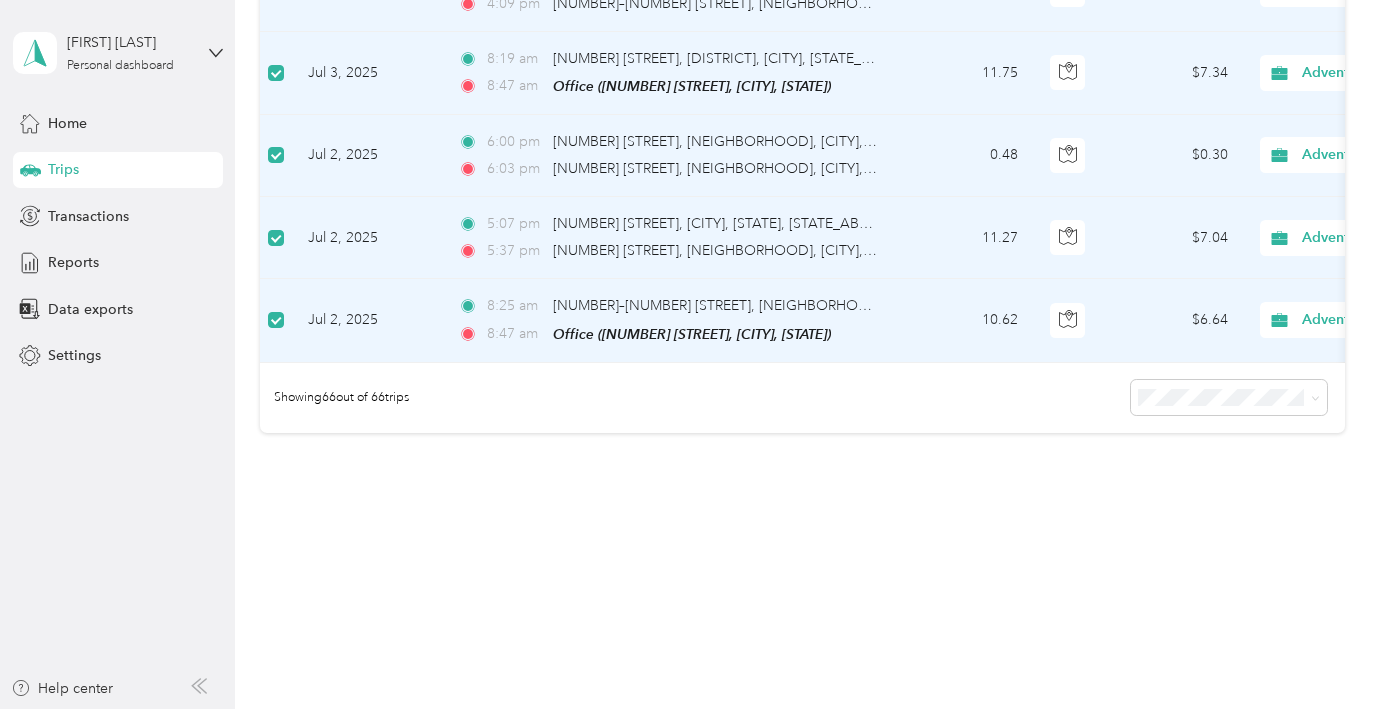 scroll, scrollTop: 11682, scrollLeft: 0, axis: vertical 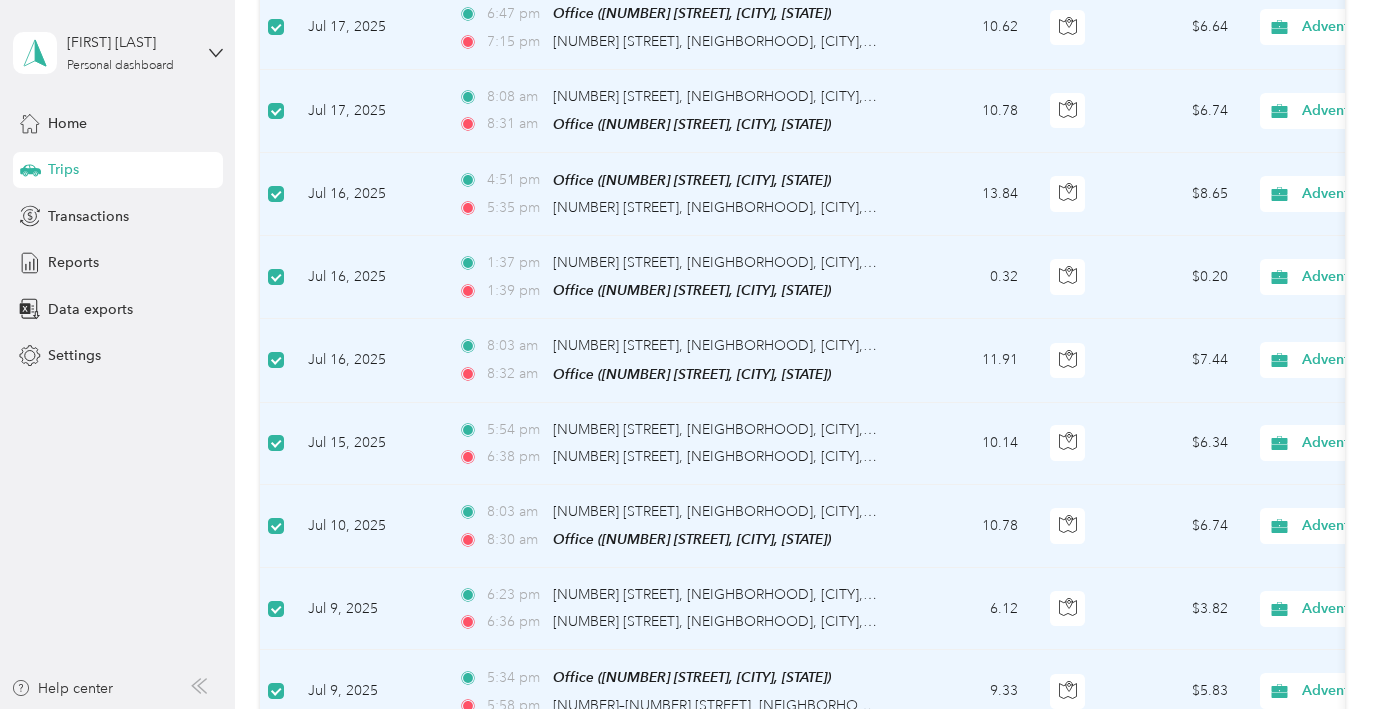 click at bounding box center (276, -1874) 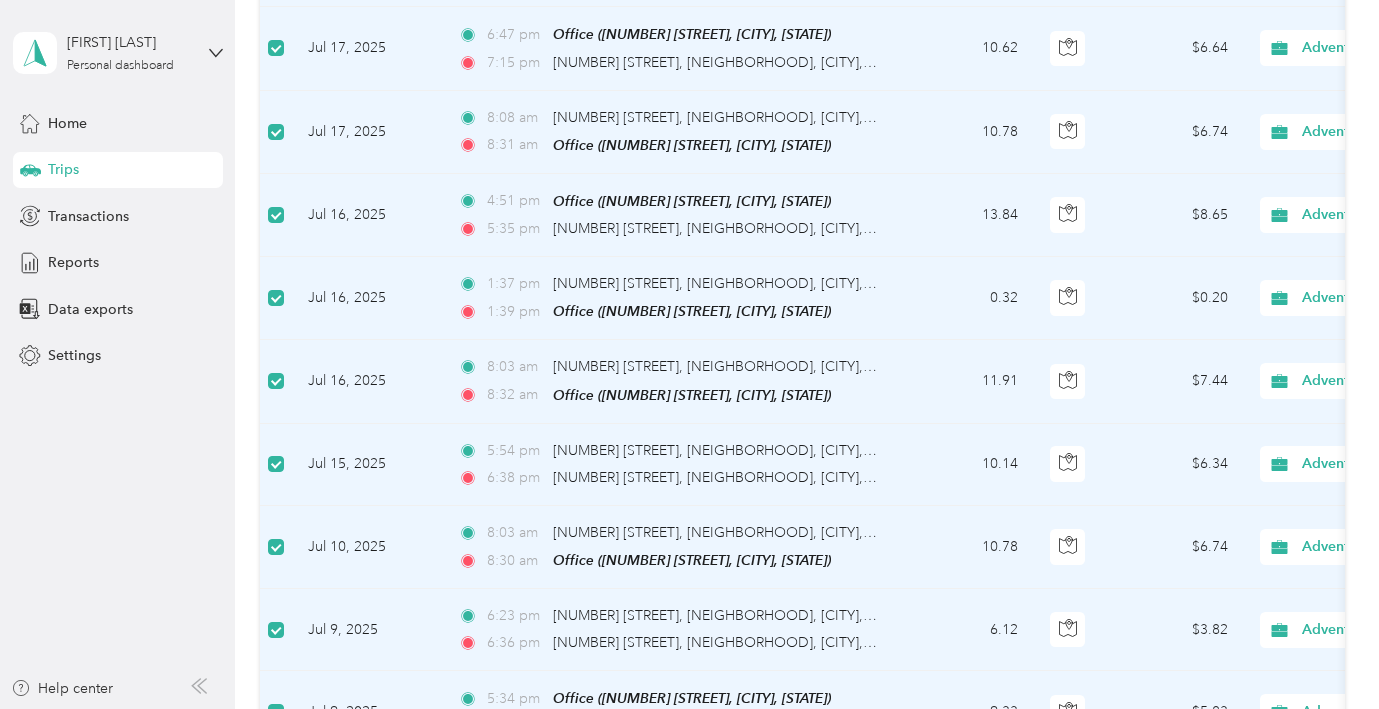 click at bounding box center (276, -1854) 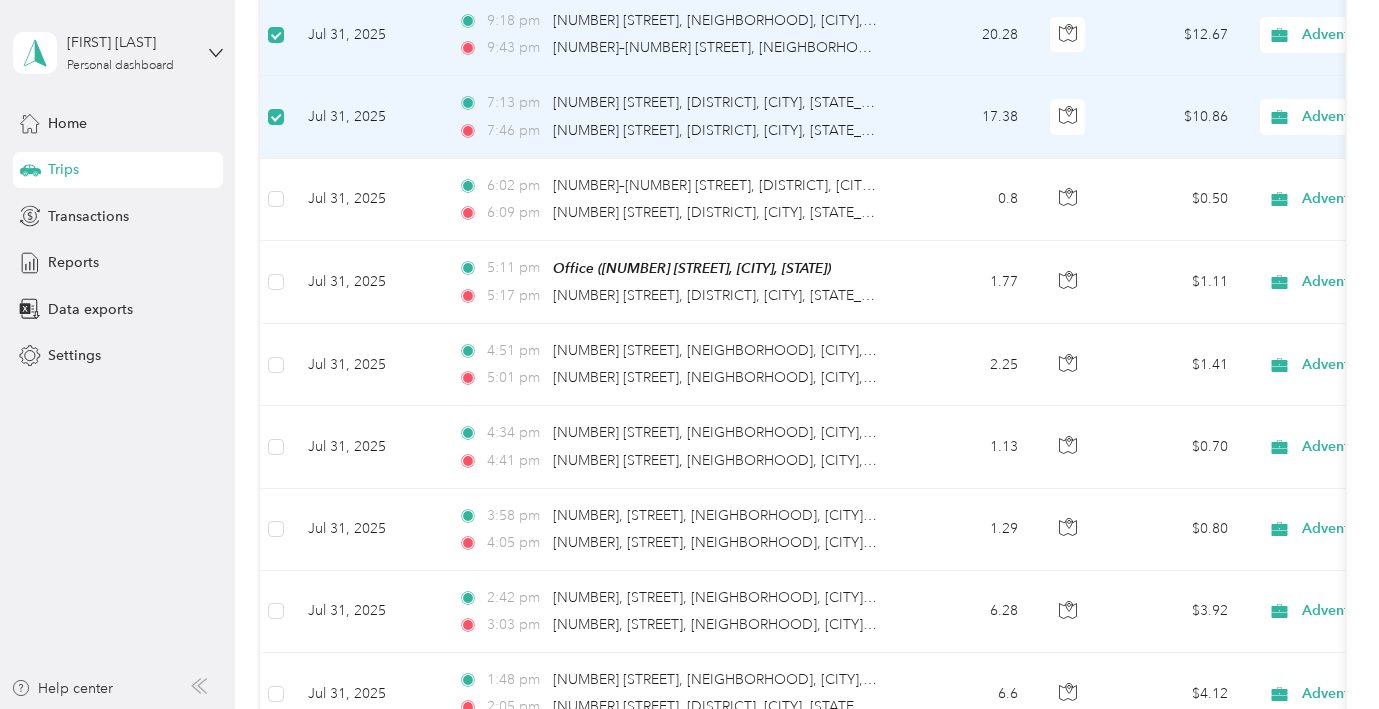 scroll, scrollTop: 24, scrollLeft: 0, axis: vertical 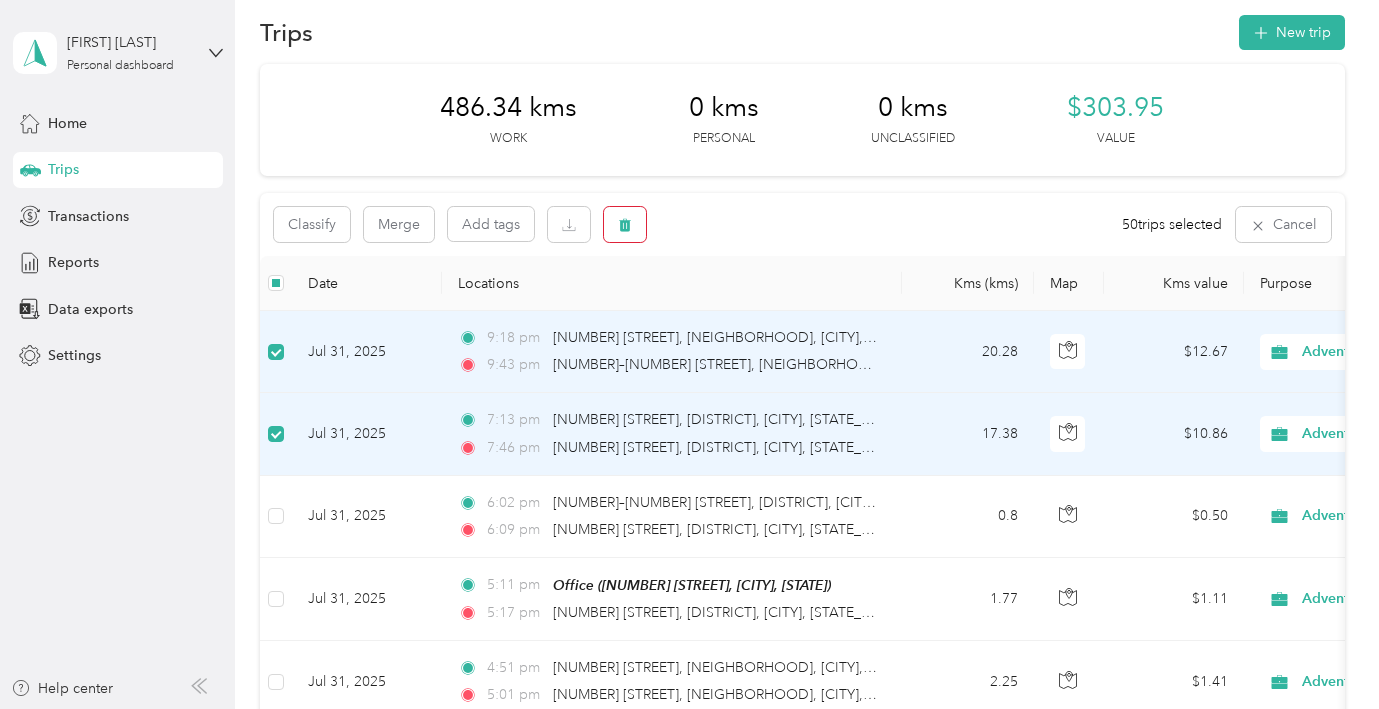 click 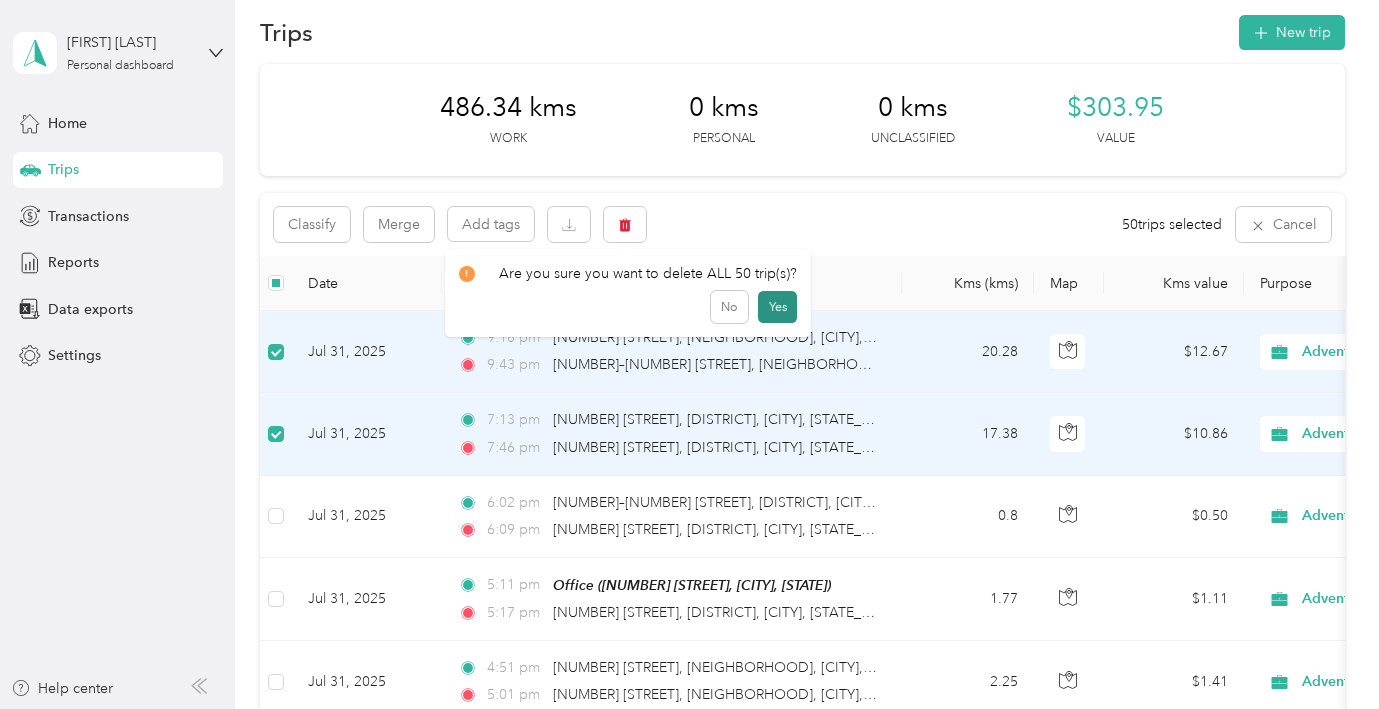 click on "Yes" at bounding box center (777, 307) 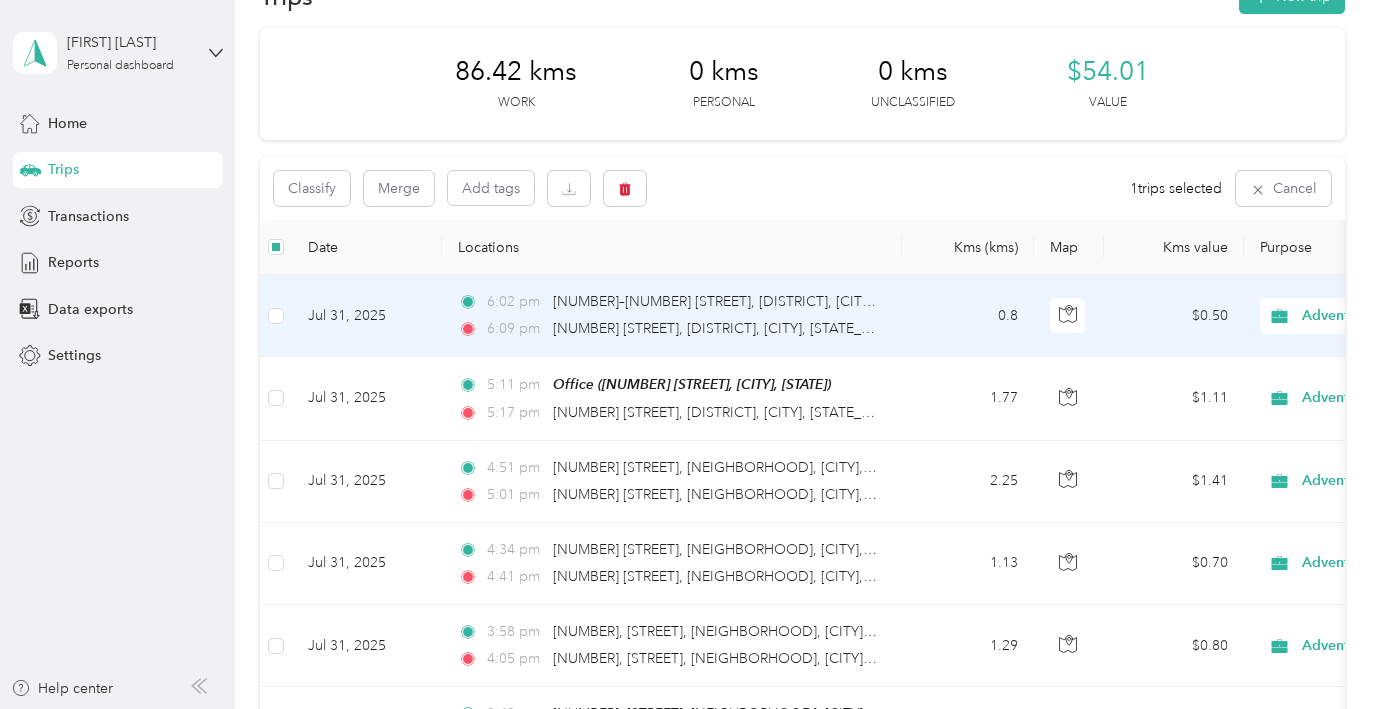 scroll, scrollTop: 0, scrollLeft: 0, axis: both 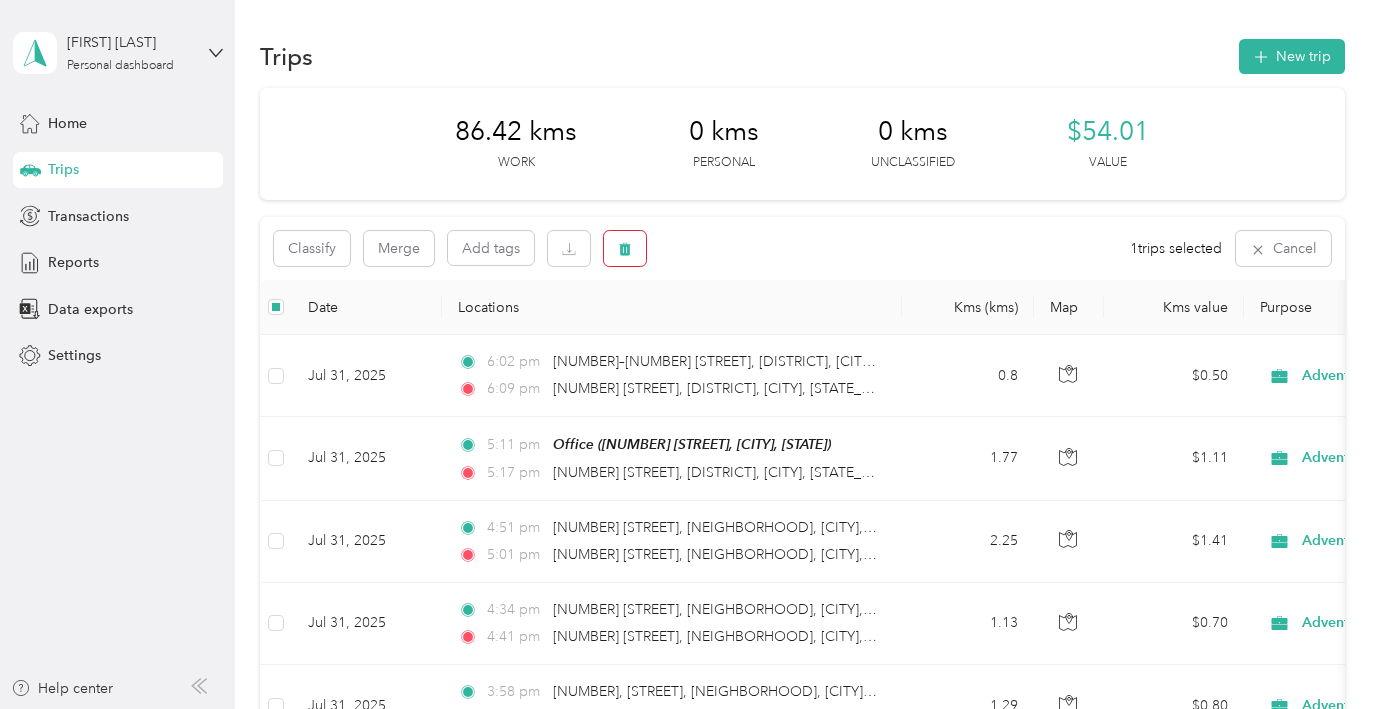 click 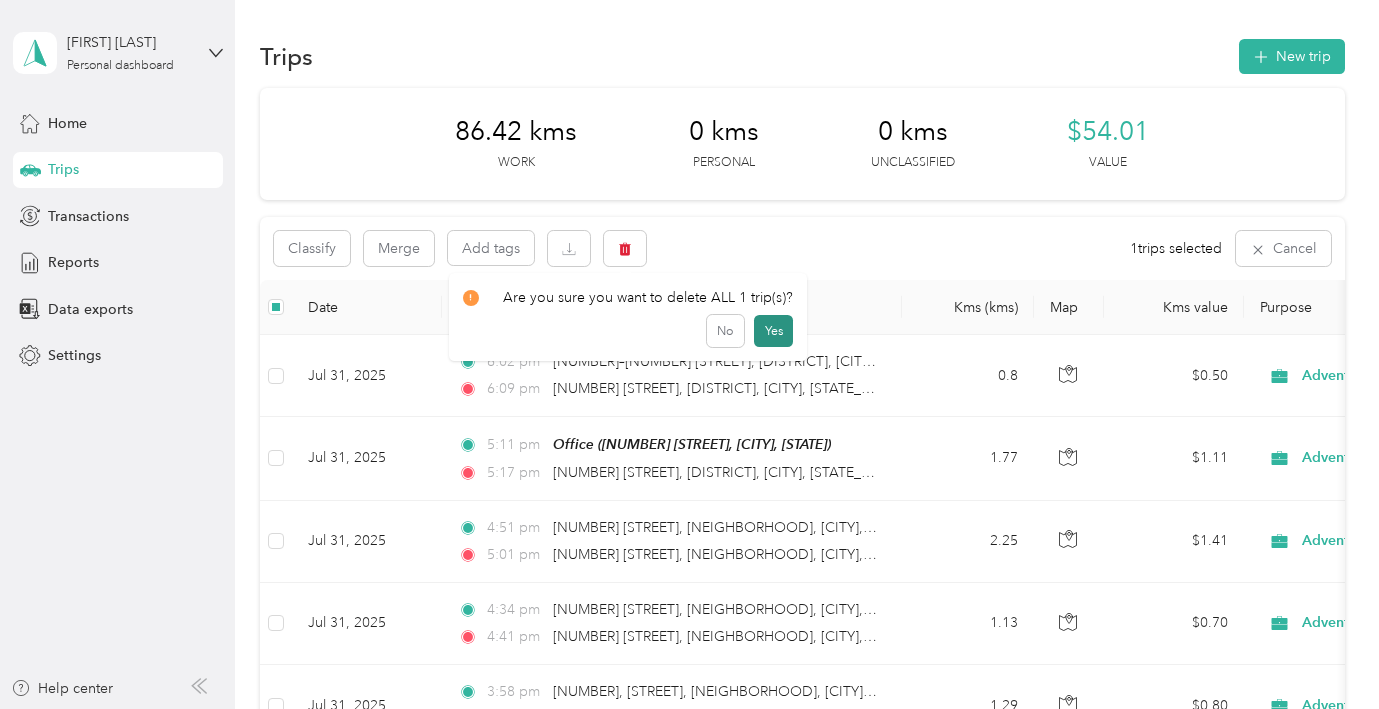 click on "Yes" at bounding box center [773, 331] 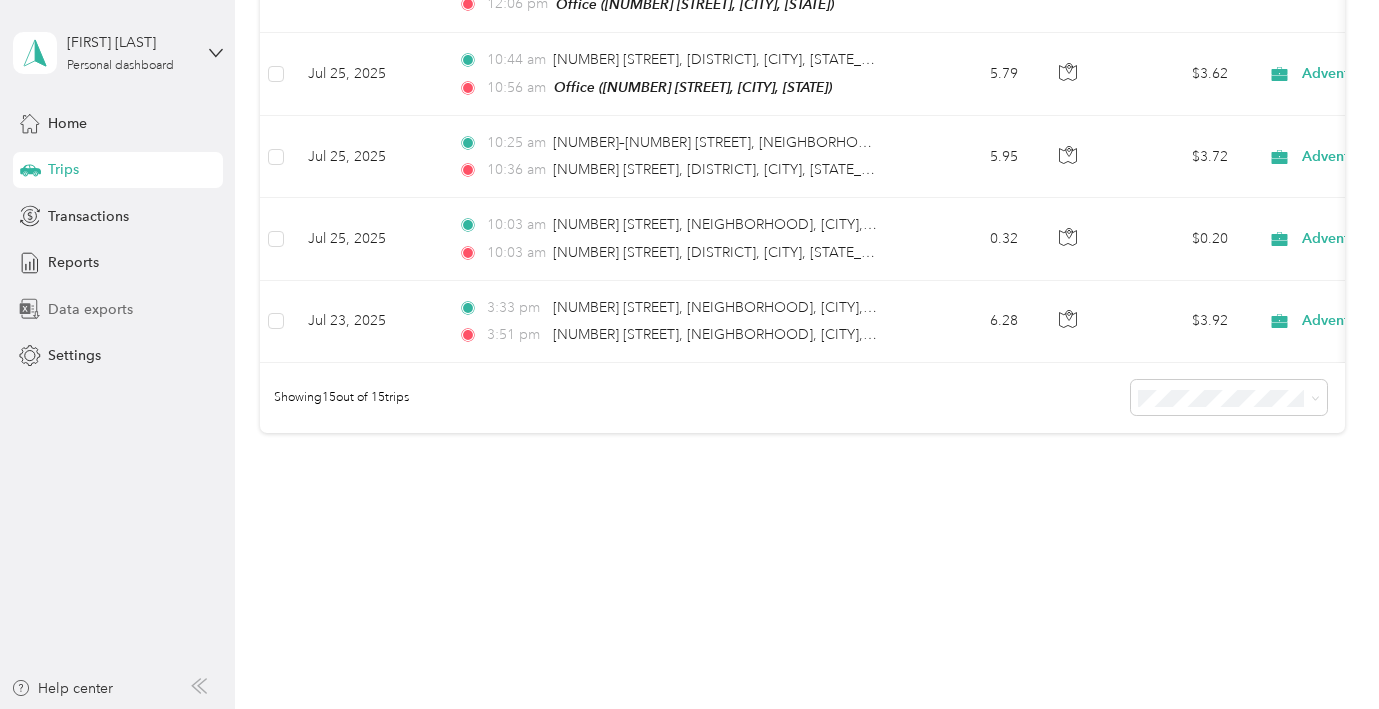 scroll, scrollTop: 2556, scrollLeft: 0, axis: vertical 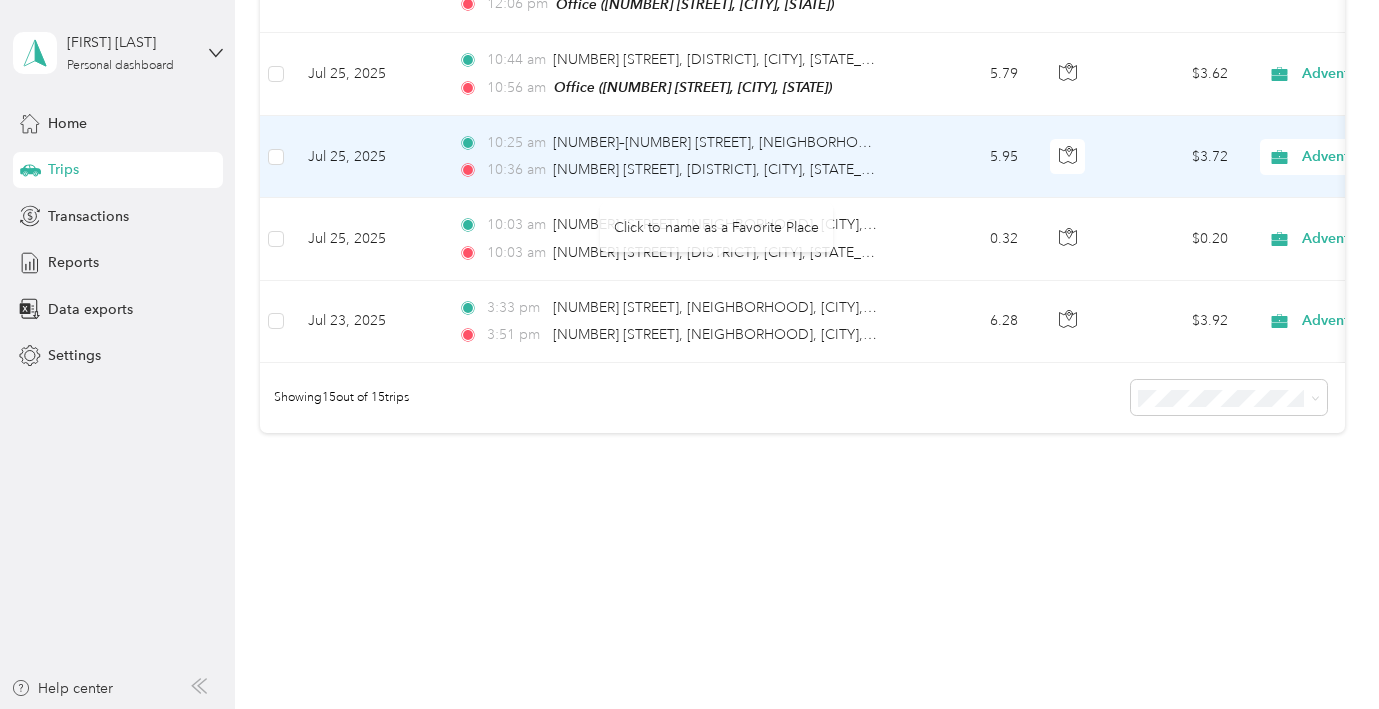 click on "[TIME] [NUMBER]–[NUMBER] [STREET], [DISTRICT], [CITY], [STATE_ABBR] [TIME] [NUMBER] [STREET], [DISTRICT], [CITY], [STATE_ABBR]" at bounding box center (672, 157) 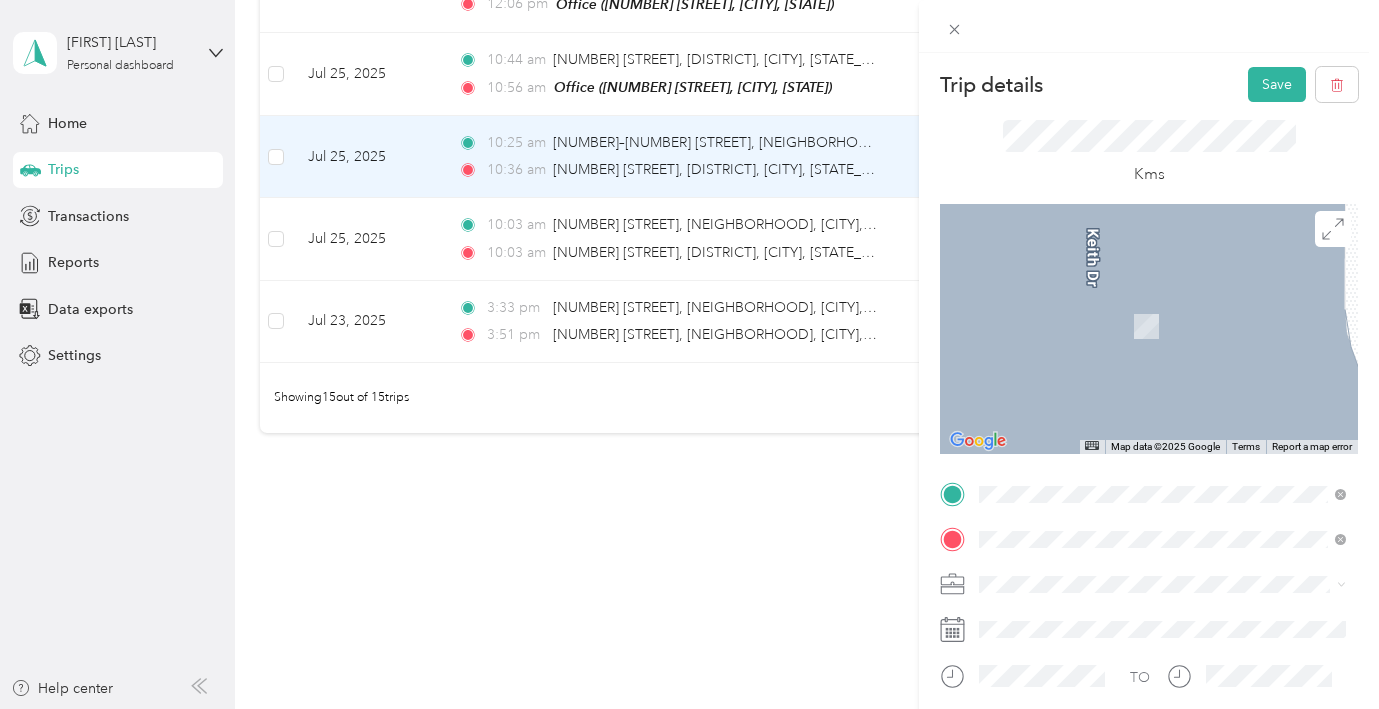 click on "[NUMBER] [STREET]
[CITY], [STATE] [POSTAL_CODE], [COUNTRY]" at bounding box center (1161, 259) 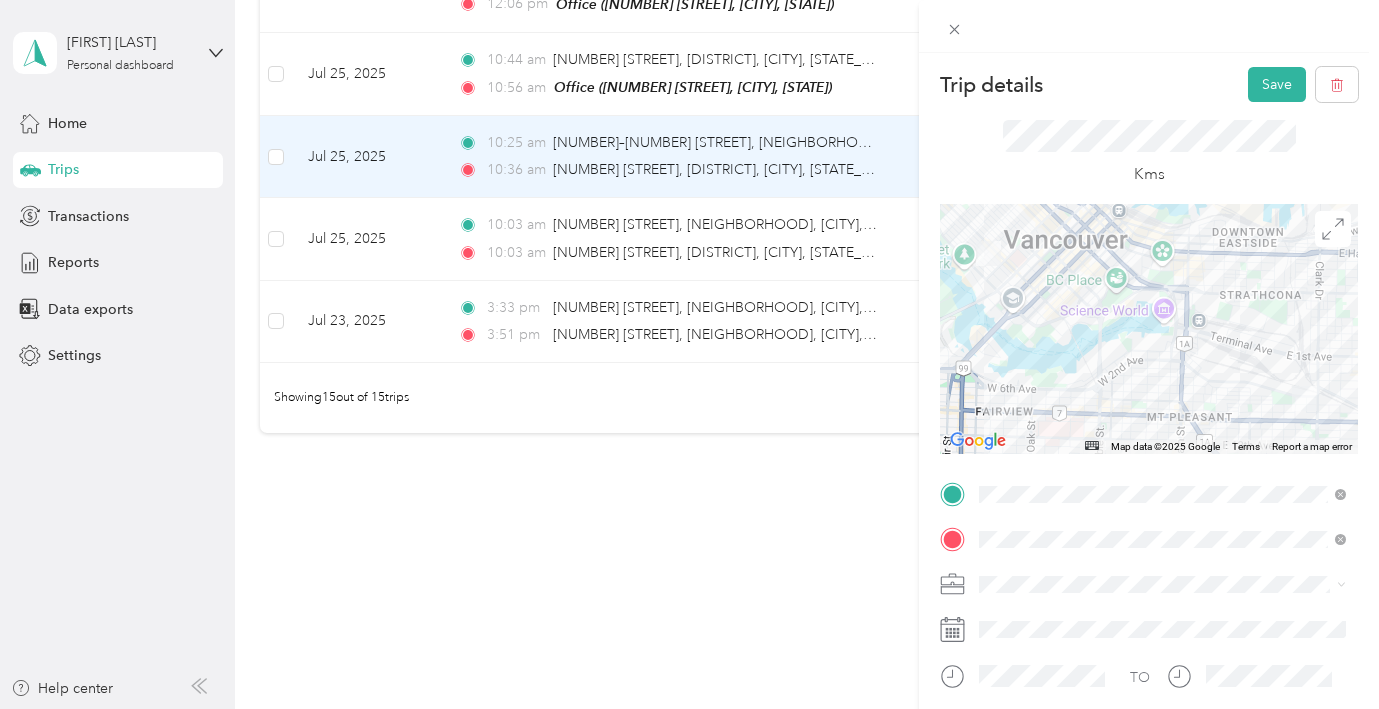 click on "[NUMBER] [STREET], [POSTAL_CODE], [CITY], [STATE], [COUNTRY]" at bounding box center (1163, 434) 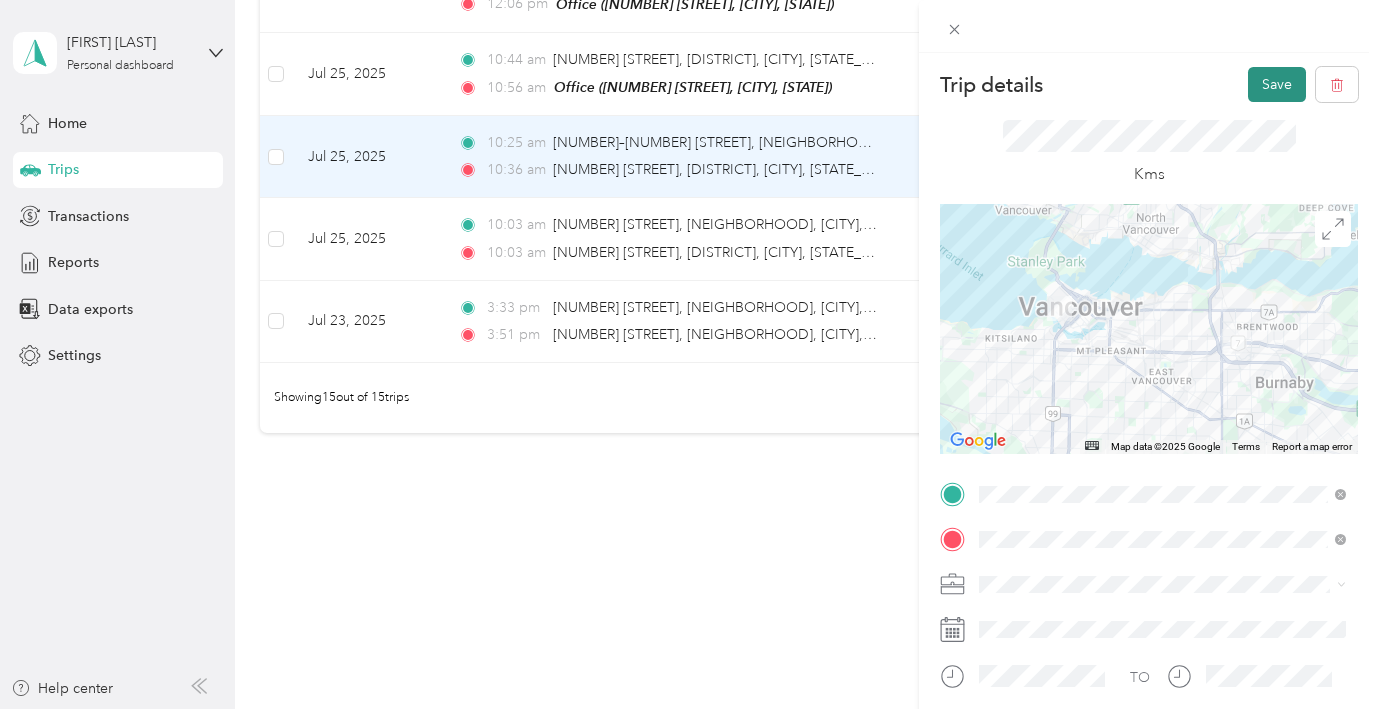 click on "Save" at bounding box center [1277, 84] 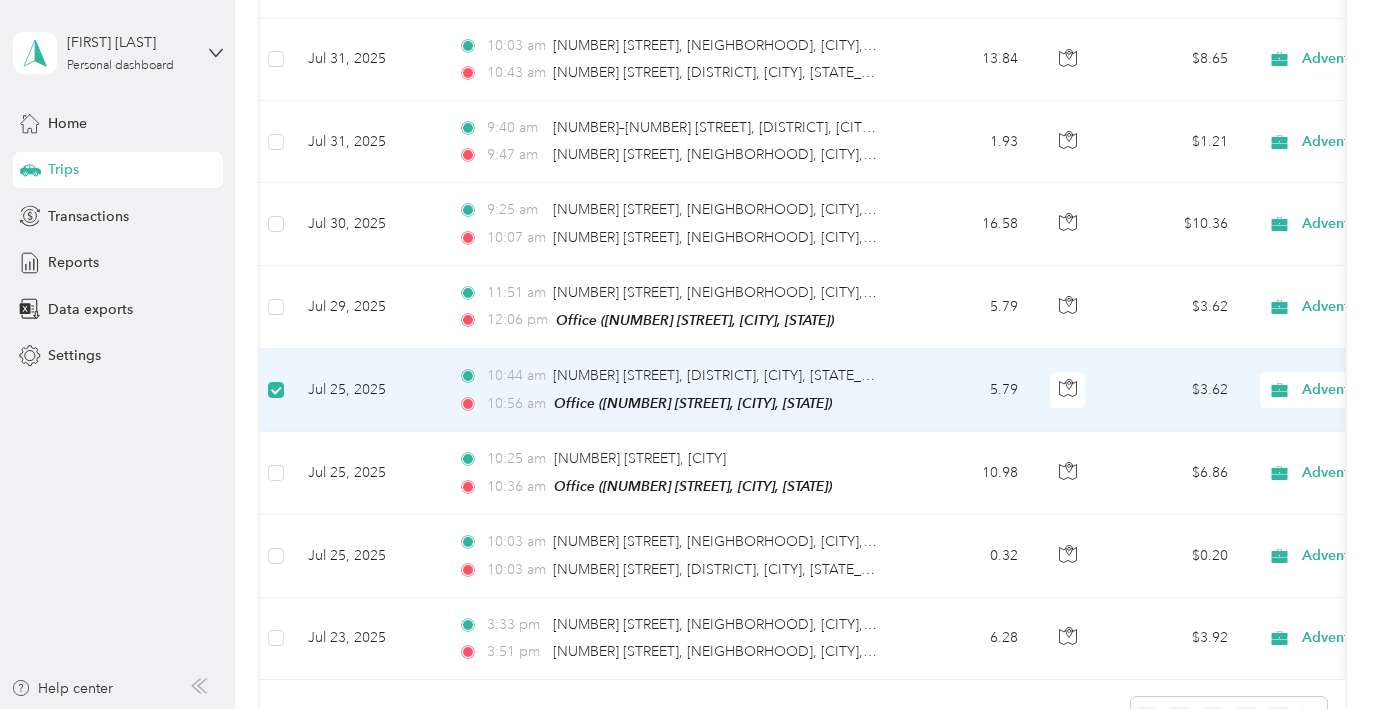 scroll, scrollTop: 0, scrollLeft: 0, axis: both 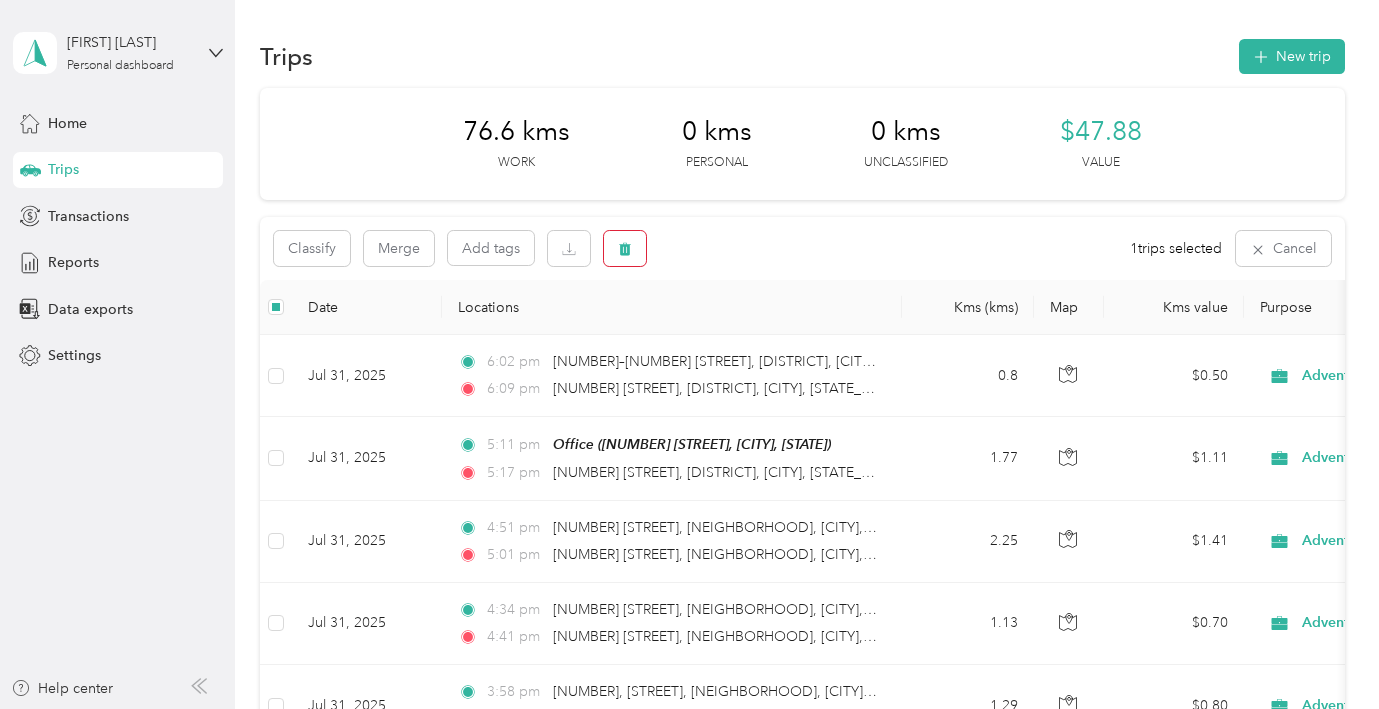 click at bounding box center (625, 248) 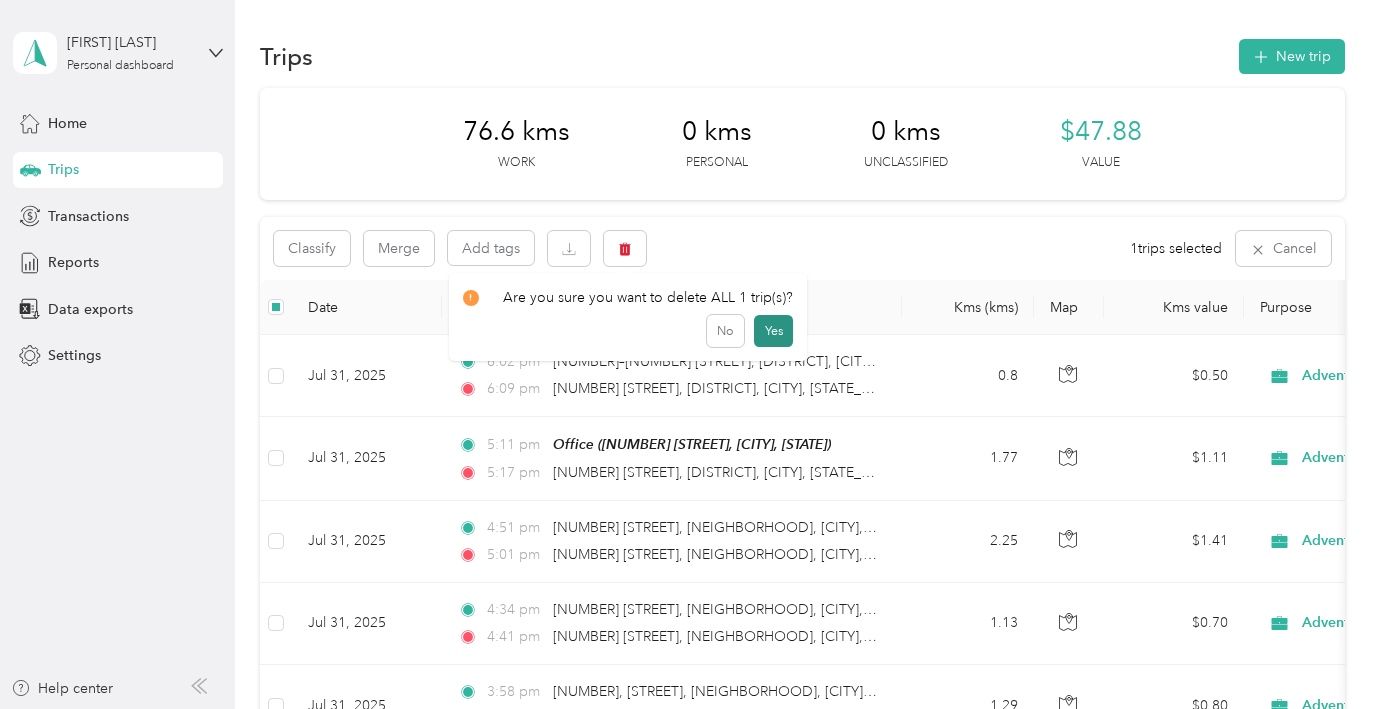 click on "Yes" at bounding box center [773, 331] 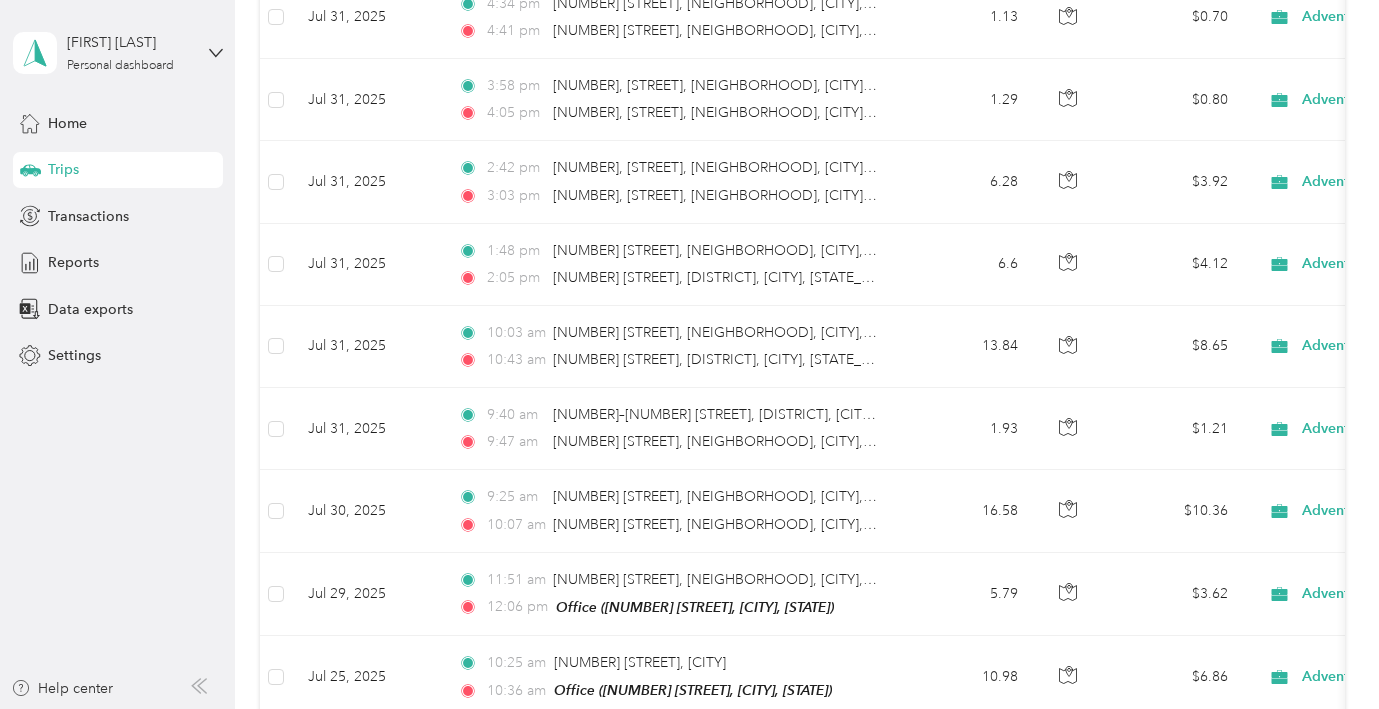 scroll, scrollTop: 0, scrollLeft: 0, axis: both 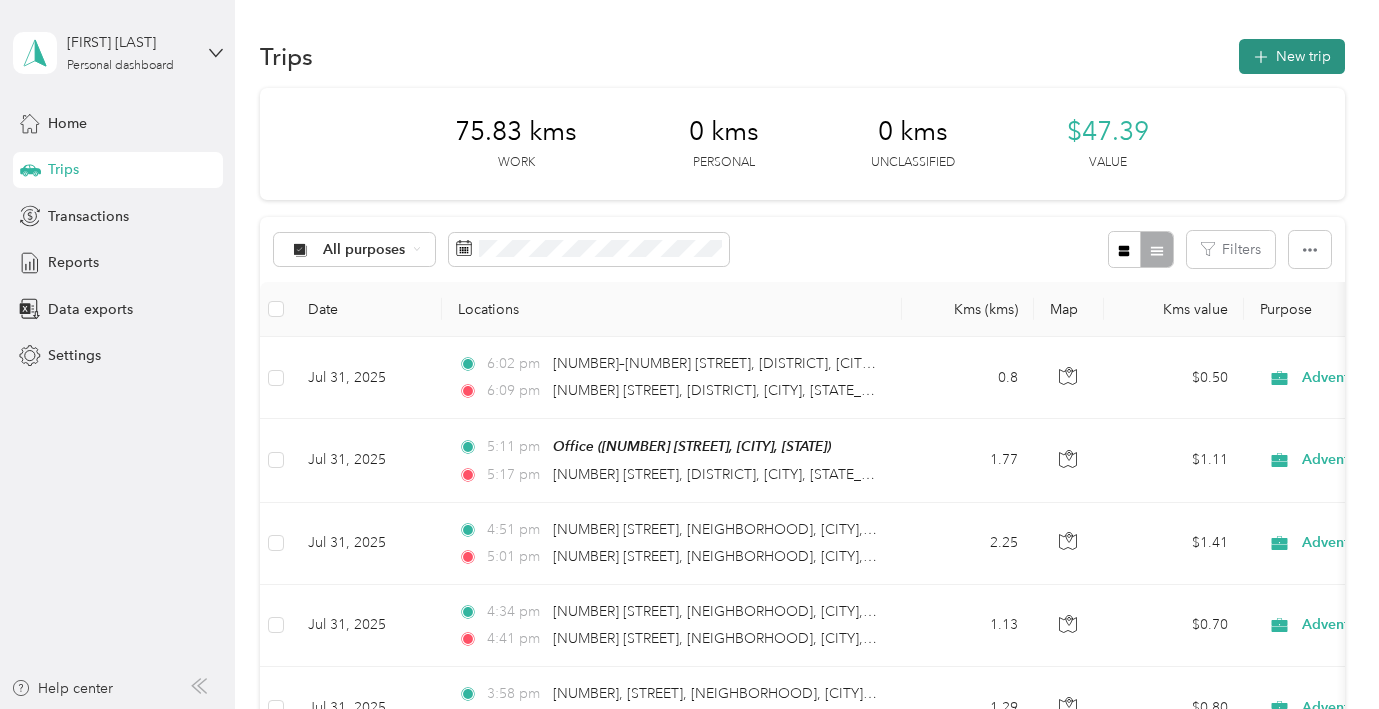 click on "New trip" at bounding box center [1292, 56] 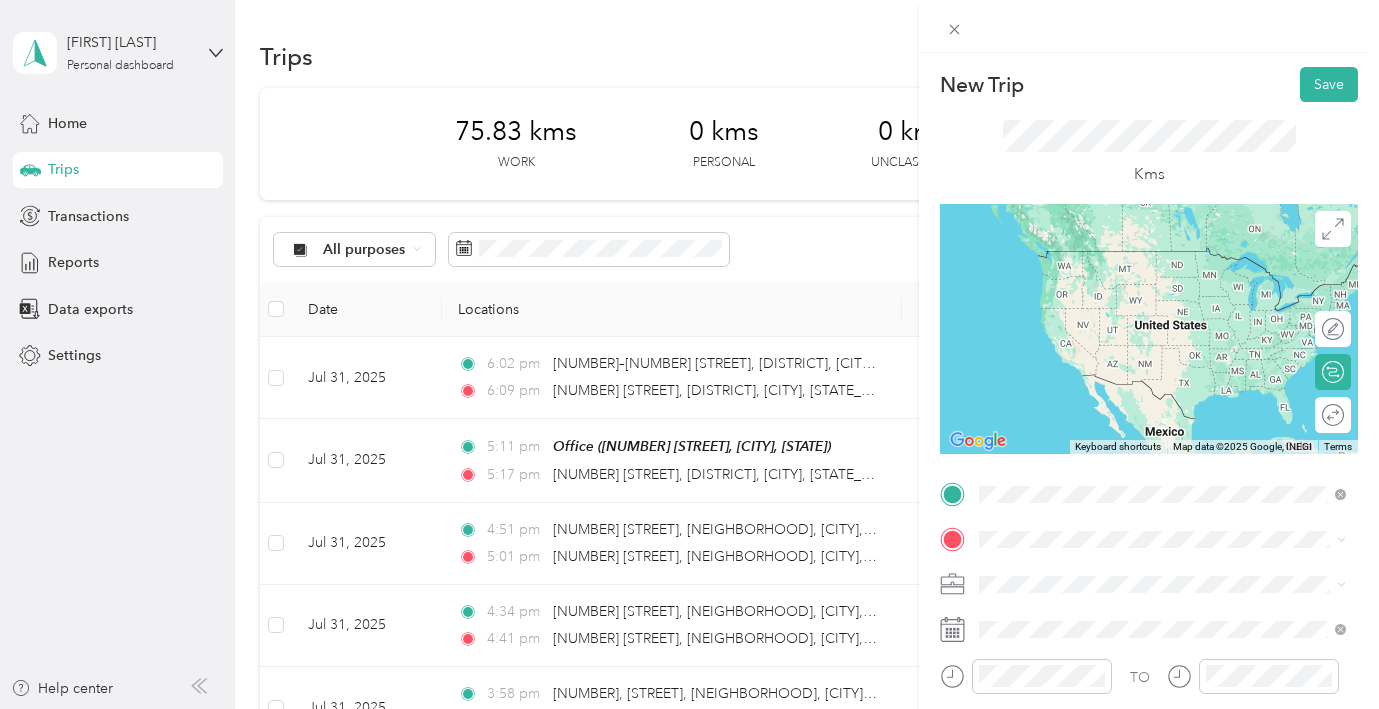 click on "[NUMBER] [STREET]
[CITY], [STATE] [POSTAL_CODE], [COUNTRY]" at bounding box center [1161, 259] 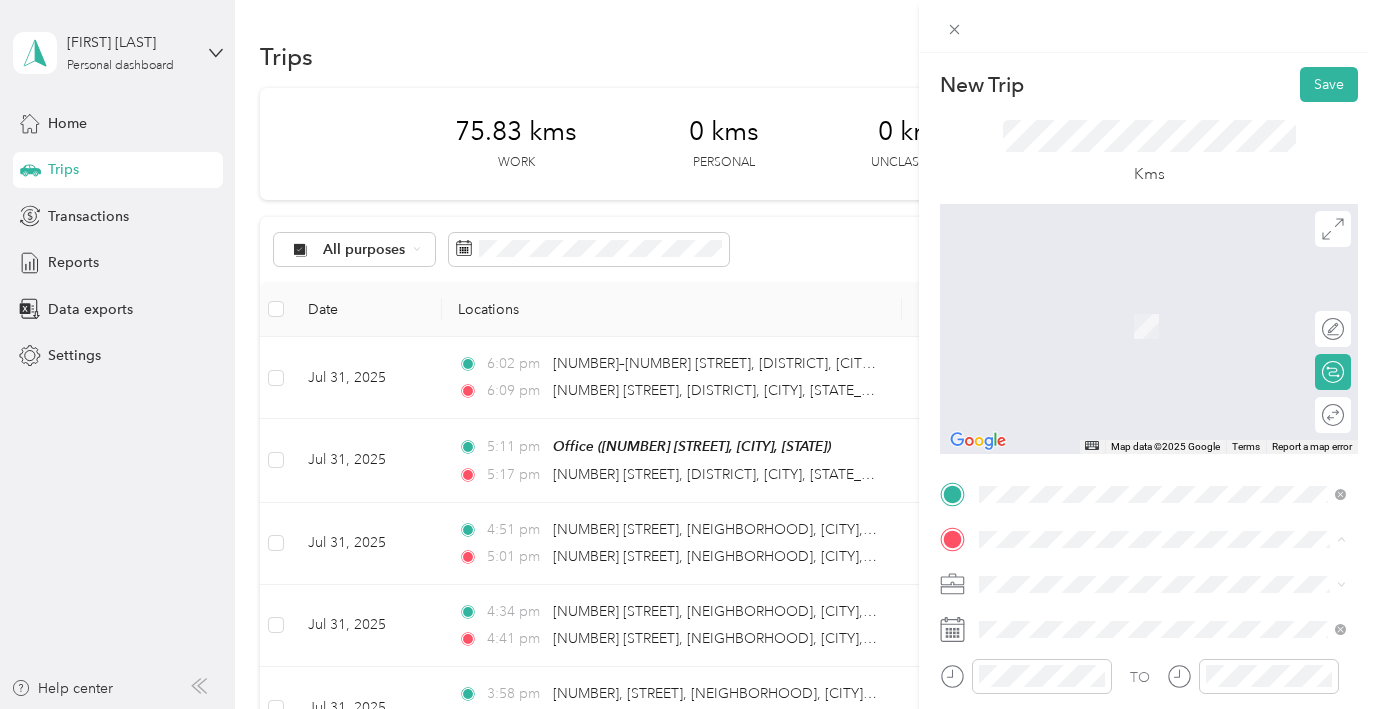 click on "TEAM Office [NUMBER] [STREET], [POSTAL_CODE], [CITY], [STATE], [COUNTRY]" at bounding box center [1178, 386] 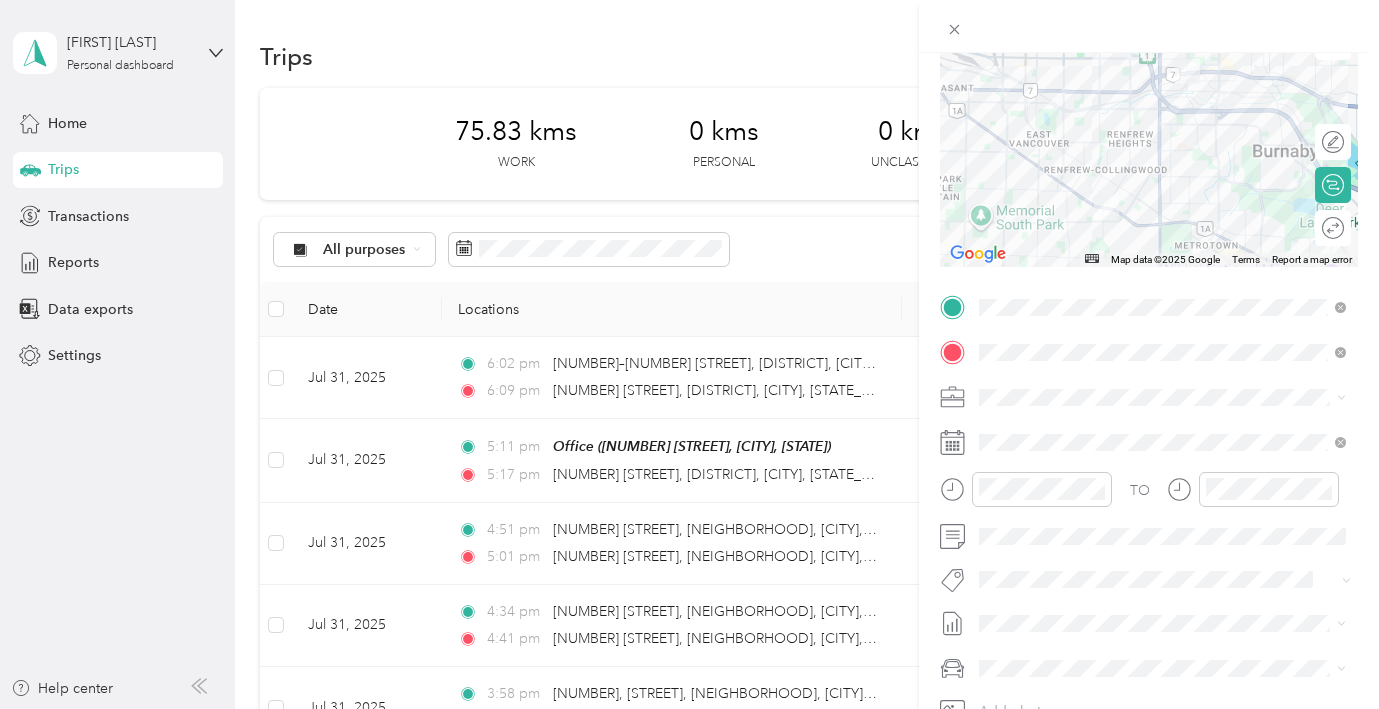 scroll, scrollTop: 561, scrollLeft: 0, axis: vertical 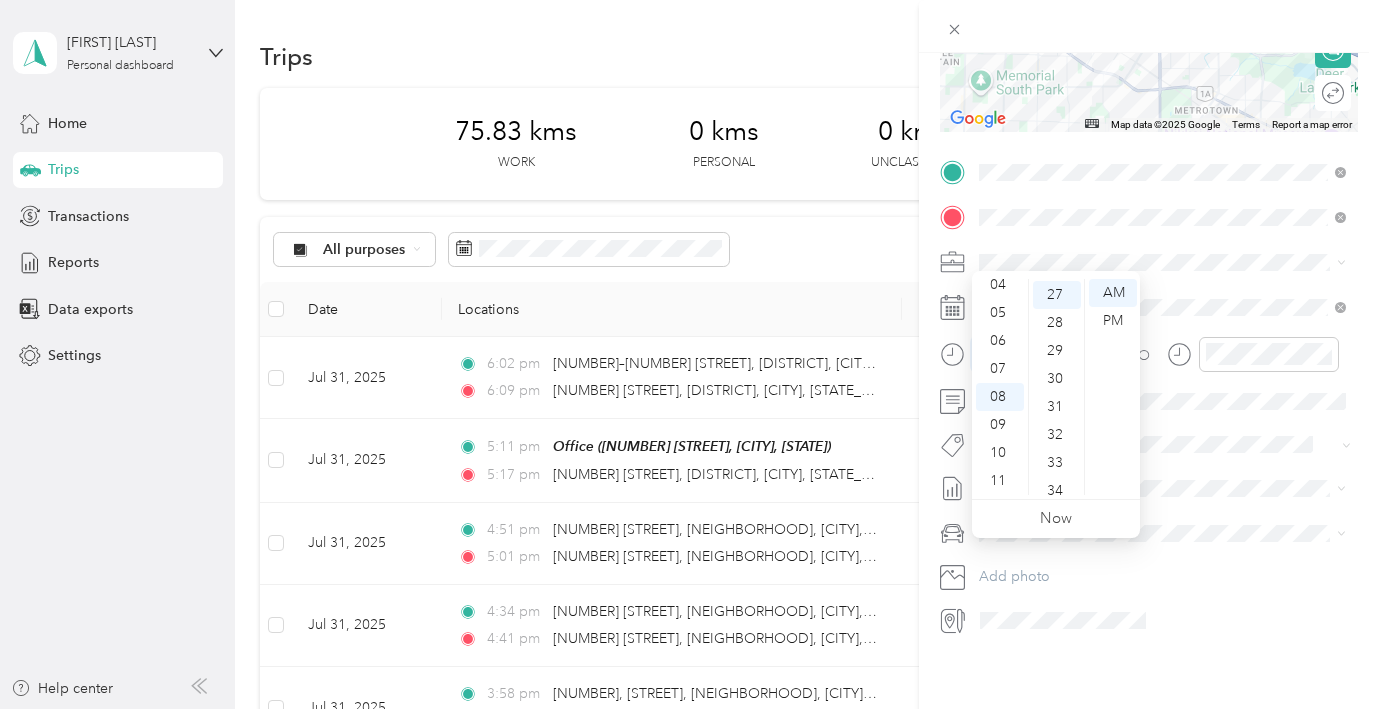 click at bounding box center (1026, 354) 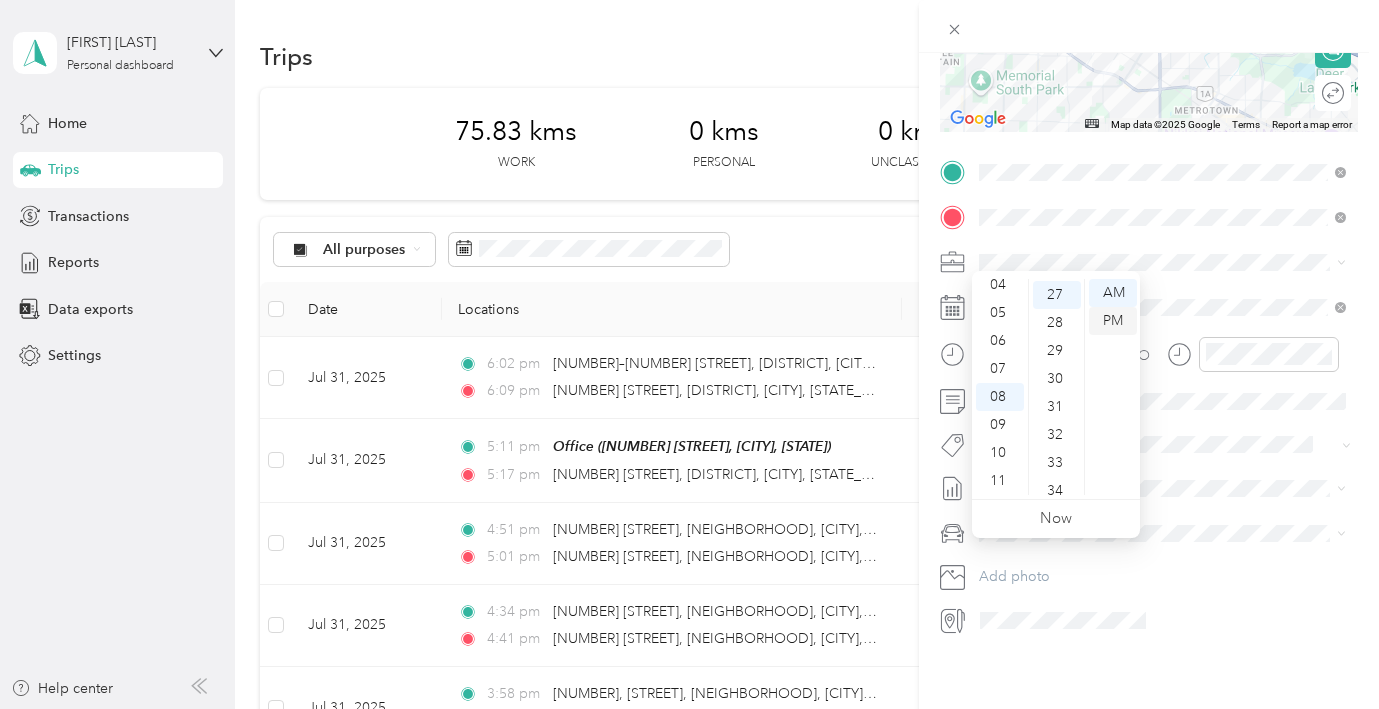 click on "PM" at bounding box center (1113, 321) 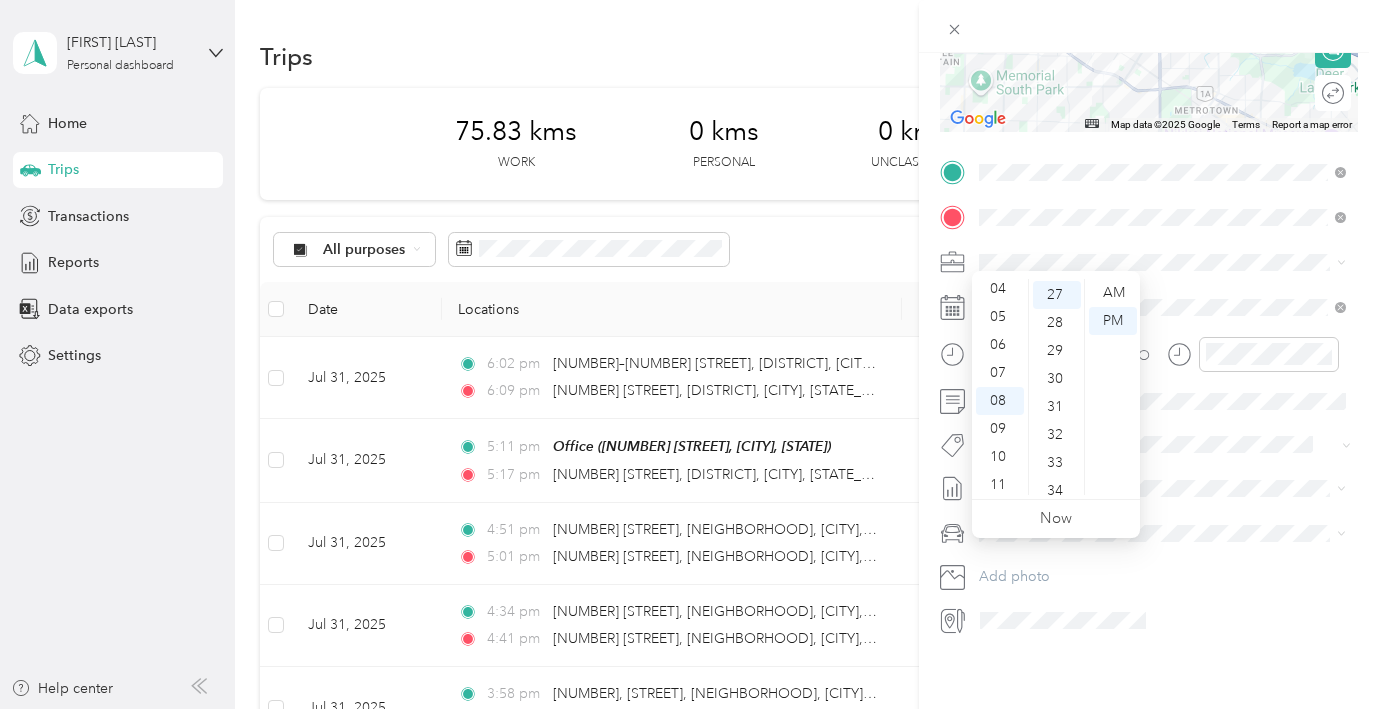 scroll, scrollTop: 120, scrollLeft: 0, axis: vertical 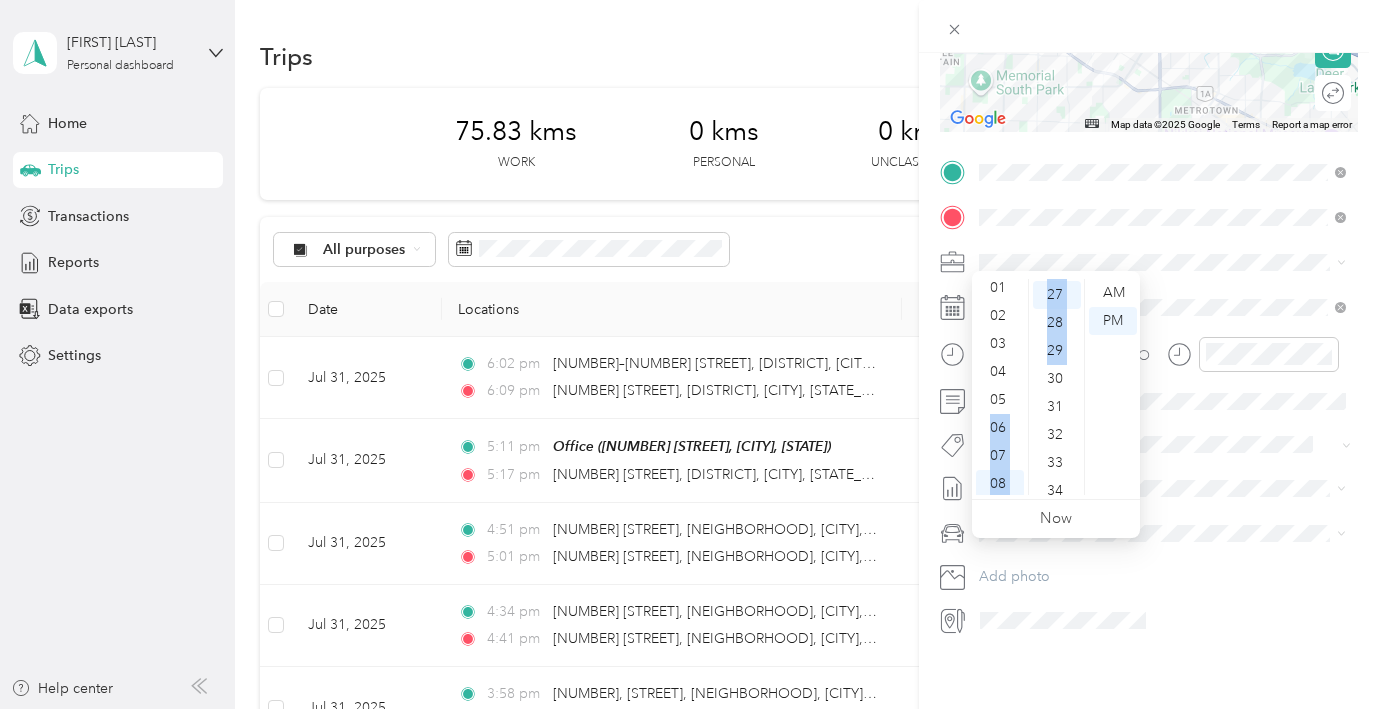 drag, startPoint x: 1022, startPoint y: 399, endPoint x: 1032, endPoint y: 365, distance: 35.44009 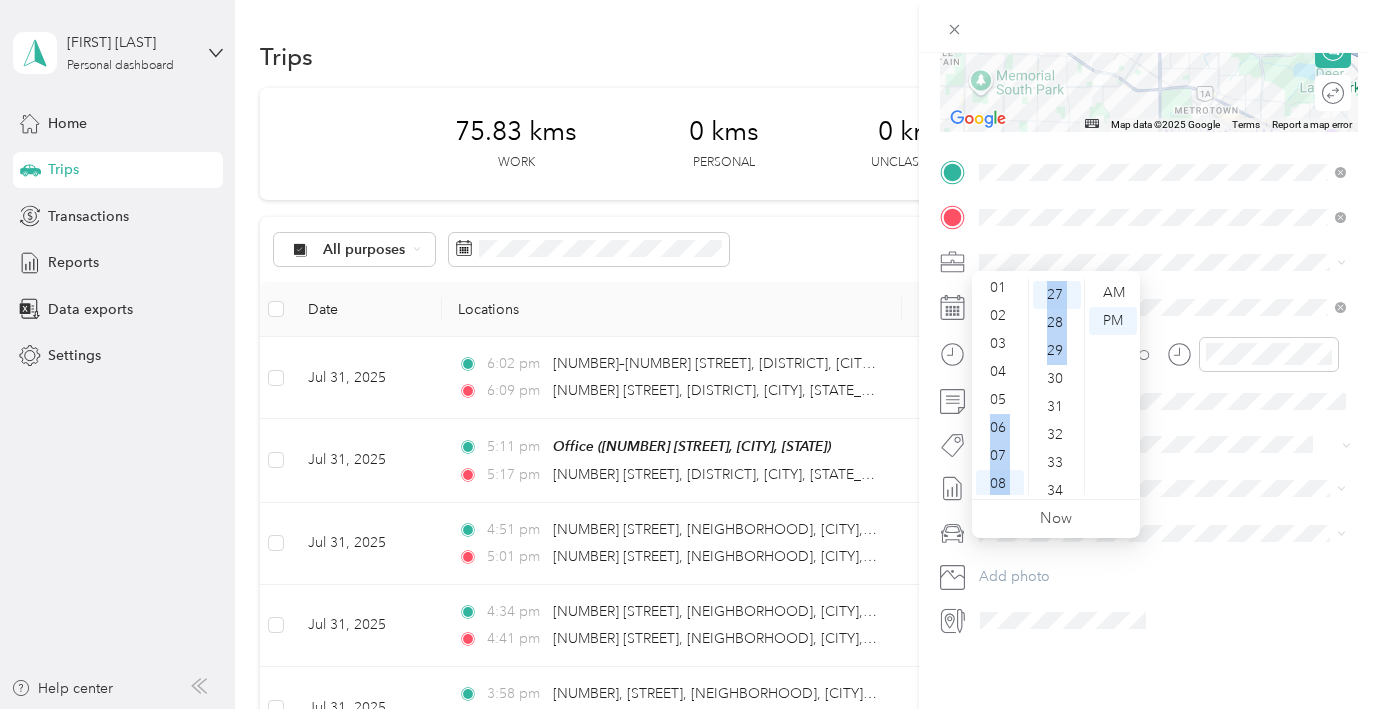 scroll, scrollTop: 0, scrollLeft: 0, axis: both 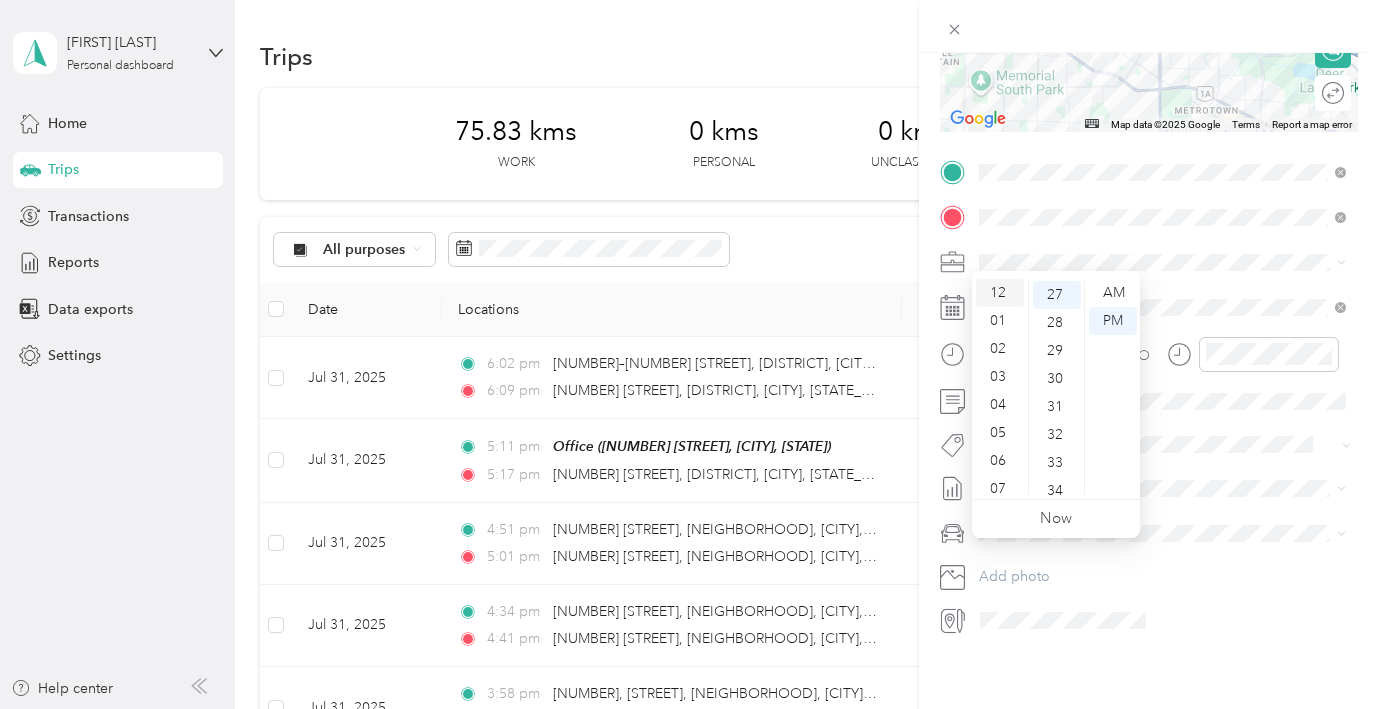 click on "12" at bounding box center [1000, 293] 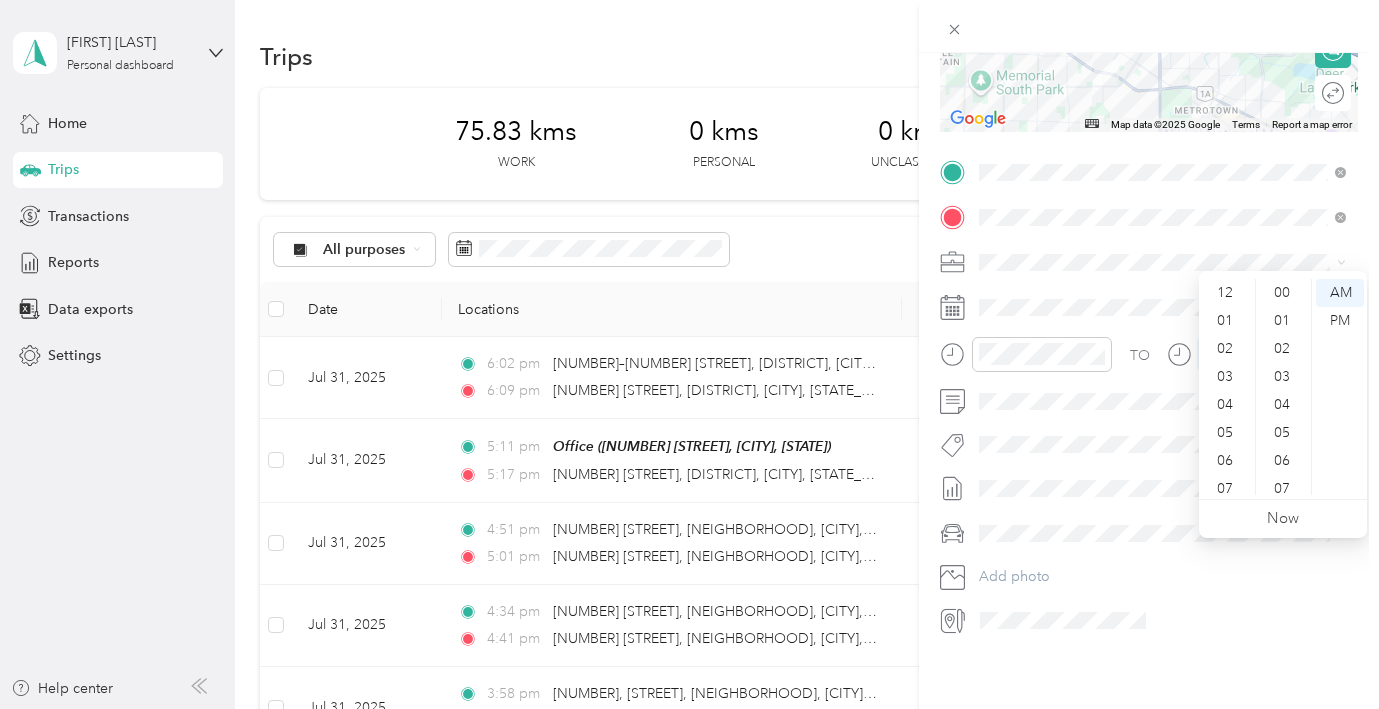 scroll, scrollTop: 754, scrollLeft: 0, axis: vertical 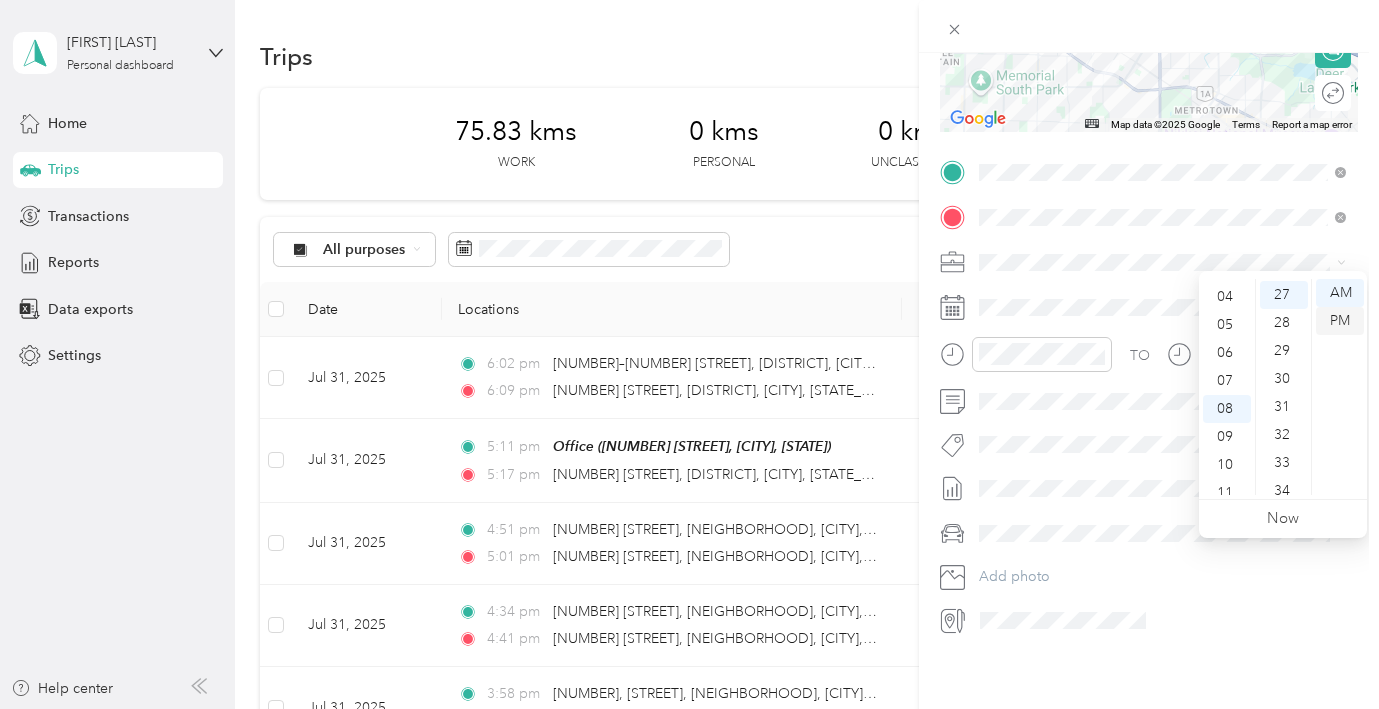 click on "PM" at bounding box center [1340, 321] 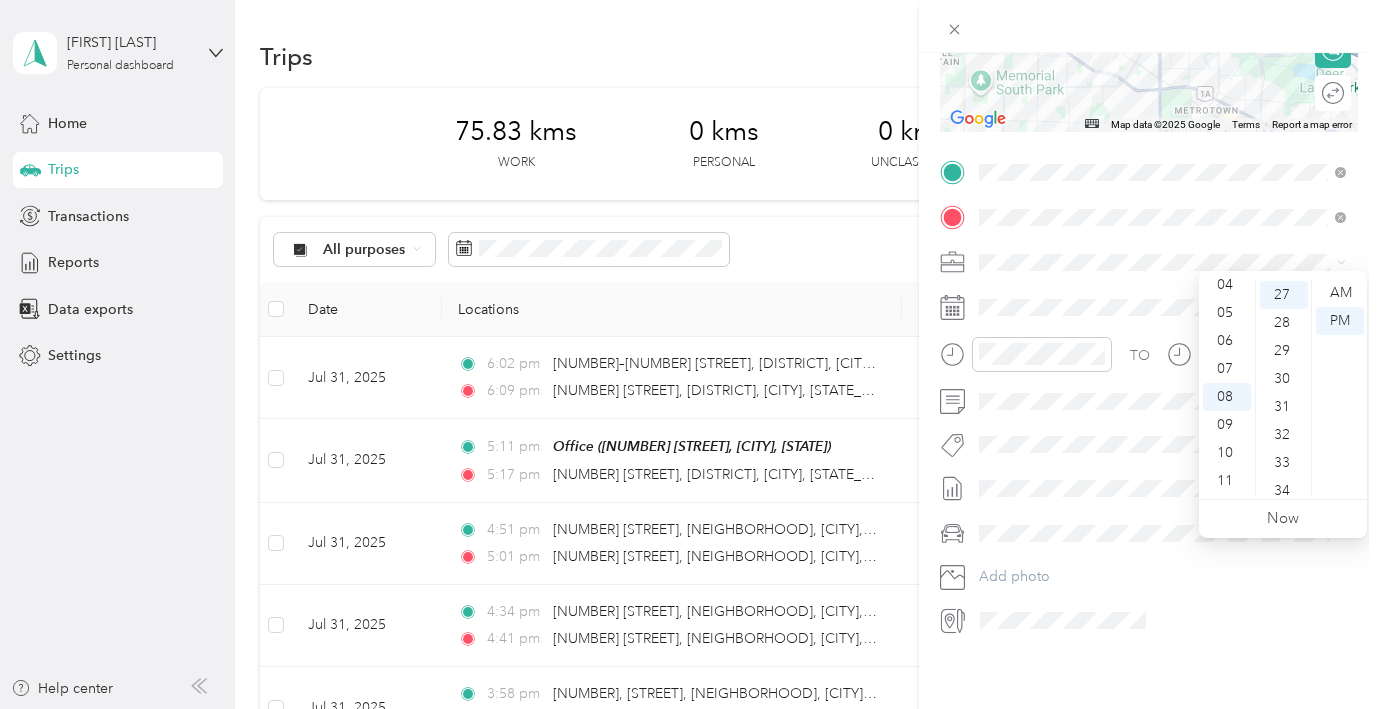 scroll, scrollTop: 0, scrollLeft: 0, axis: both 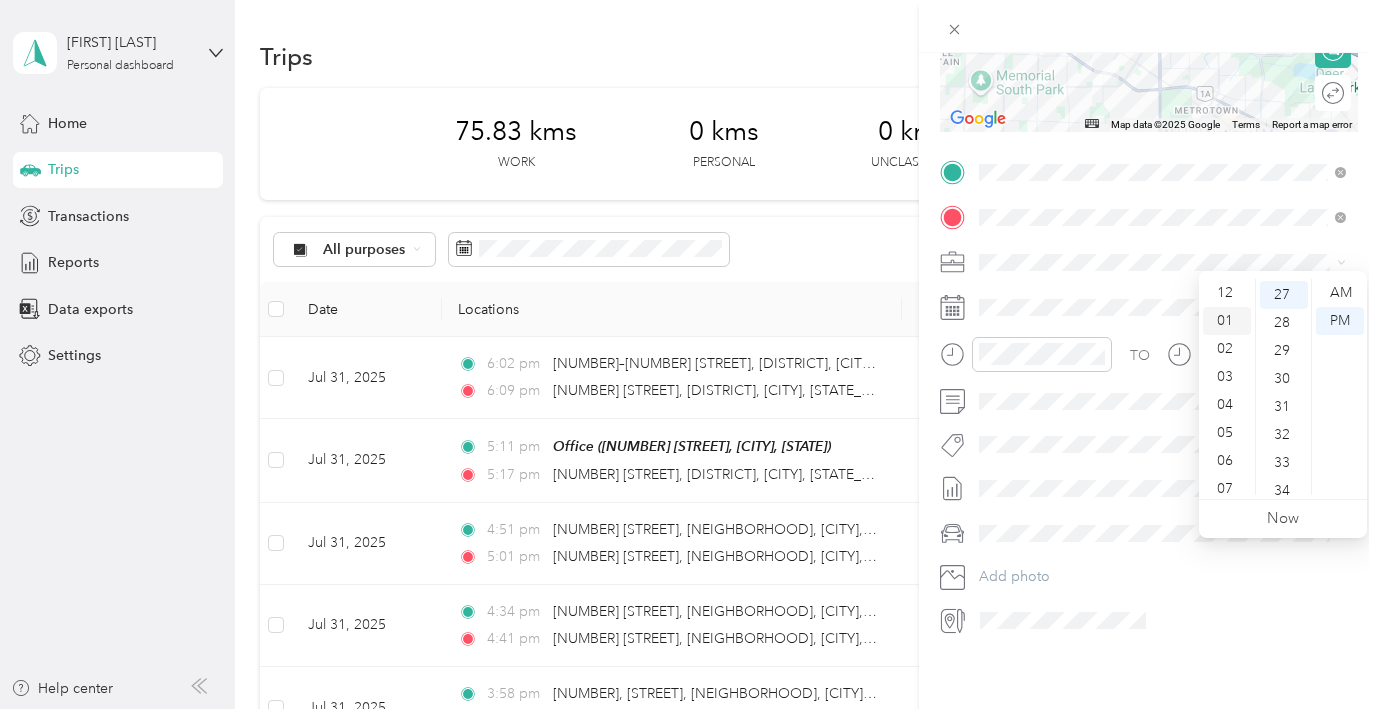 click on "01" at bounding box center (1227, 321) 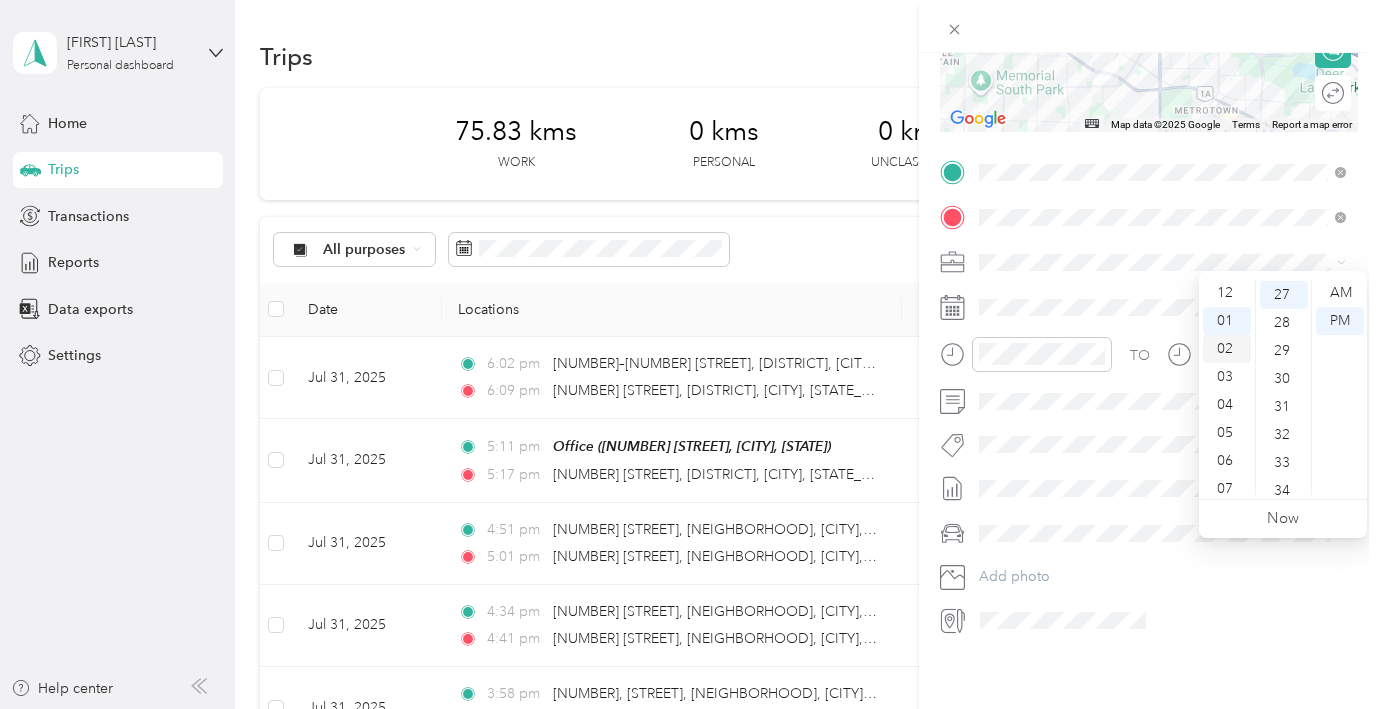 scroll, scrollTop: 26, scrollLeft: 0, axis: vertical 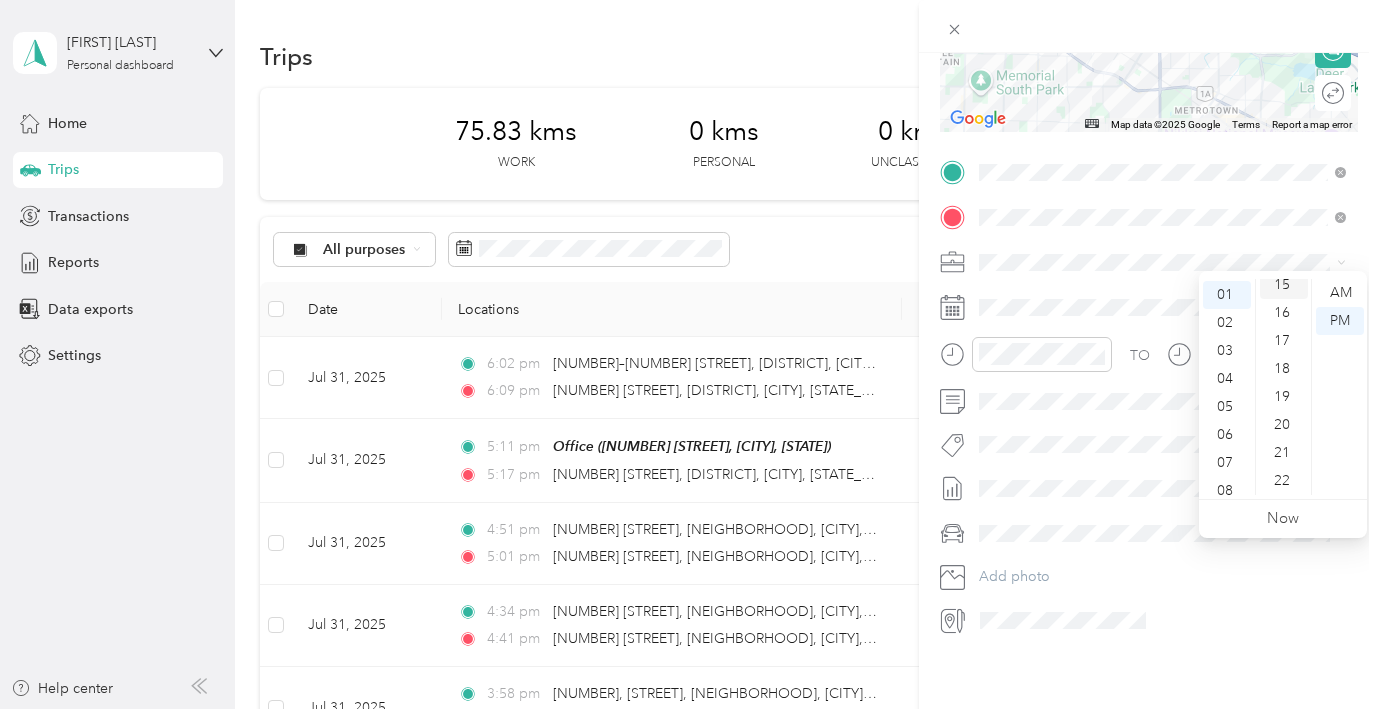 click on "15" at bounding box center [1284, 285] 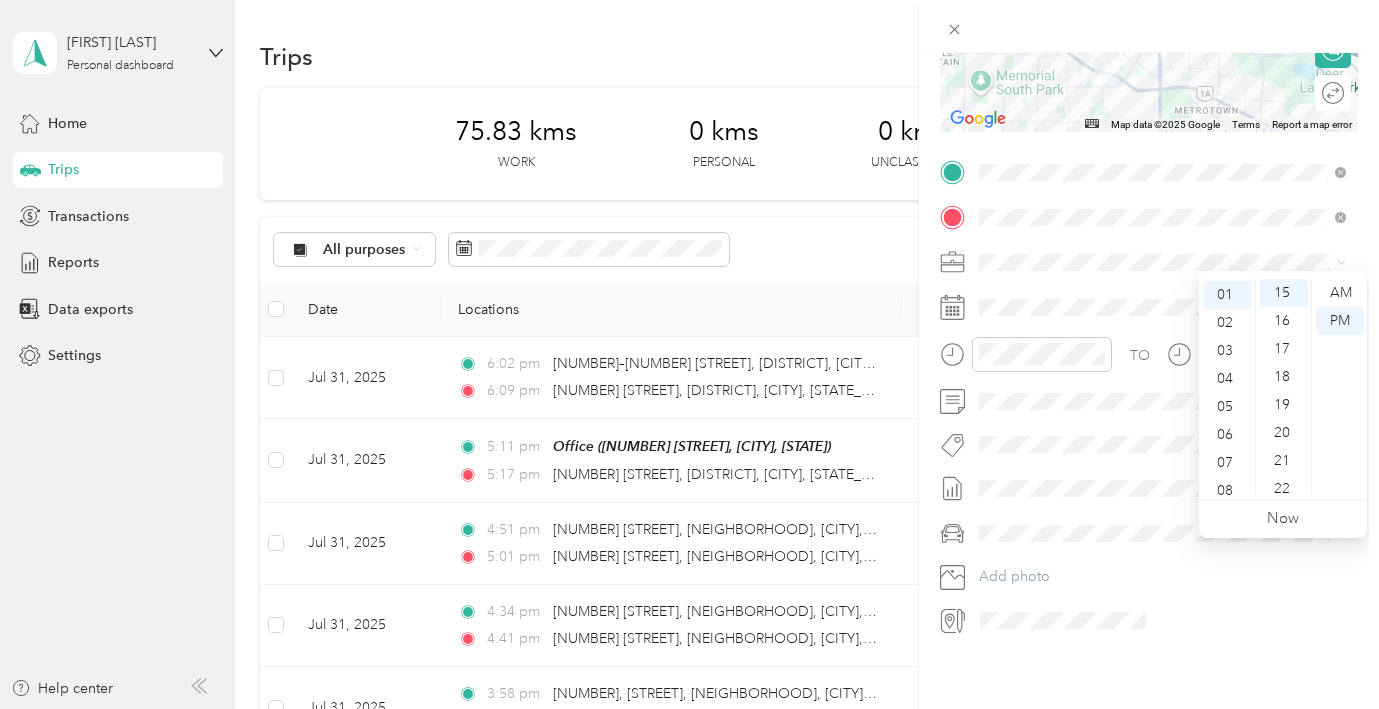 click at bounding box center (1165, 533) 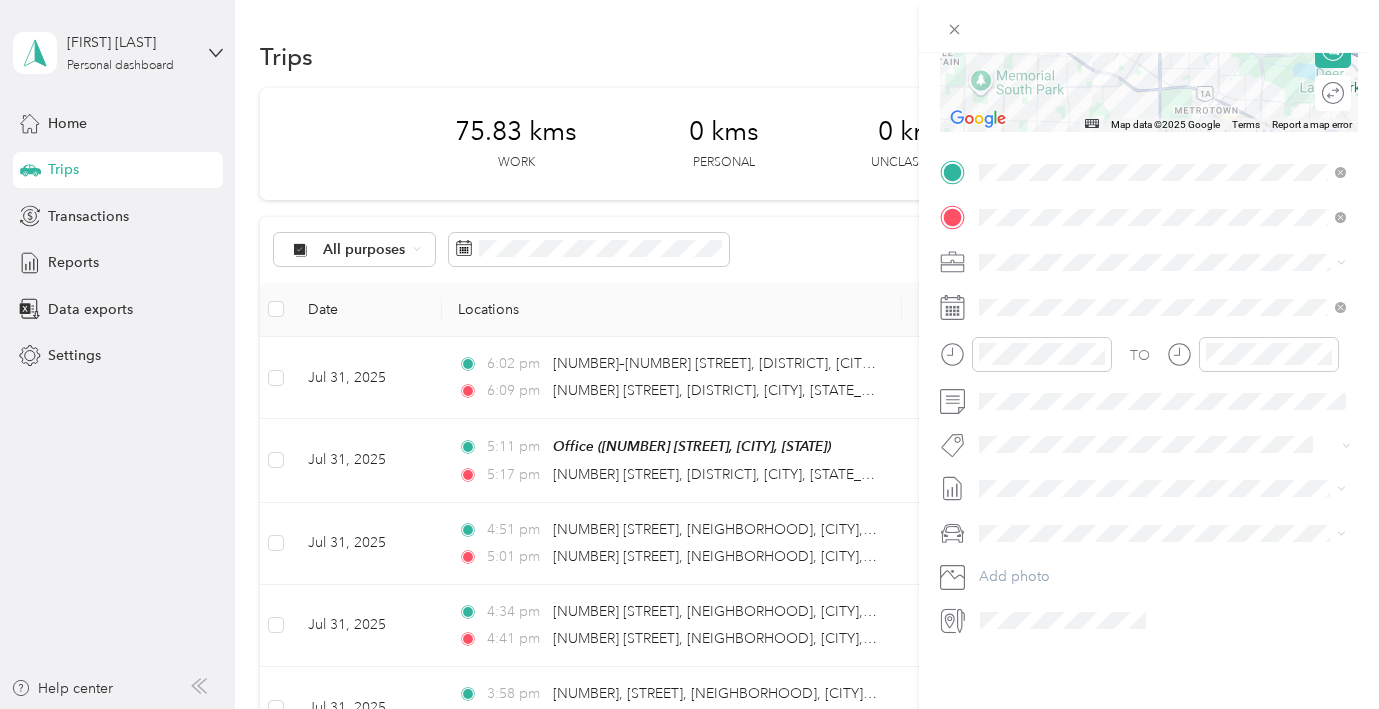 scroll, scrollTop: 455, scrollLeft: 0, axis: vertical 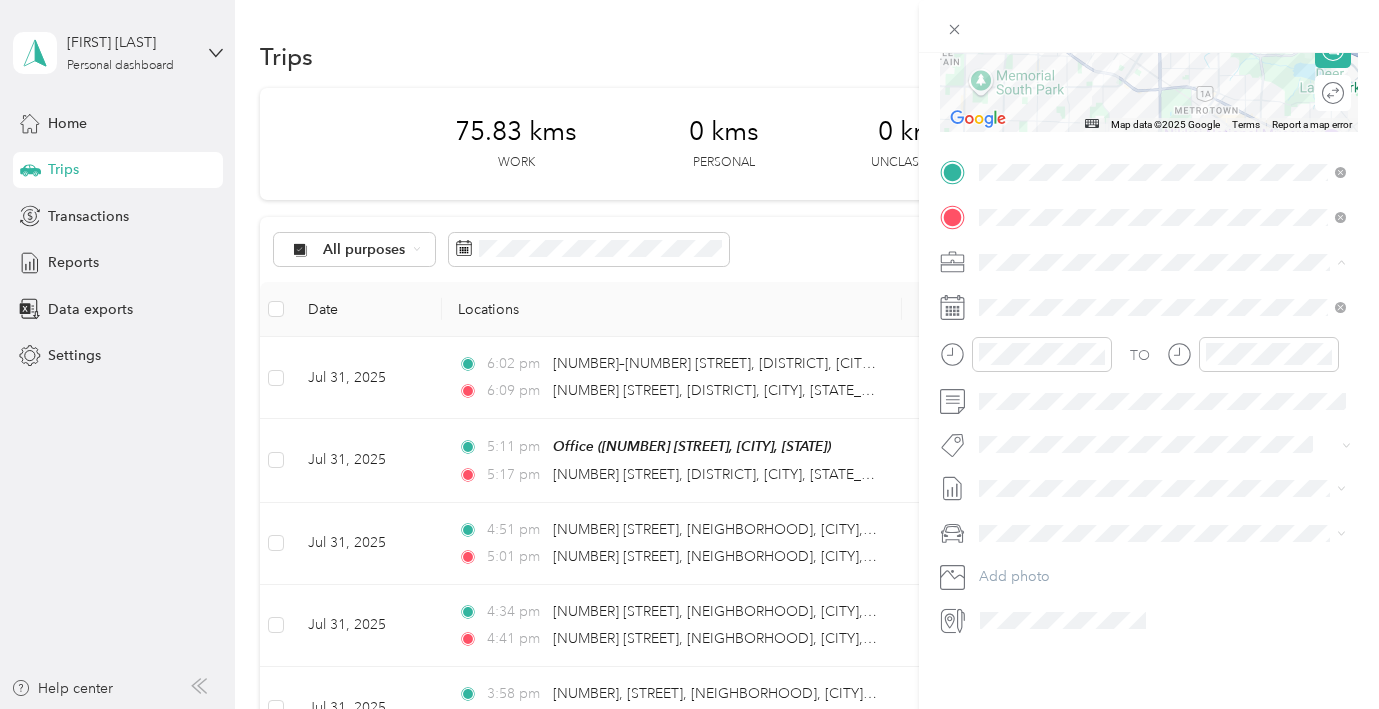 click on "Advent Real Estate" at bounding box center [1044, 333] 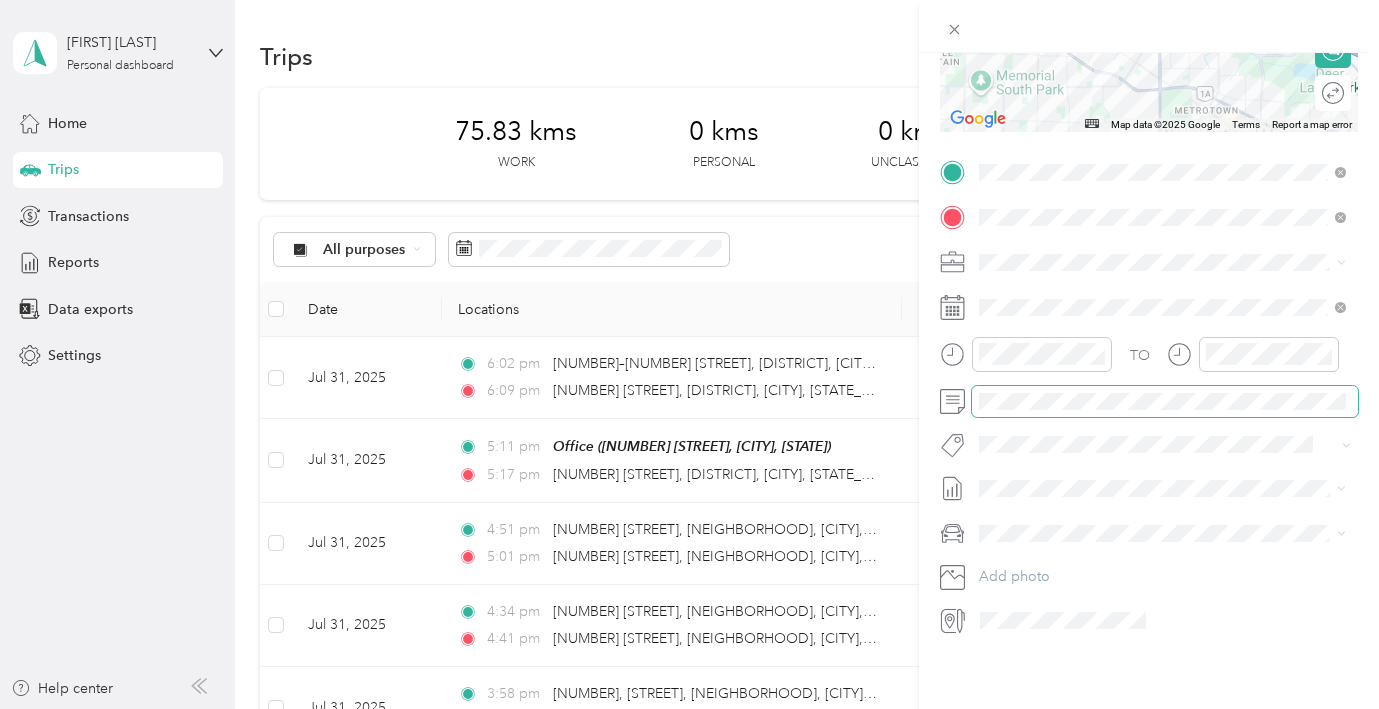 scroll, scrollTop: 0, scrollLeft: 0, axis: both 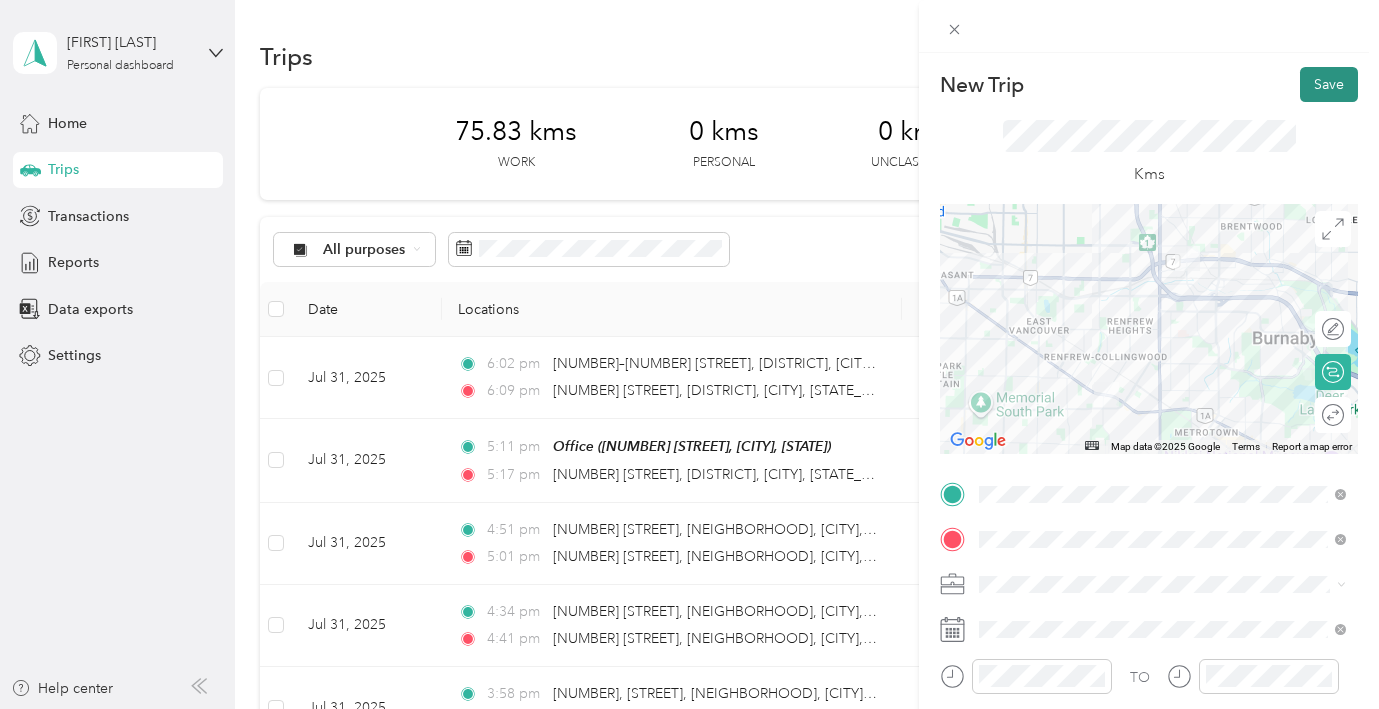 click on "Save" at bounding box center [1329, 84] 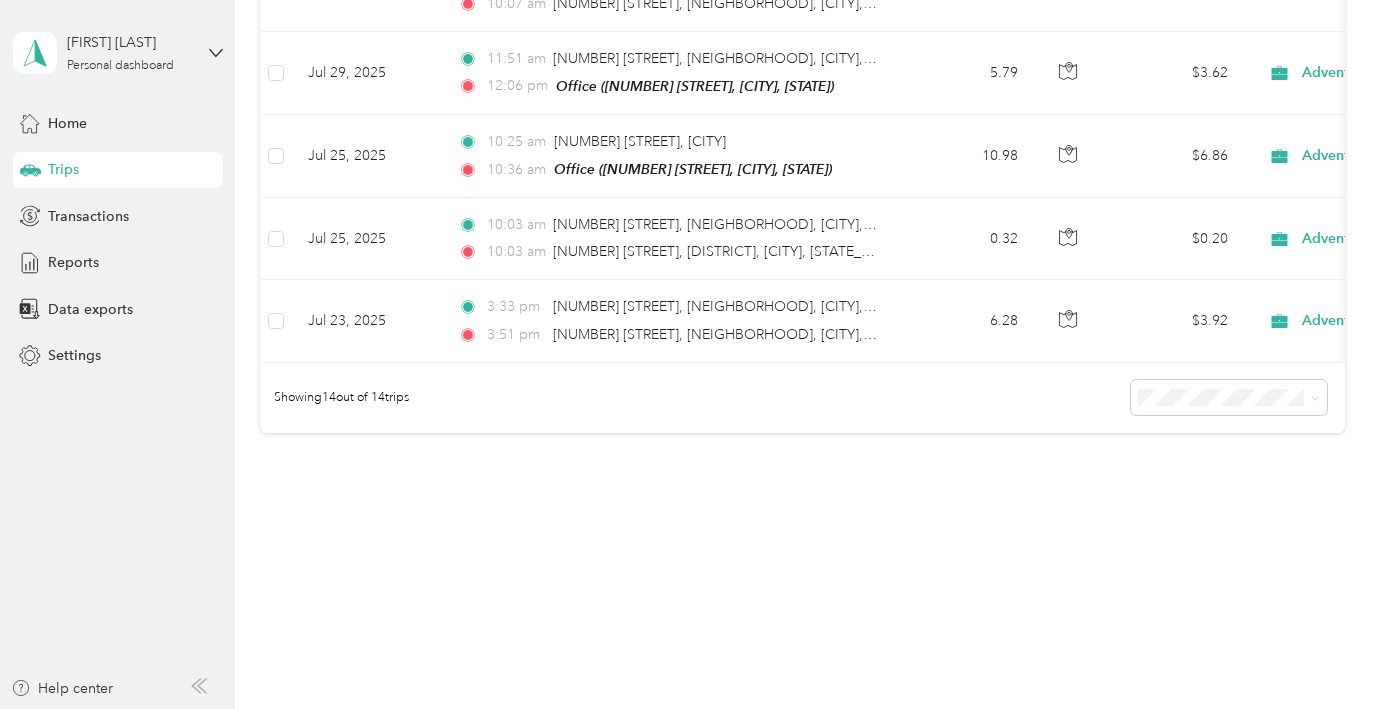 scroll, scrollTop: 0, scrollLeft: 0, axis: both 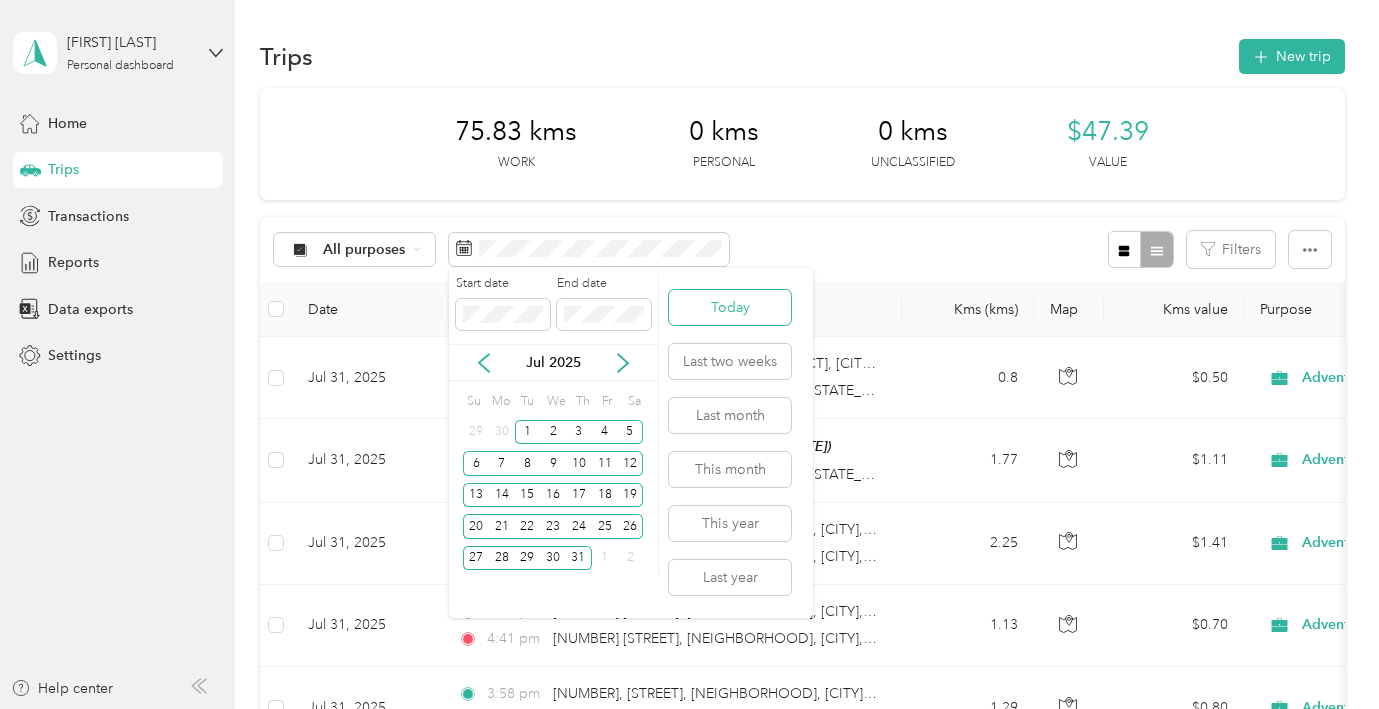 click on "Today" at bounding box center [730, 307] 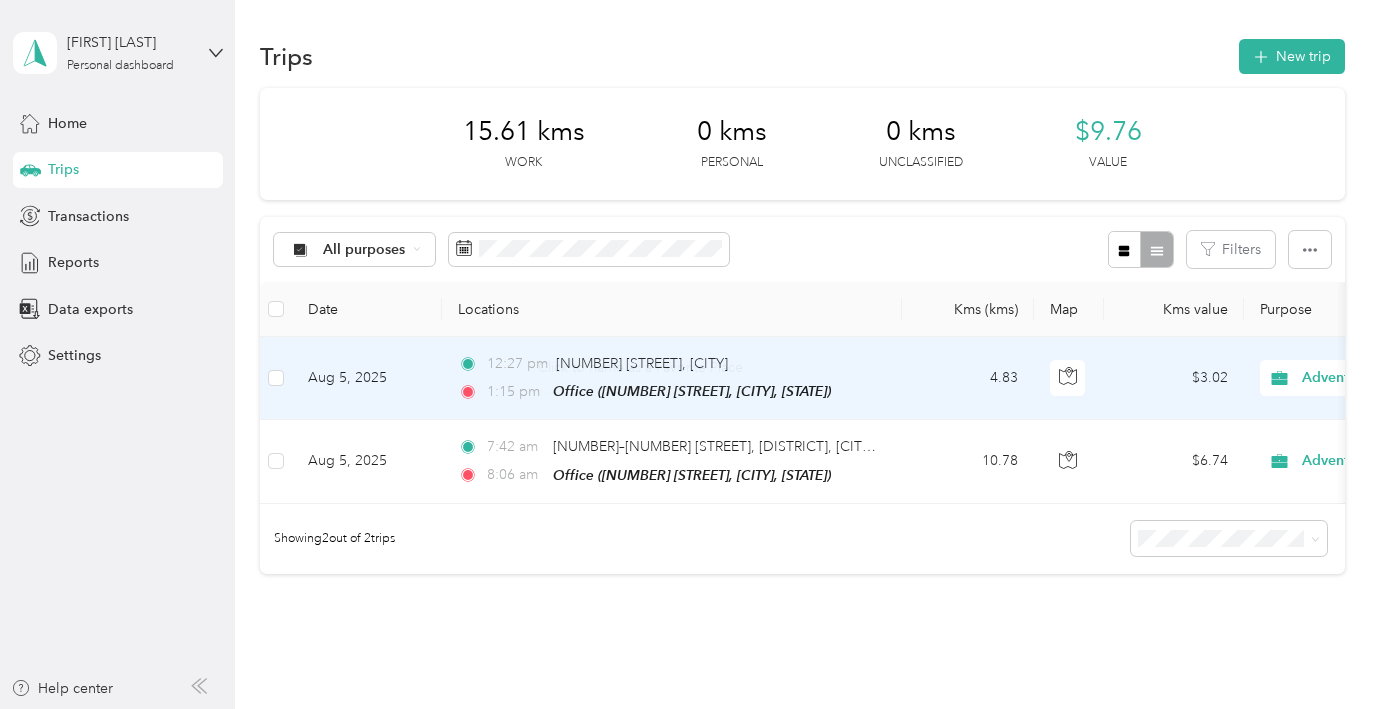 click on "[TIME] [NUMBER] [STREET], [CITY] [TIME] [LOCATION] ([NUMBER] [STREET], [CITY], [STATE])" at bounding box center (672, 378) 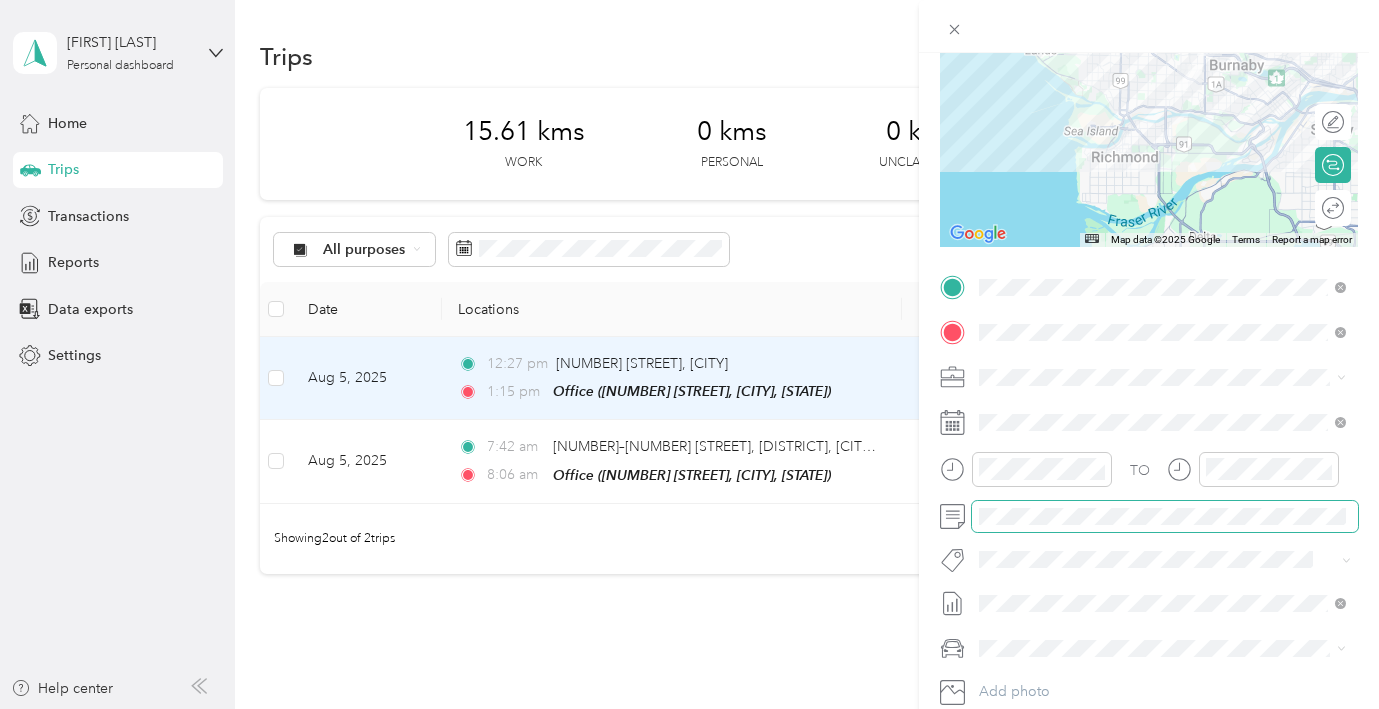 scroll, scrollTop: 325, scrollLeft: 0, axis: vertical 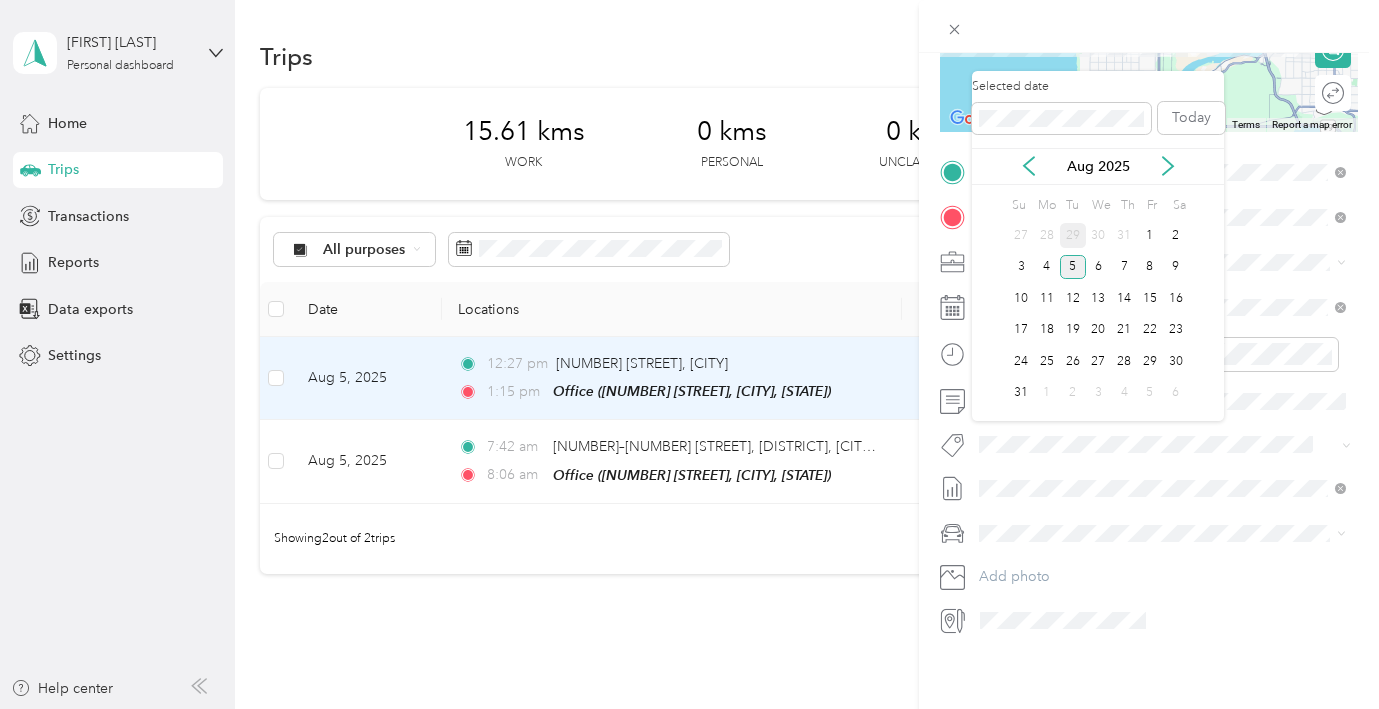 click on "29" at bounding box center [1073, 235] 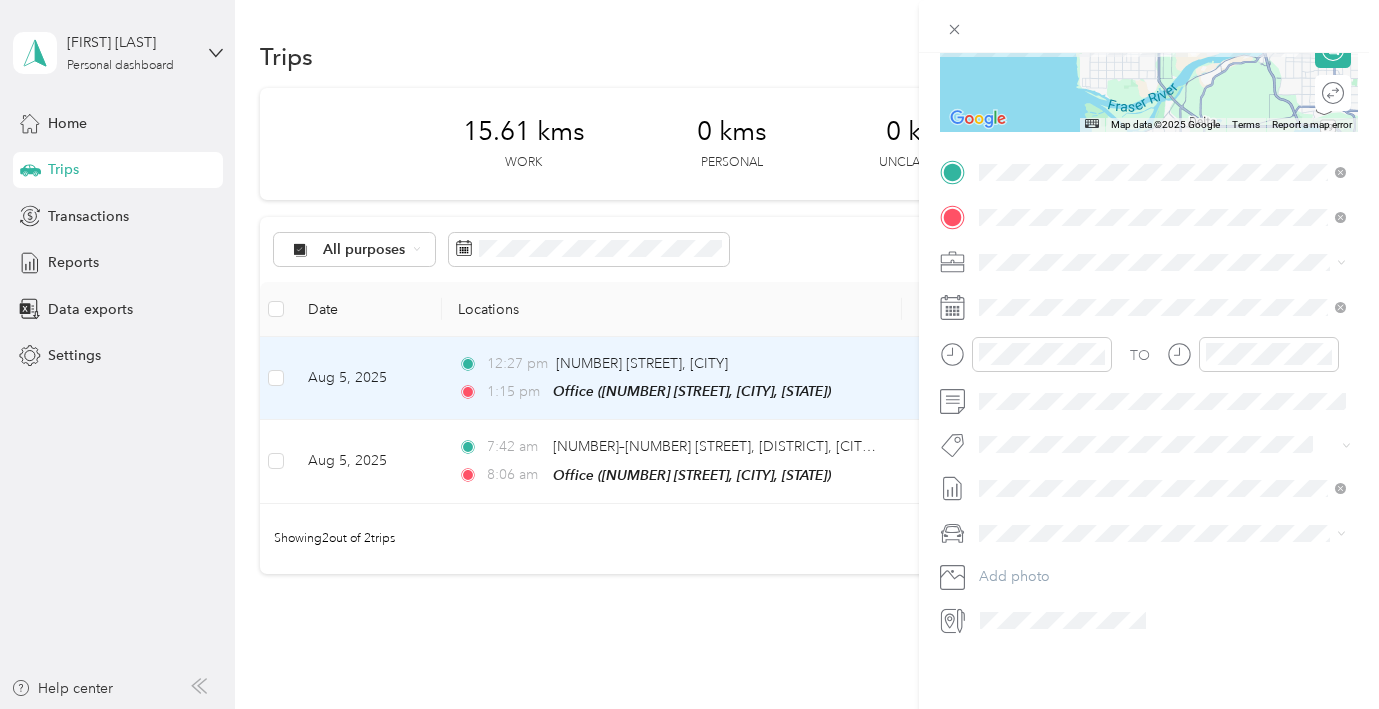 scroll, scrollTop: 0, scrollLeft: 0, axis: both 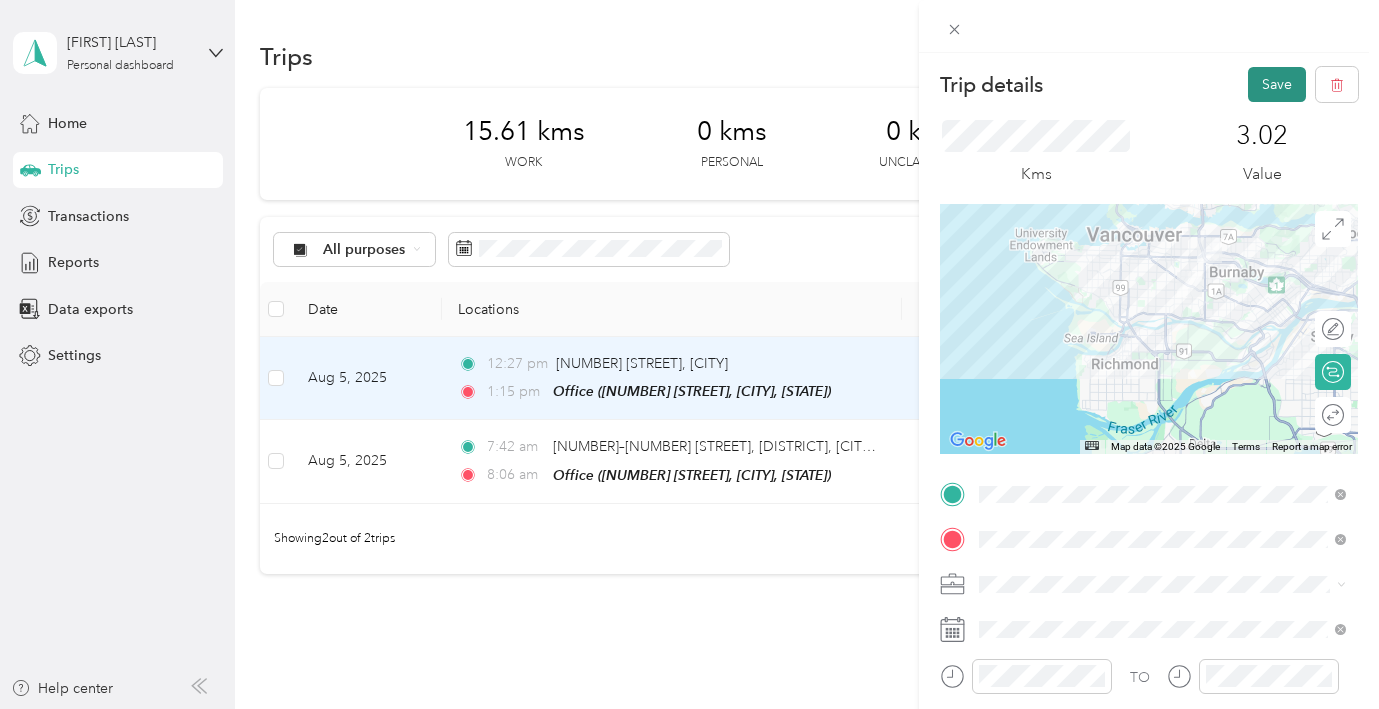 click on "Save" at bounding box center [1277, 84] 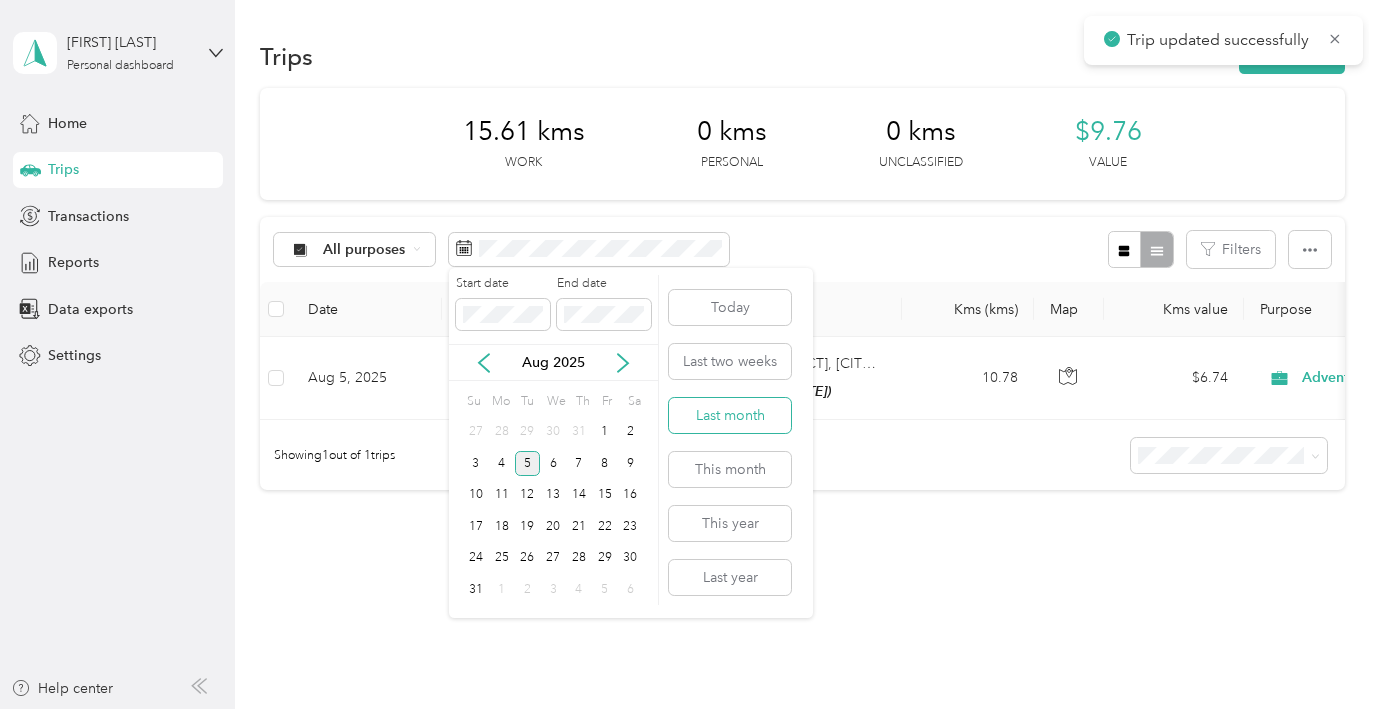 click on "Last month" at bounding box center [730, 415] 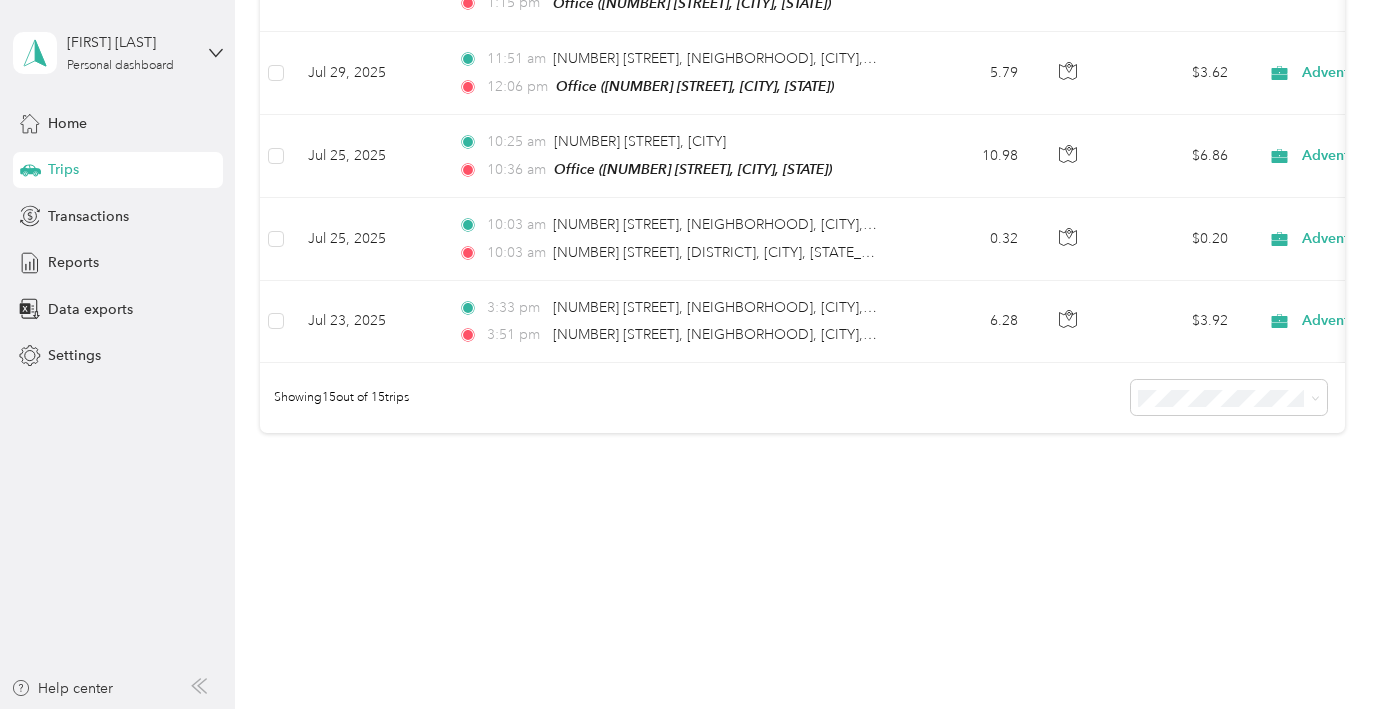 scroll, scrollTop: 1907, scrollLeft: 0, axis: vertical 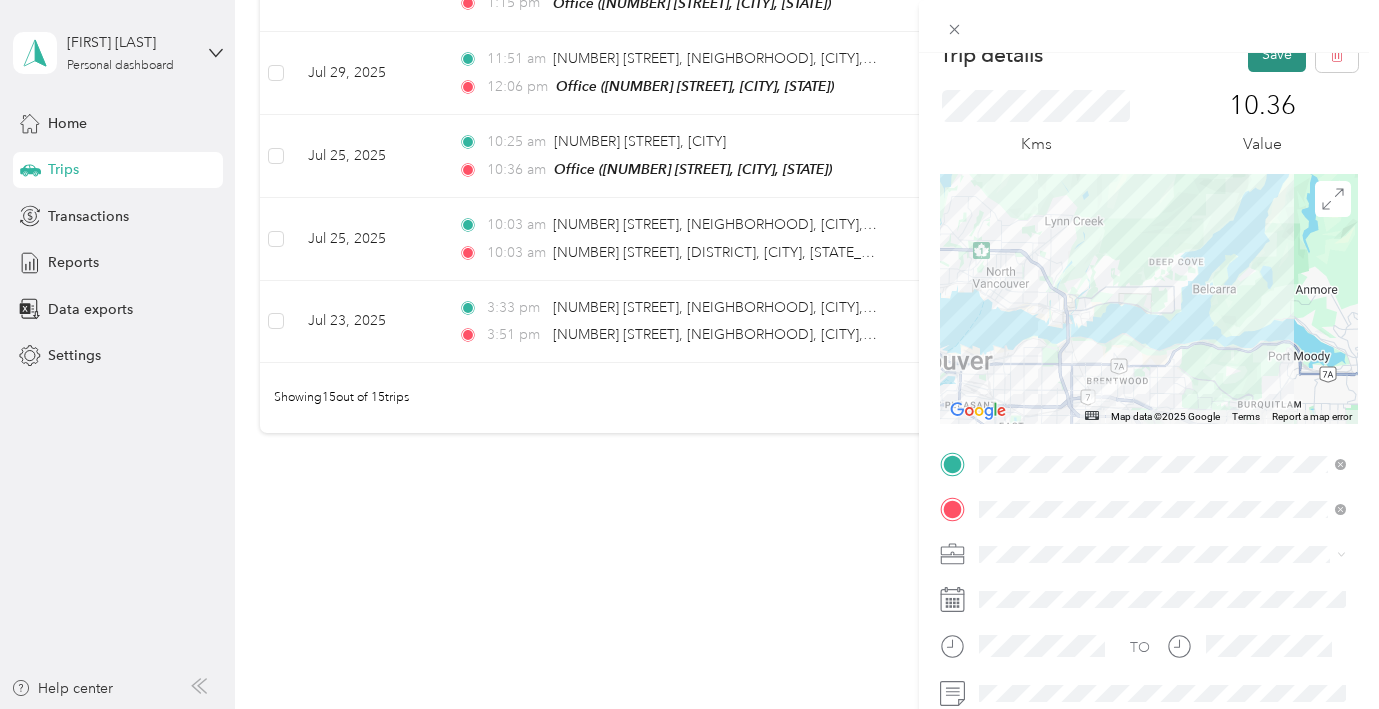 click on "Save" at bounding box center [1277, 54] 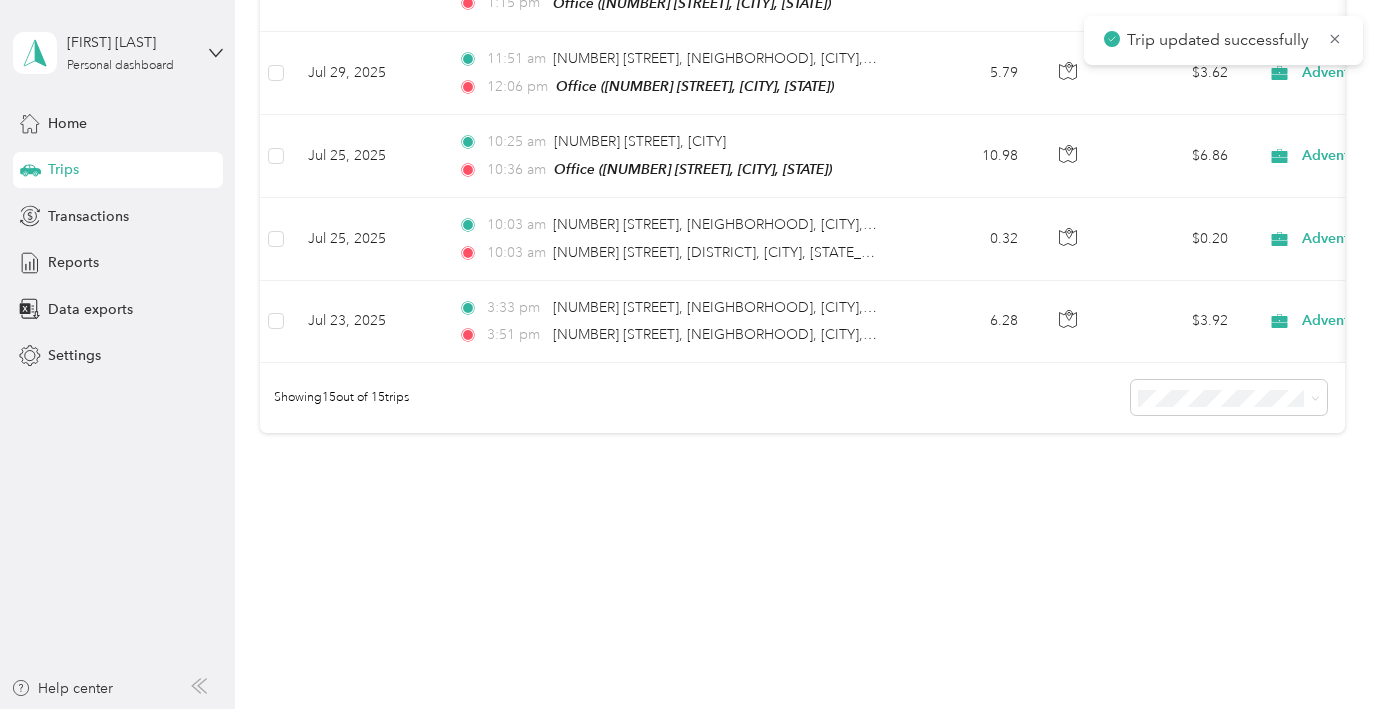 scroll, scrollTop: 1575, scrollLeft: 0, axis: vertical 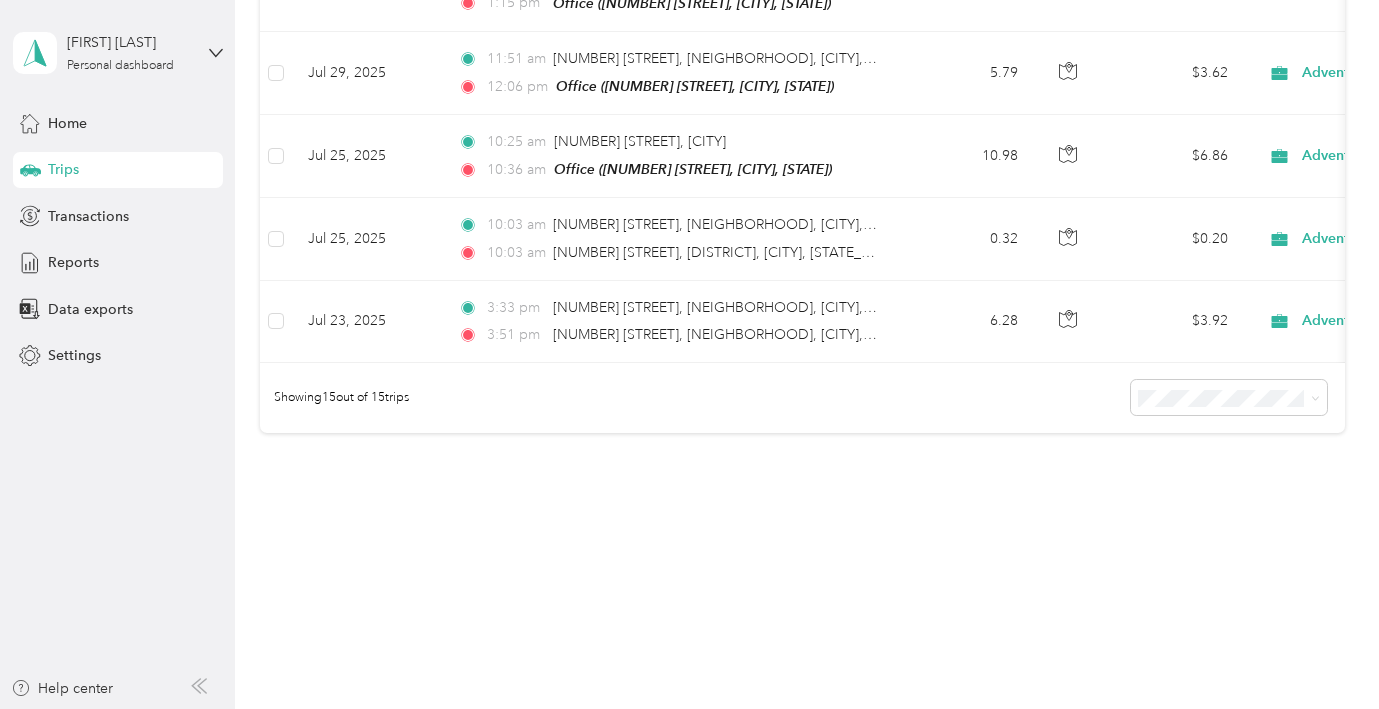 click on "[TIME] [NUMBER]–[NUMBER] [STREET], [NEIGHBORHOOD], [CITY], [STATE] [TIME] [NUMBER] [STREET], [NEIGHBORHOOD], [CITY], [STATE]" at bounding box center [672, -175] 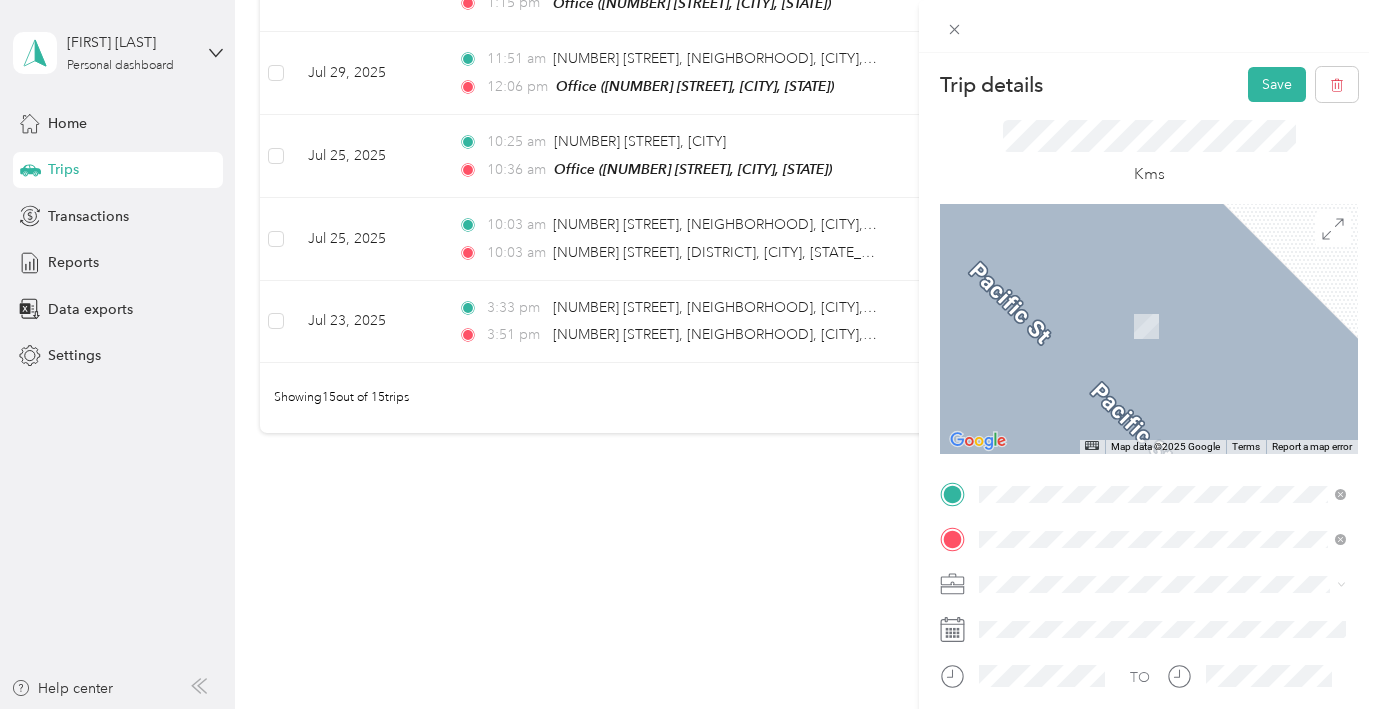click on "[NUMBER] [STREET]
[CITY], [STATE] [POSTAL_CODE], [COUNTRY]" at bounding box center (1161, 304) 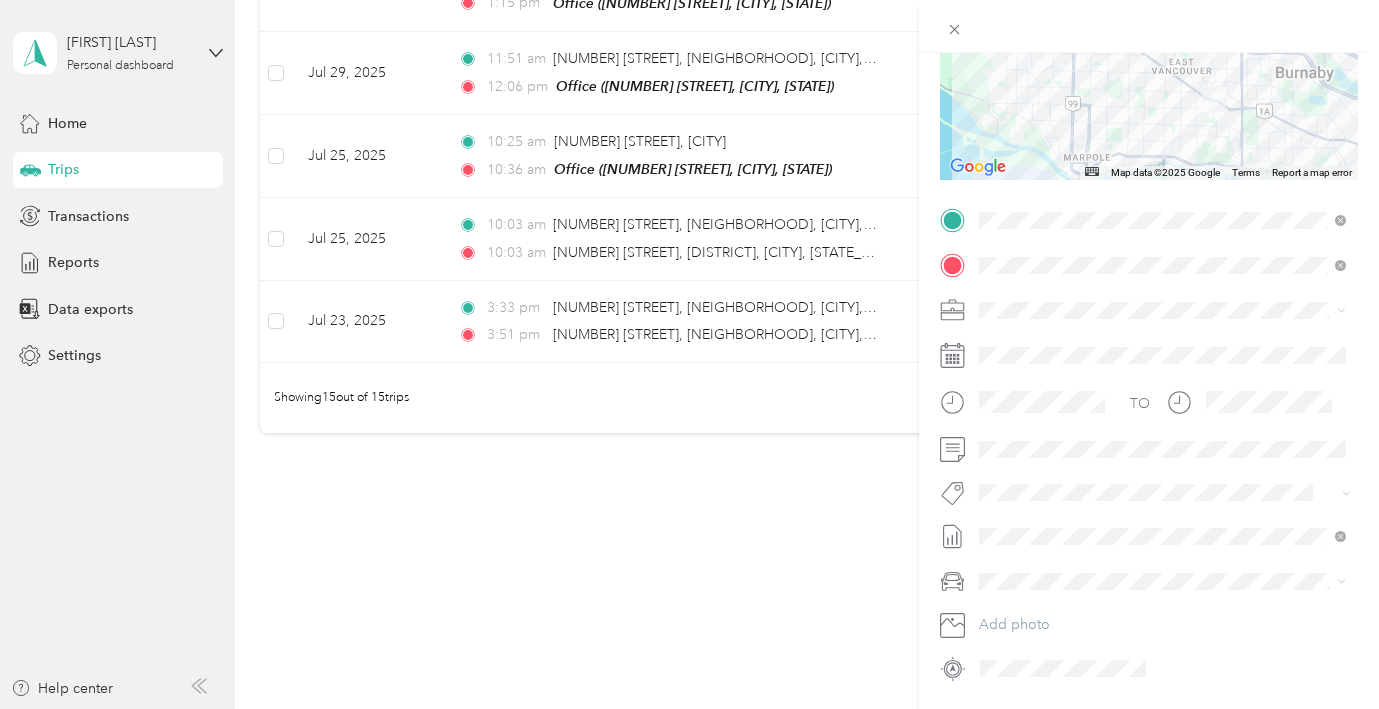 scroll, scrollTop: 357, scrollLeft: 0, axis: vertical 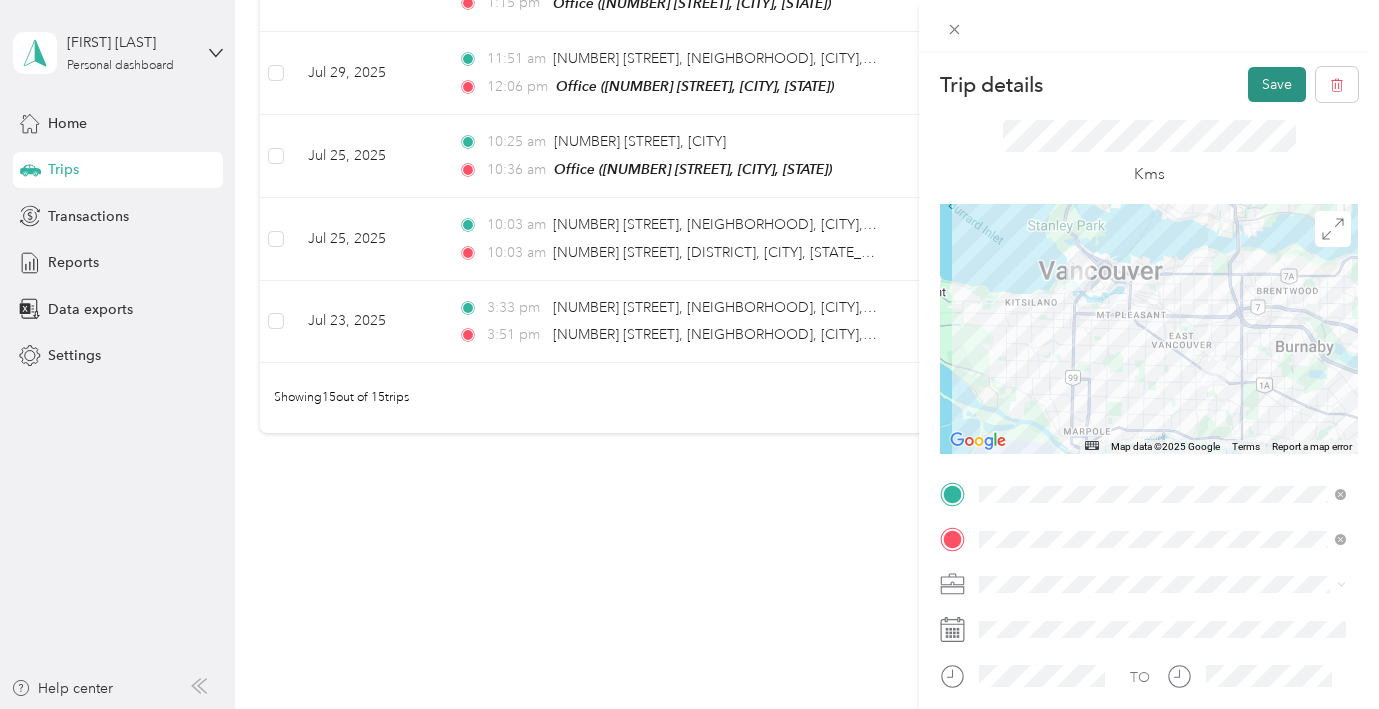 click on "Save" at bounding box center [1277, 84] 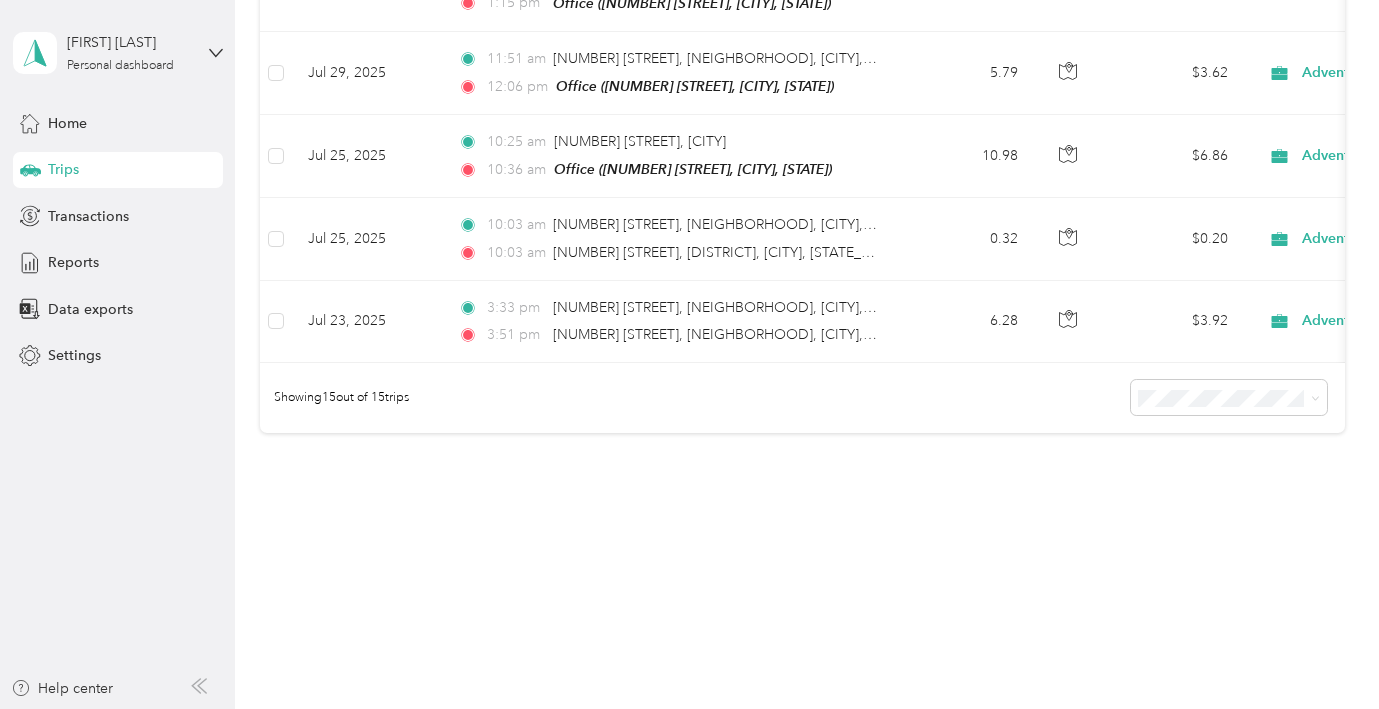 click on "[TIME] [NUMBER] [STREET], [DISTRICT], [CITY], [STATE_ABBR] [TIME] [NUMBER] [STREET], [DISTRICT], [CITY], [STATE_ABBR]" at bounding box center (672, -257) 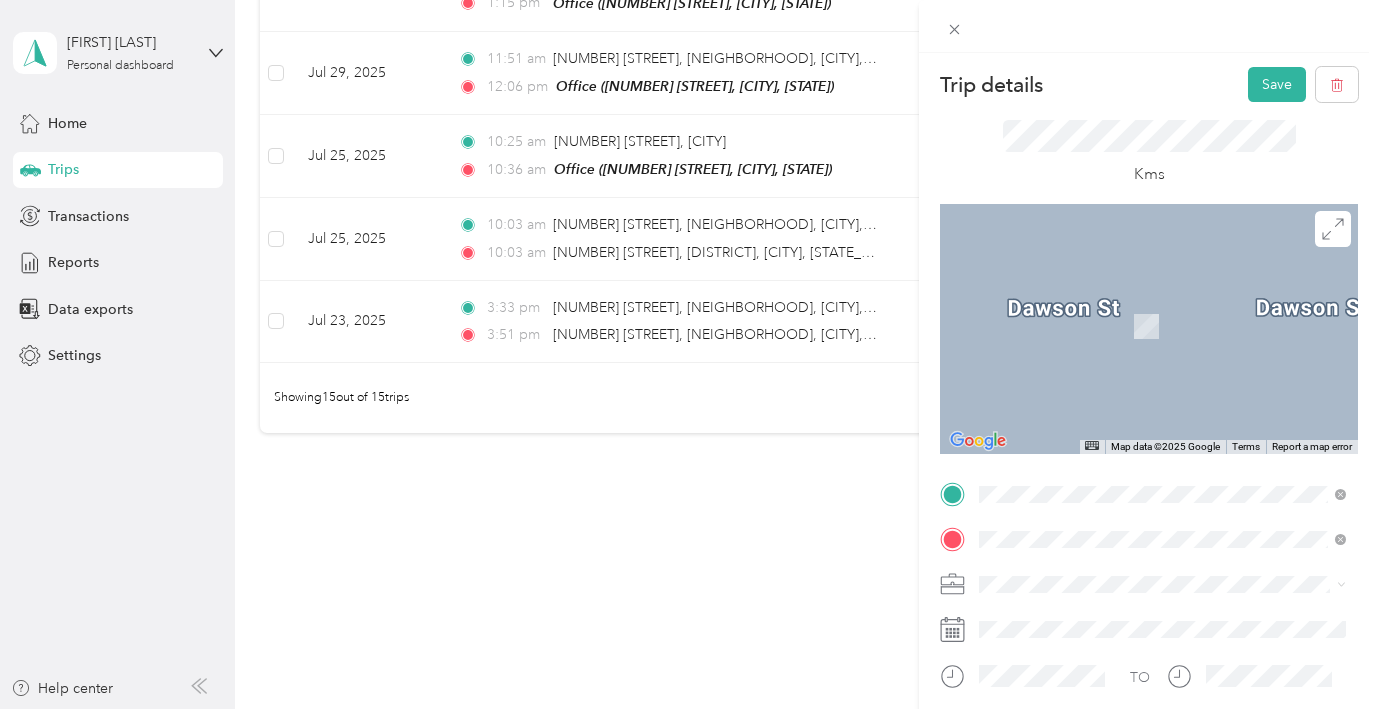 click on "[NUMBER] [STREET]
[CITY], [STATE] [POSTAL_CODE], [COUNTRY]" at bounding box center [1161, 259] 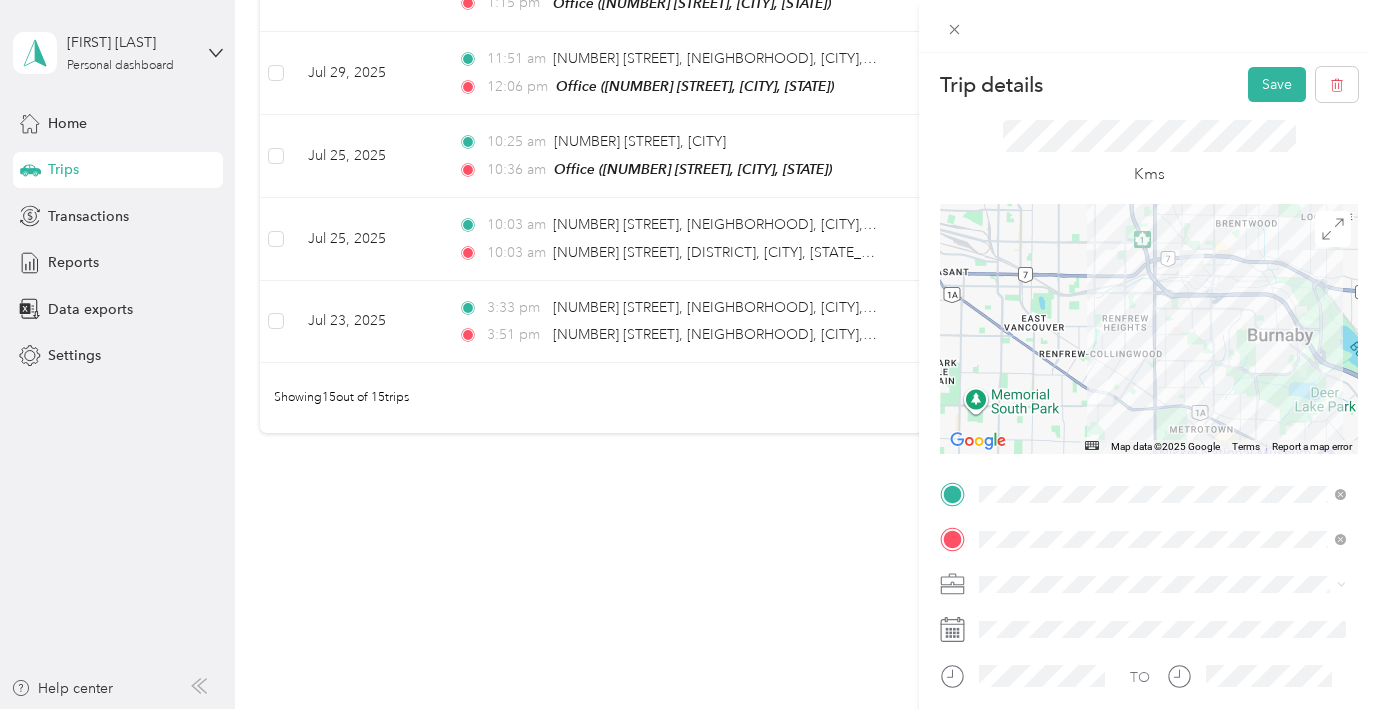click on "[NUMBER] [STREET], [POSTAL_CODE], [CITY], [STATE], [COUNTRY]" at bounding box center (1163, 342) 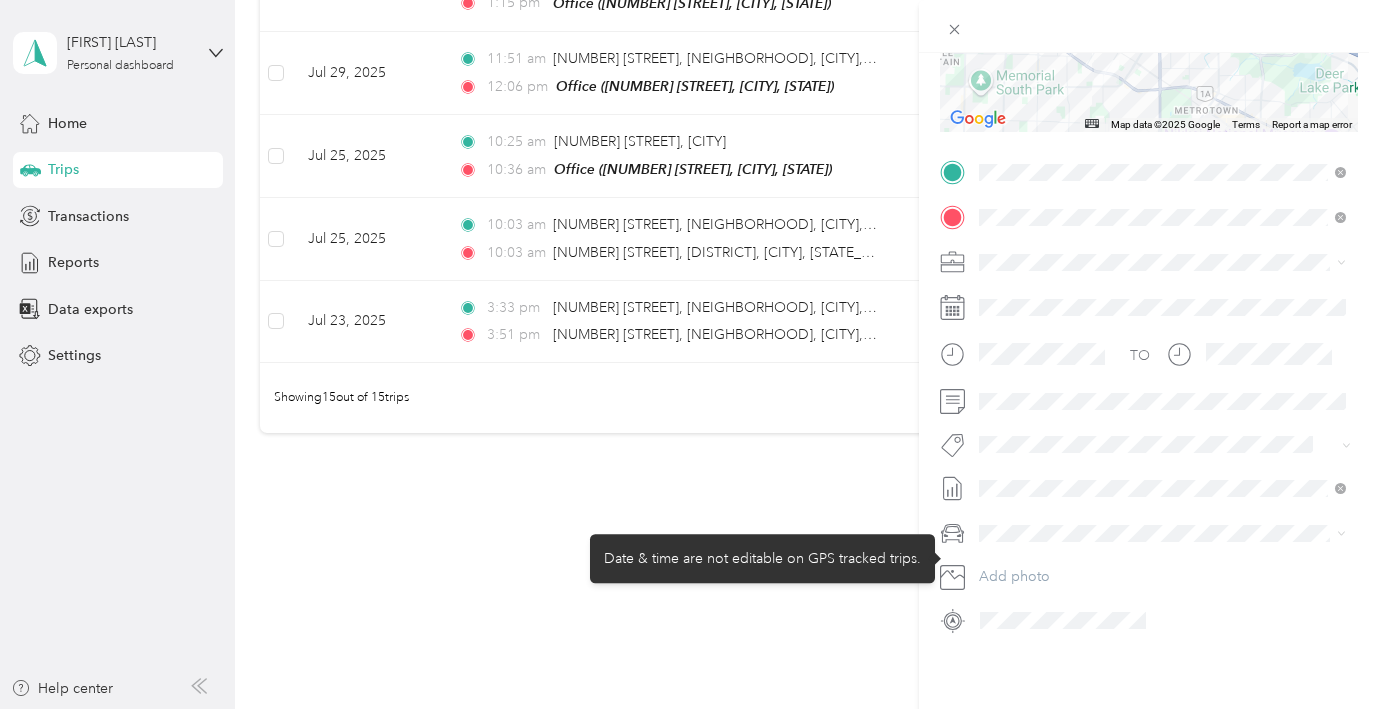 scroll, scrollTop: 520, scrollLeft: 0, axis: vertical 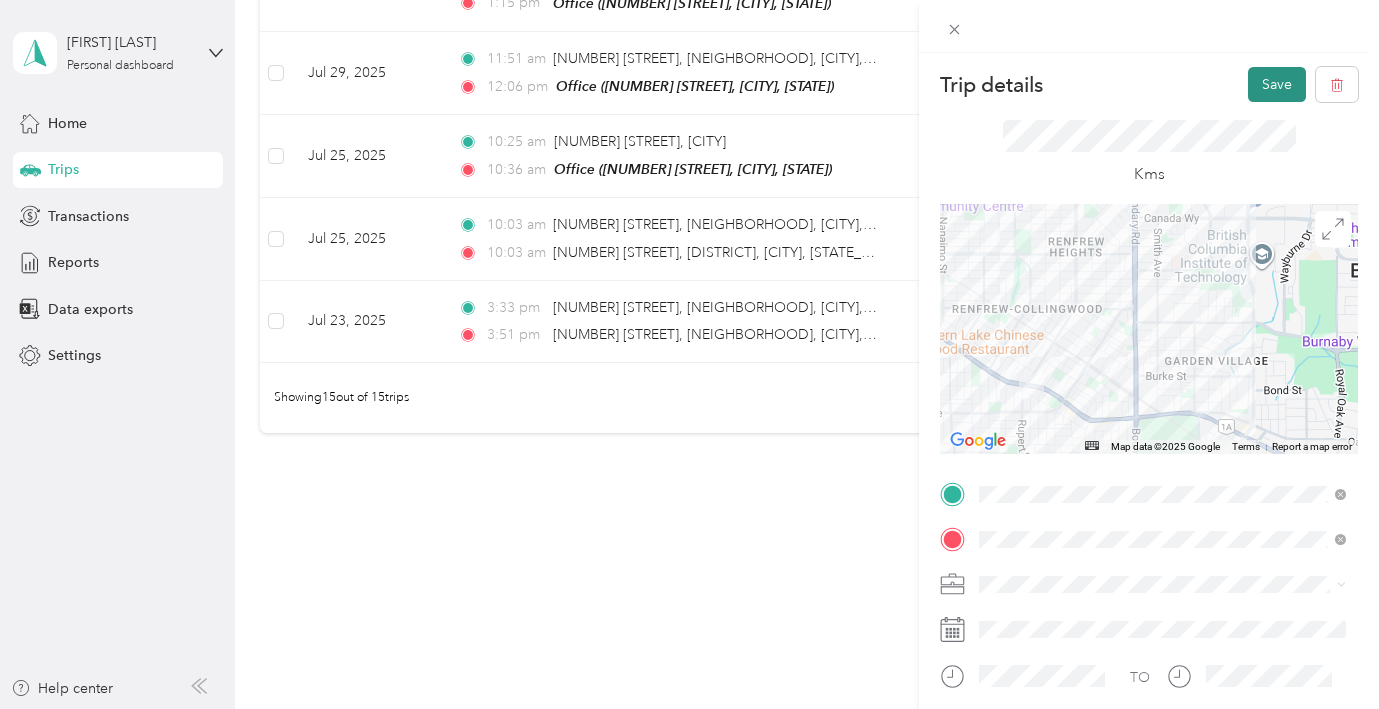 click on "Save" at bounding box center [1277, 84] 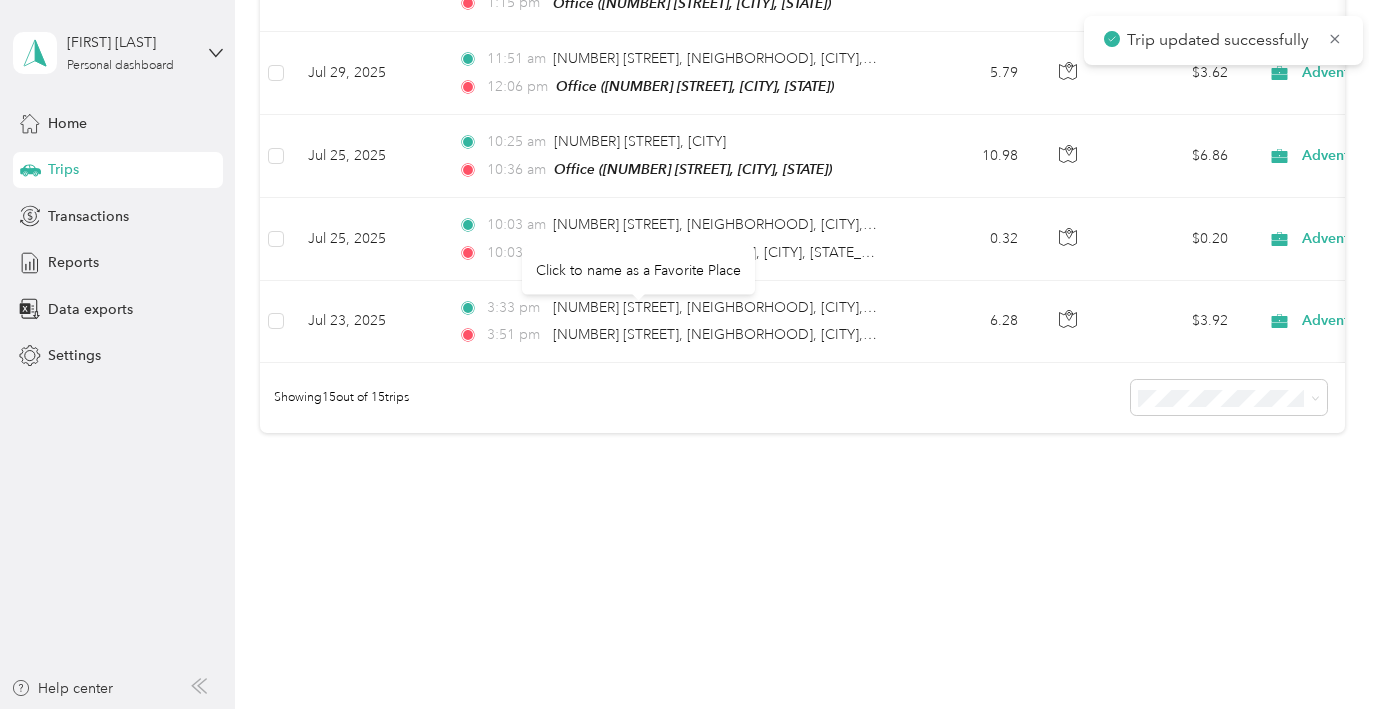 scroll, scrollTop: 1463, scrollLeft: 0, axis: vertical 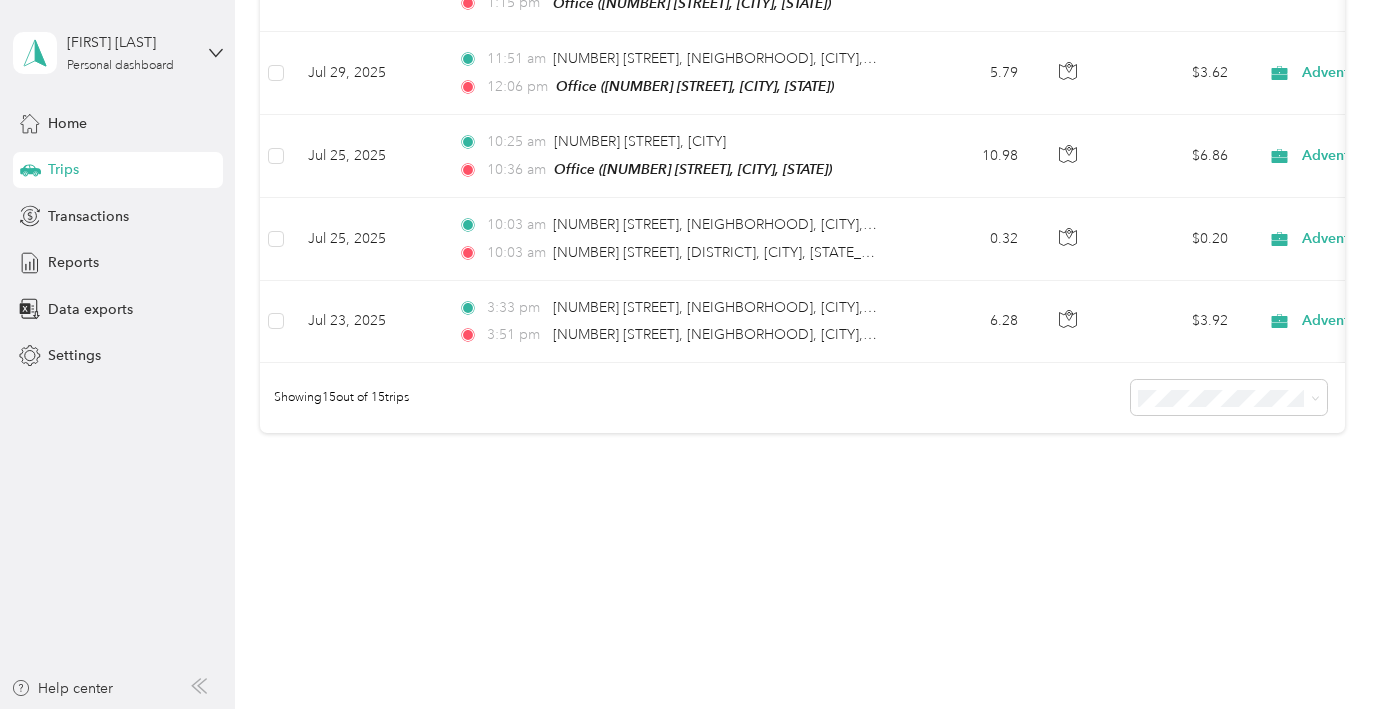 click on "[TIME] [NUMBER] [STREET], [DISTRICT], [CITY], [STATE], [TIME] [NUMBER] [STREET], [DISTRICT], [CITY], [STATE]" at bounding box center [672, -340] 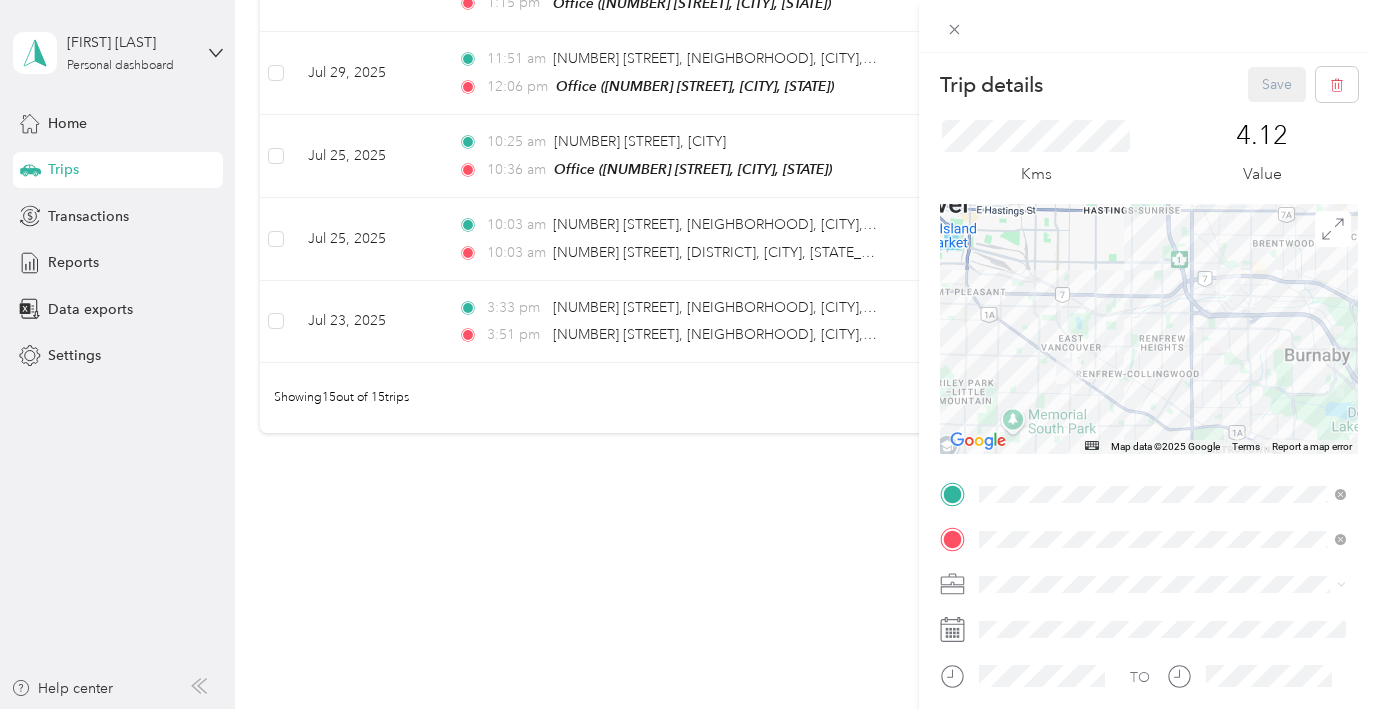 click on "TEAM Office [NUMBER] [STREET], [POSTAL_CODE], [CITY], [STATE], [COUNTRY]" at bounding box center (1178, 284) 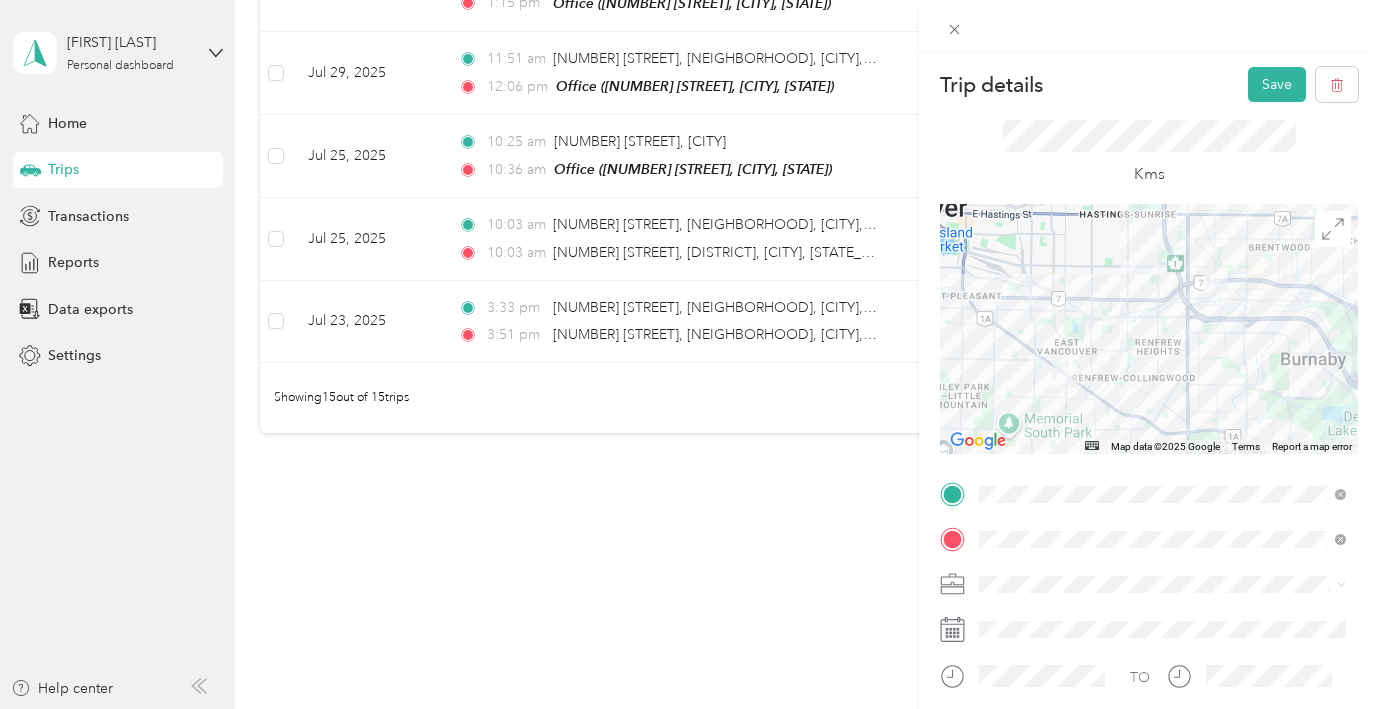 click at bounding box center [1165, 584] 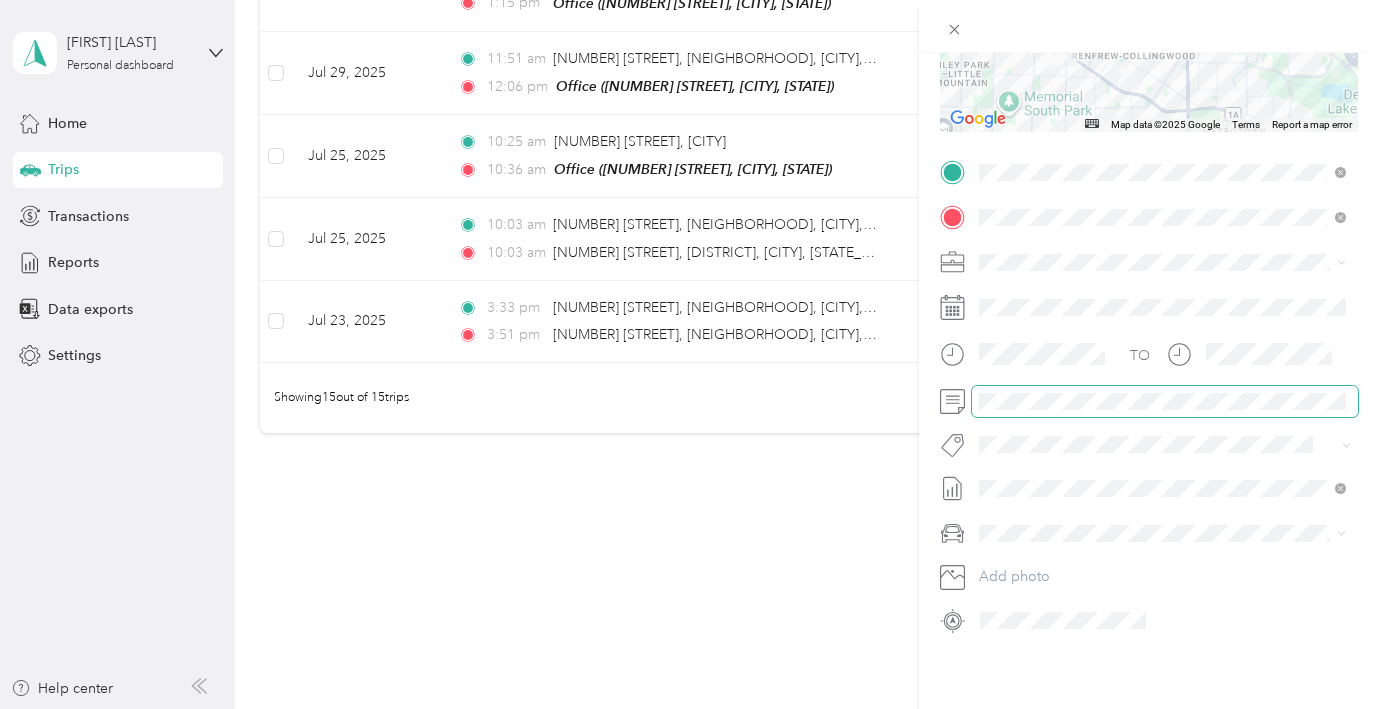 scroll, scrollTop: 376, scrollLeft: 0, axis: vertical 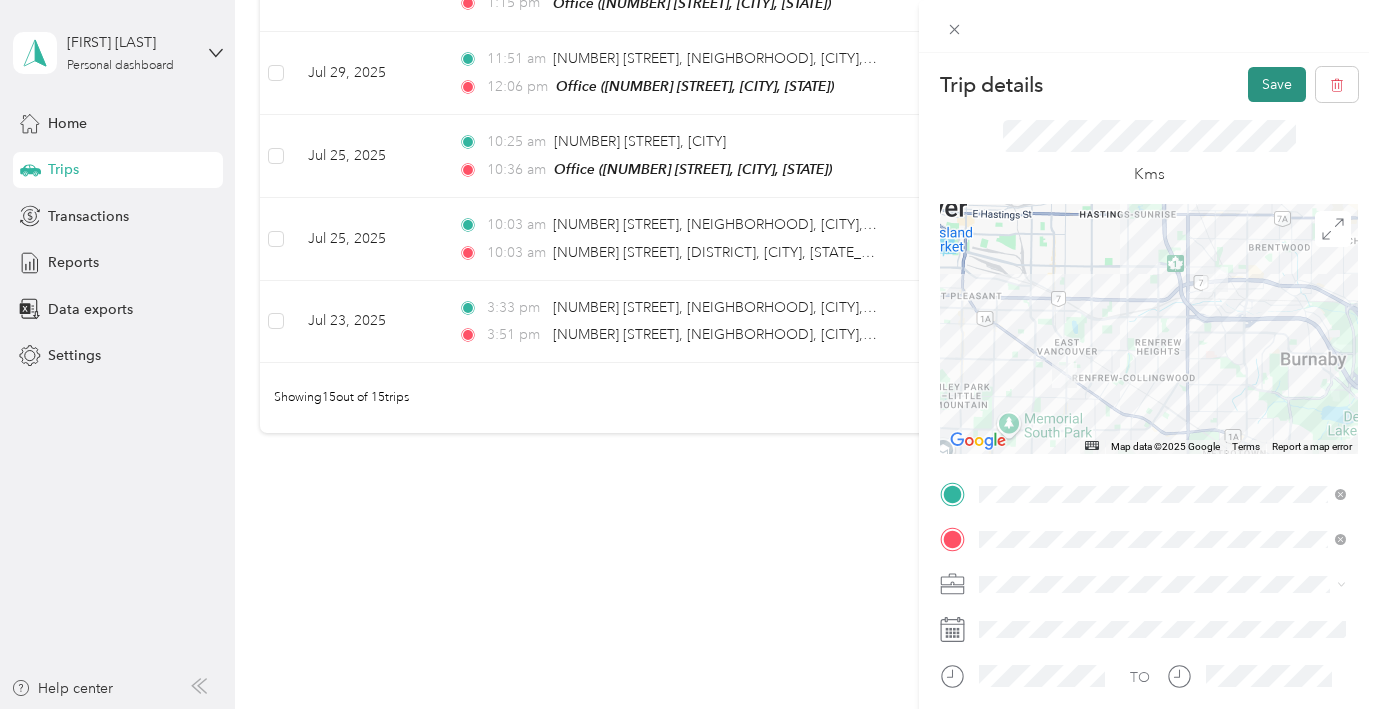 click on "Save" at bounding box center (1277, 84) 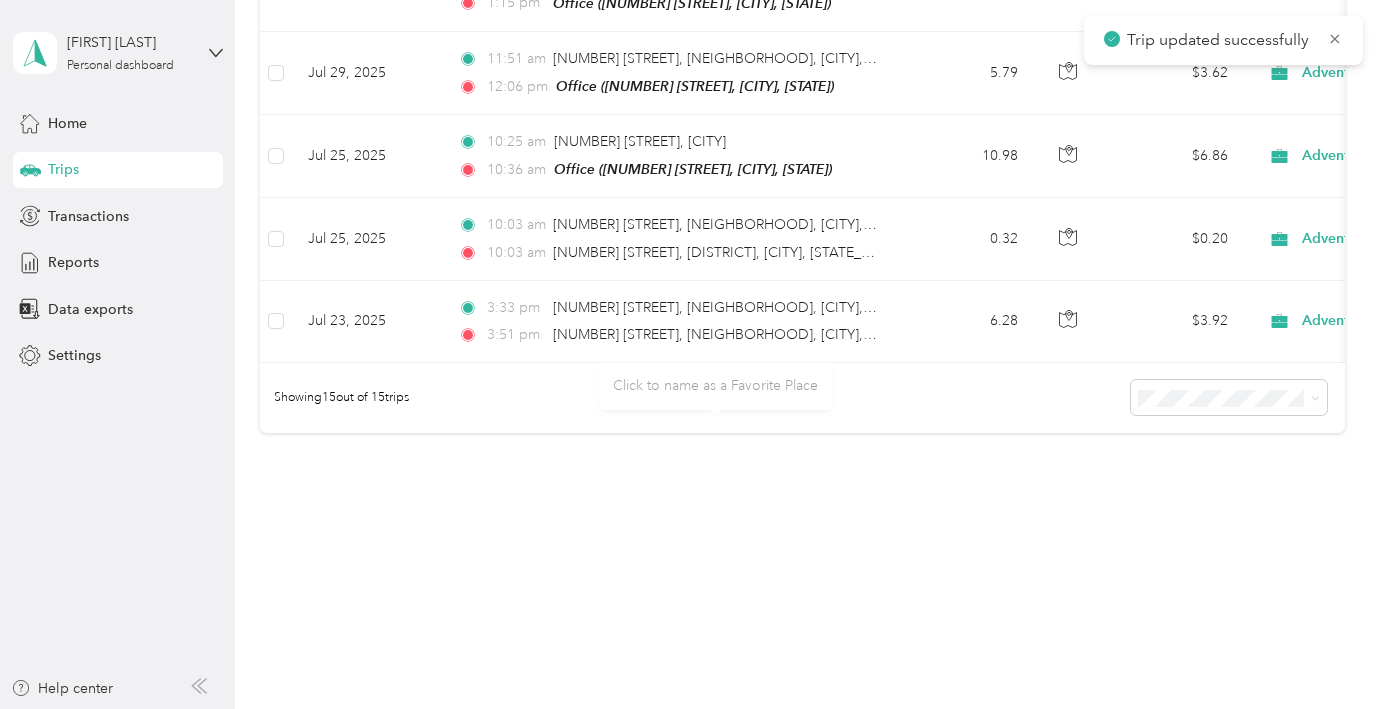 scroll, scrollTop: 1211, scrollLeft: 0, axis: vertical 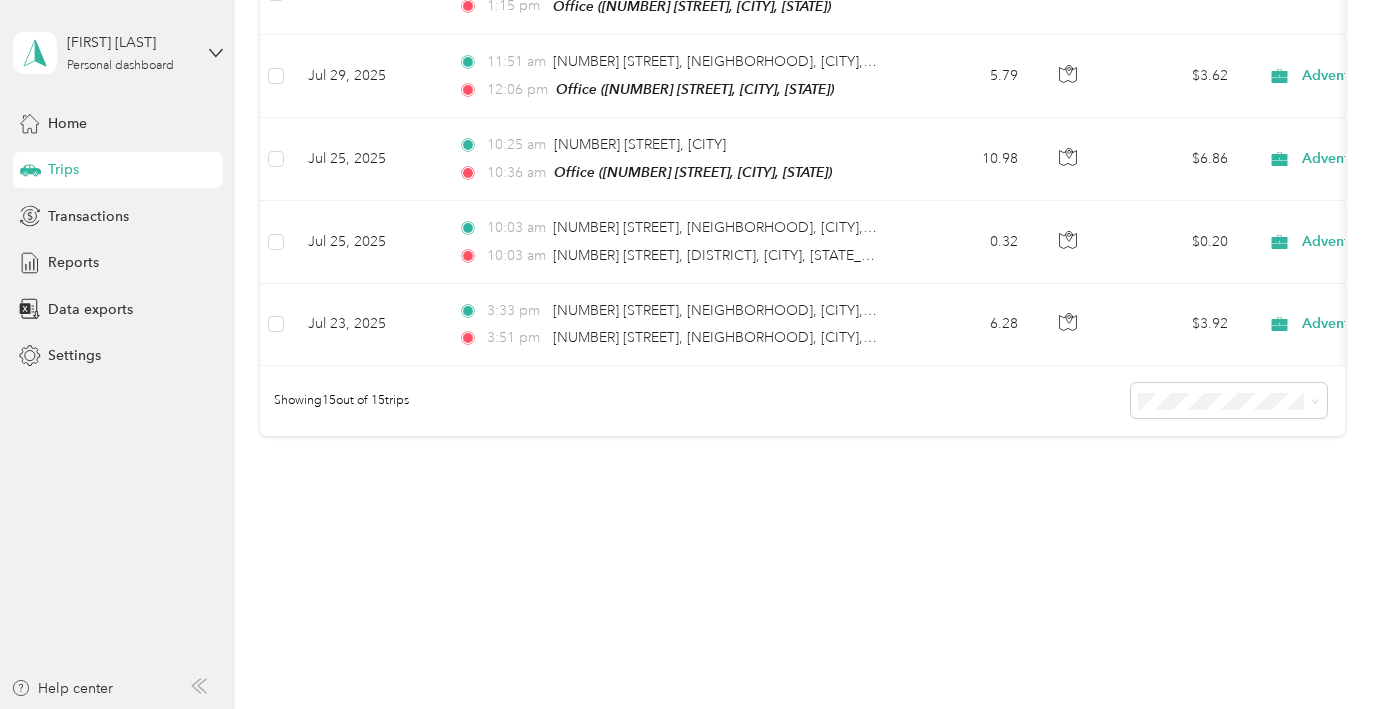 click on "[TIME] [NUMBER], [STREET], [DISTRICT], [CITY], [STATE], [POSTAL_CODE], [COUNTRY] [TIME] [NUMBER], [STREET], [DISTRICT], [CITY], [STATE], [POSTAL_CODE], [COUNTRY]" at bounding box center (672, -421) 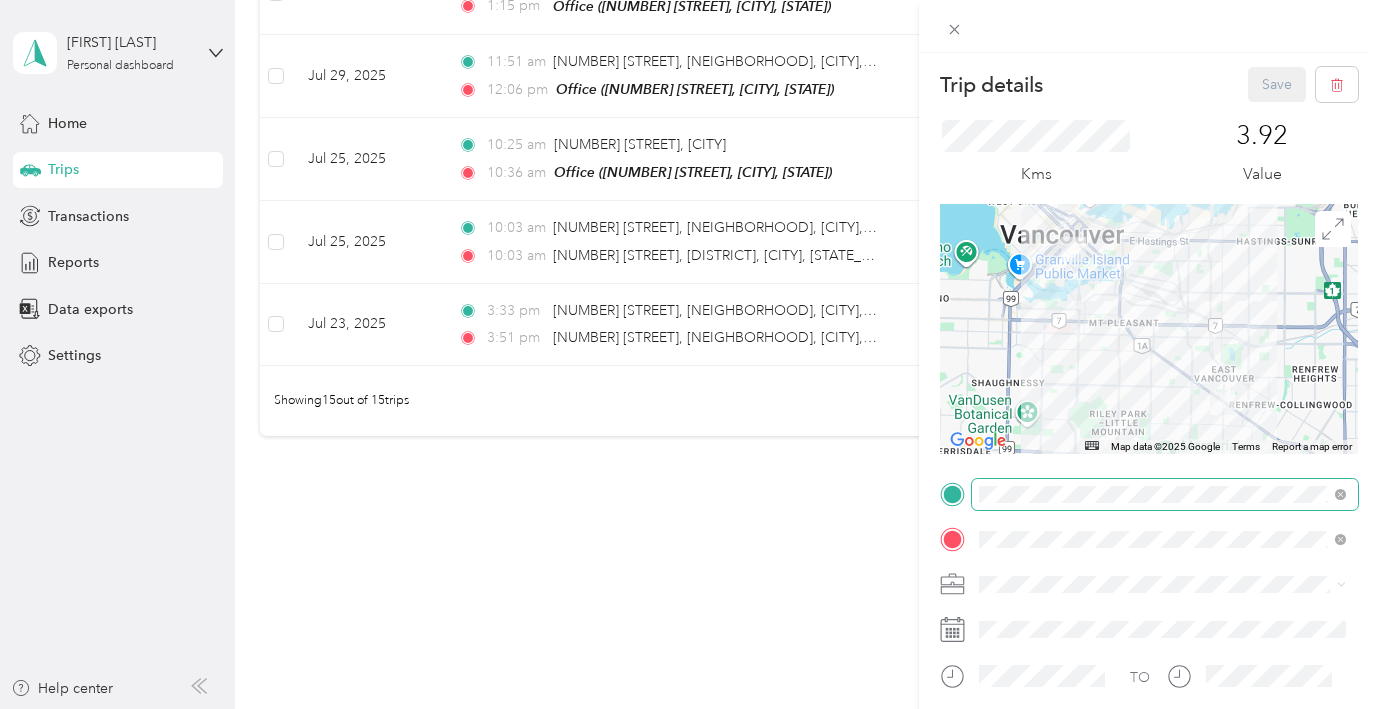scroll, scrollTop: 4, scrollLeft: 0, axis: vertical 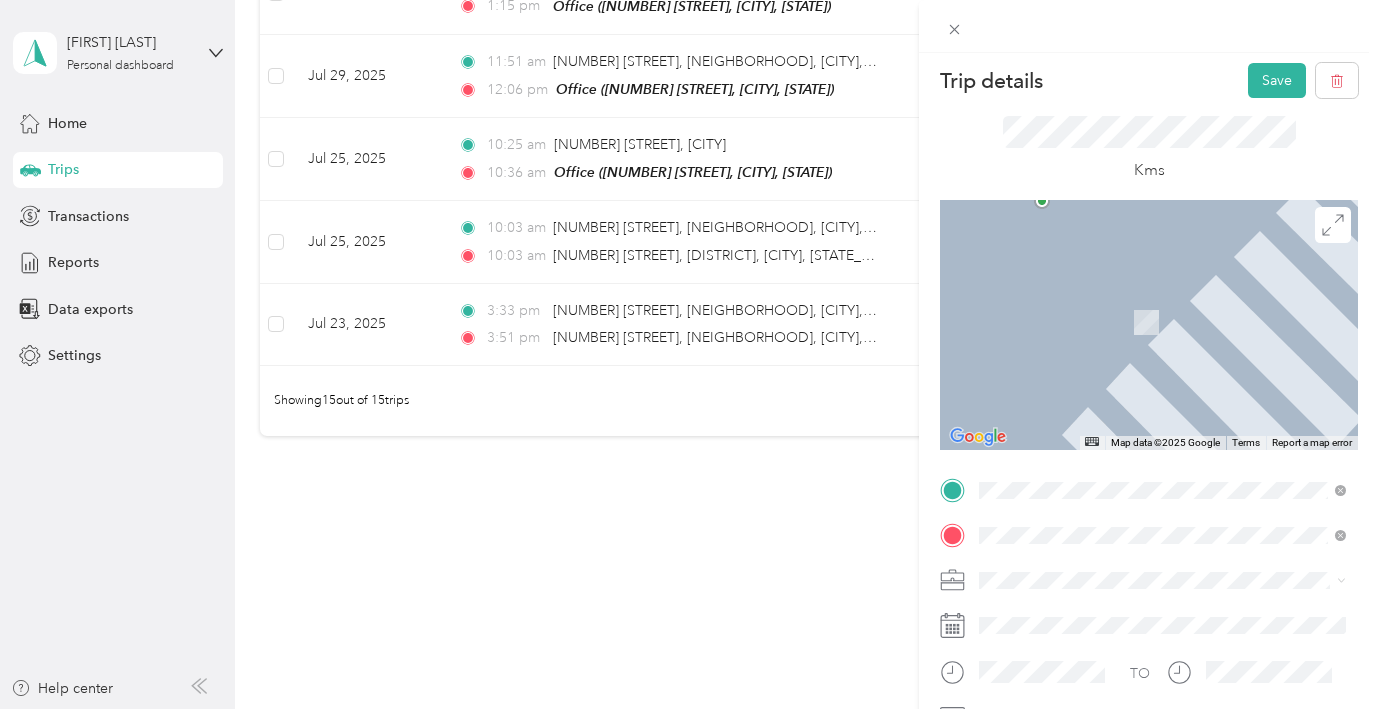 drag, startPoint x: 1098, startPoint y: 499, endPoint x: 1090, endPoint y: 259, distance: 240.1333 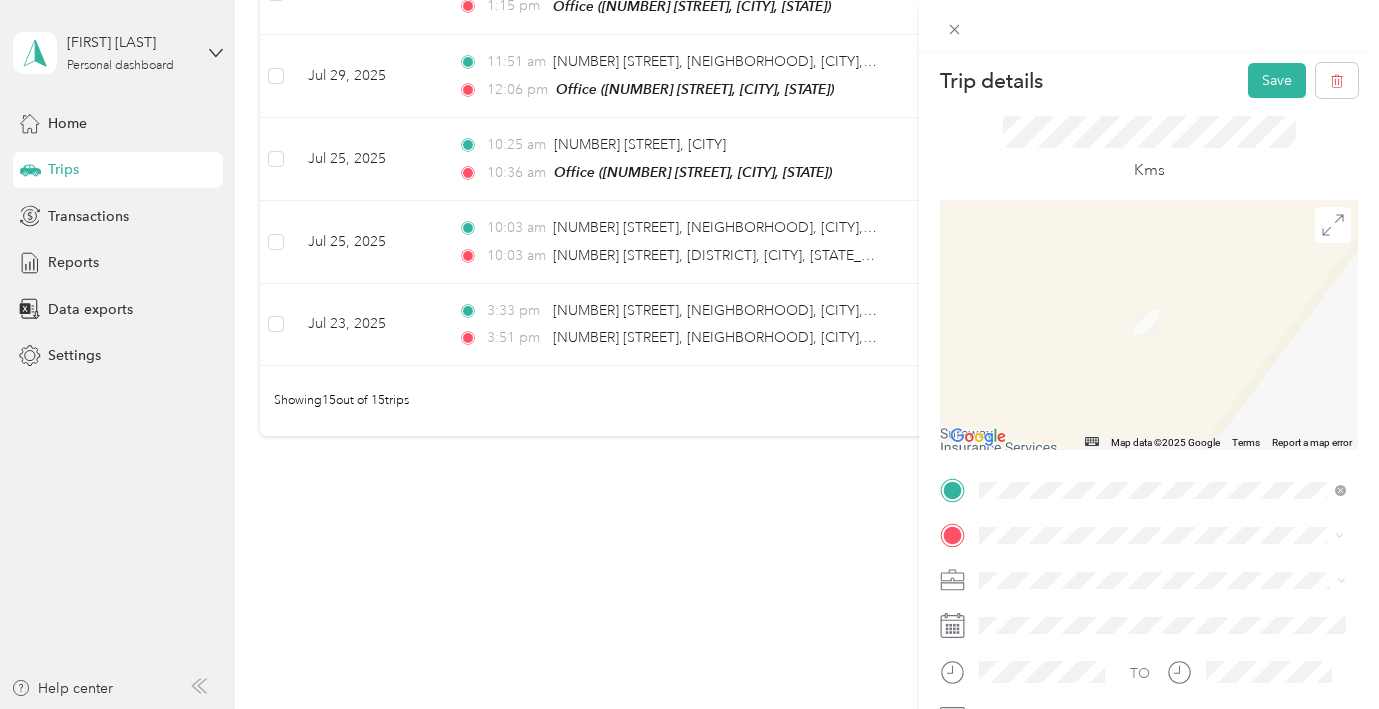 click on "[NUMBER] [STREET]
[CITY], [STATE] [POSTAL_CODE], [COUNTRY]" at bounding box center (1161, 299) 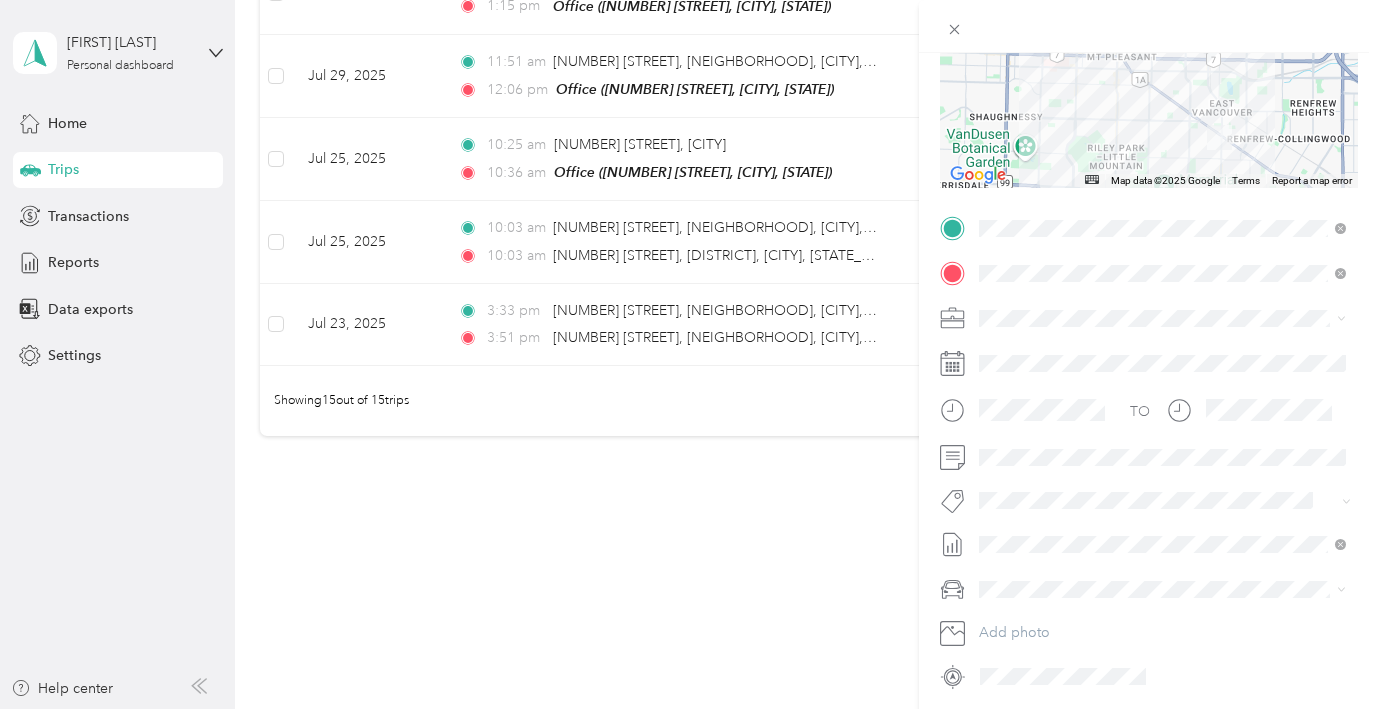 scroll, scrollTop: 303, scrollLeft: 0, axis: vertical 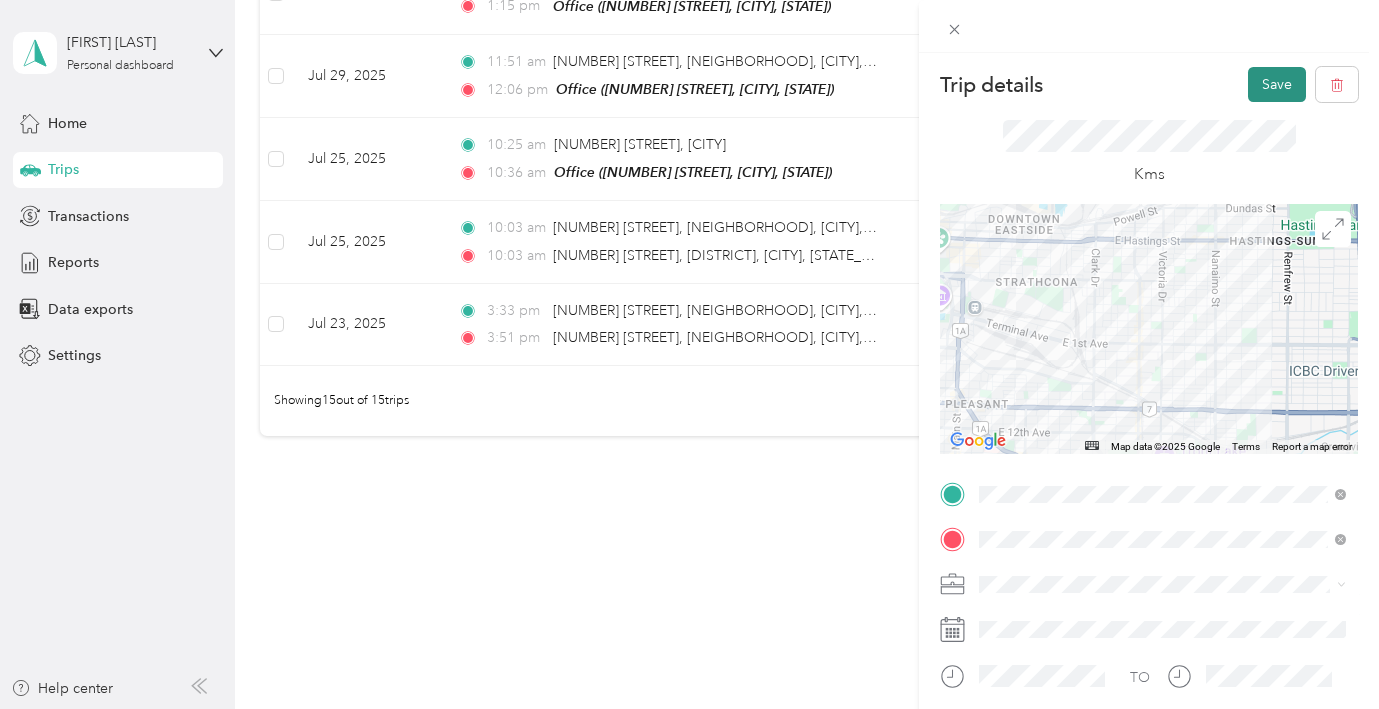 click on "Save" at bounding box center [1277, 84] 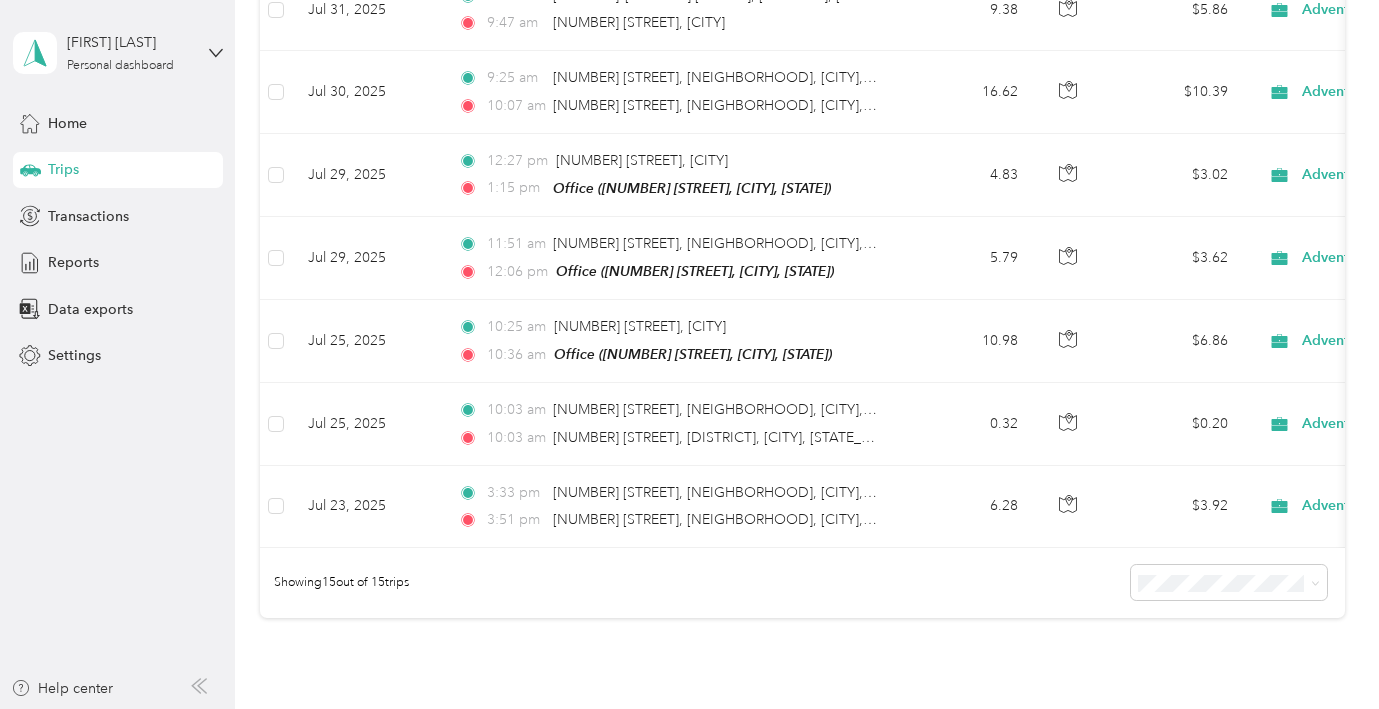 scroll, scrollTop: 992, scrollLeft: 0, axis: vertical 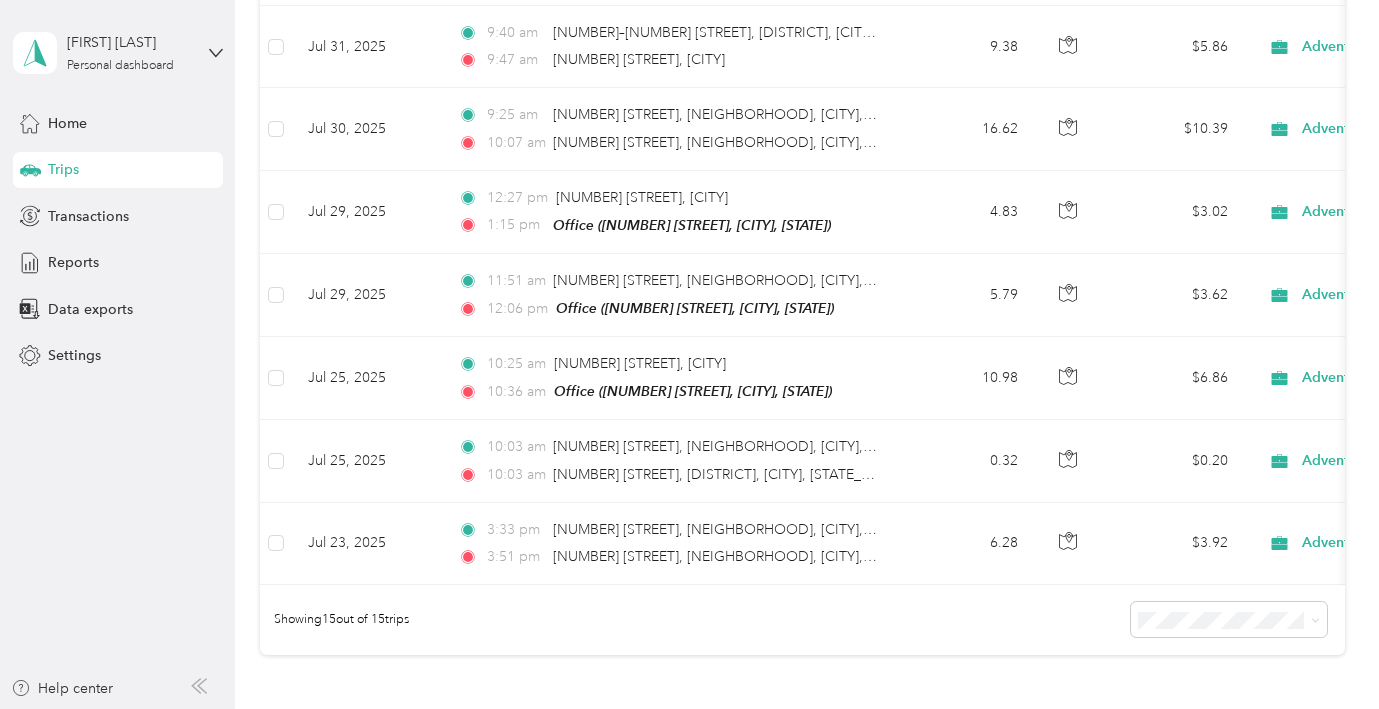 click on "[TIME] [NUMBER], [STREET], [NEIGHBORHOOD], [CITY], [STATE], [POSTAL_CODE], [COUNTRY] [TIME] [NUMBER], [STREET], [NEIGHBORHOOD], [CITY], [STATE], [POSTAL_CODE], [COUNTRY]" at bounding box center (672, -284) 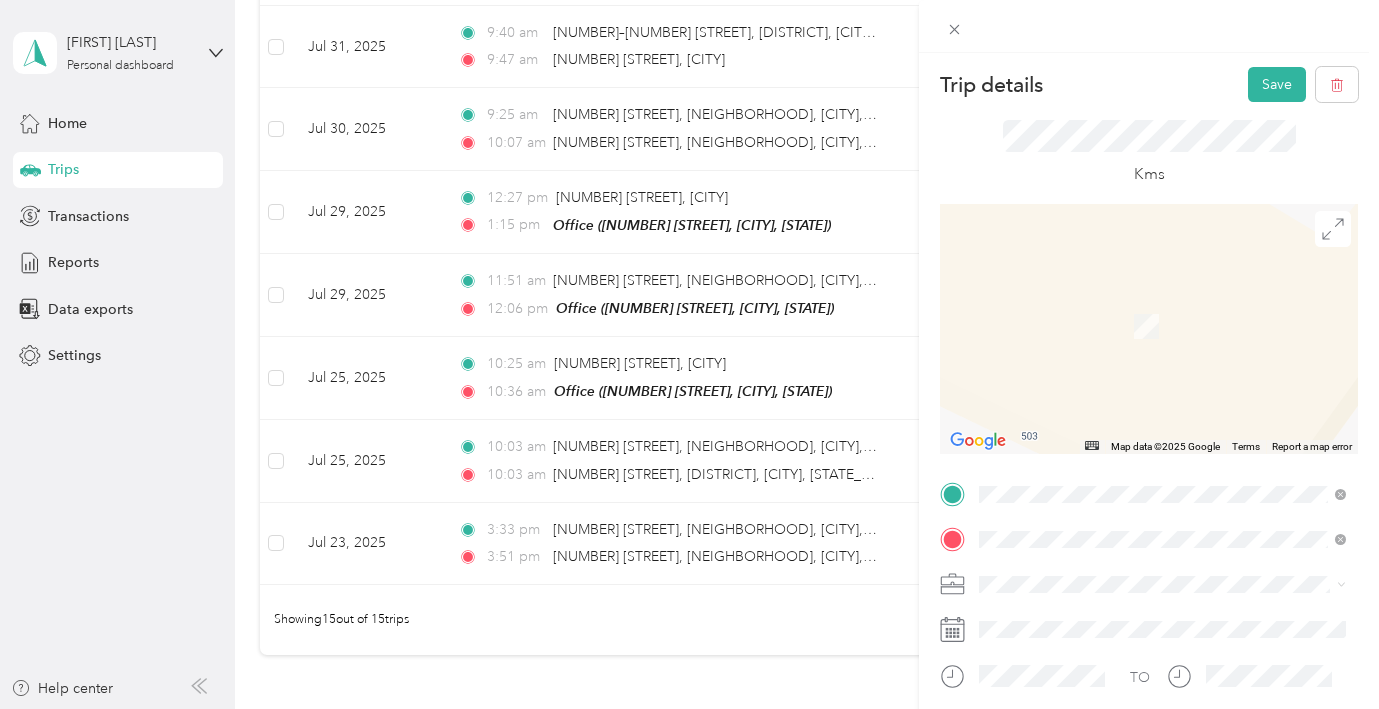 click on "[NUMBER] [STREET]
[CITY], [STATE] [POSTAL_CODE], [COUNTRY]" at bounding box center [1162, 259] 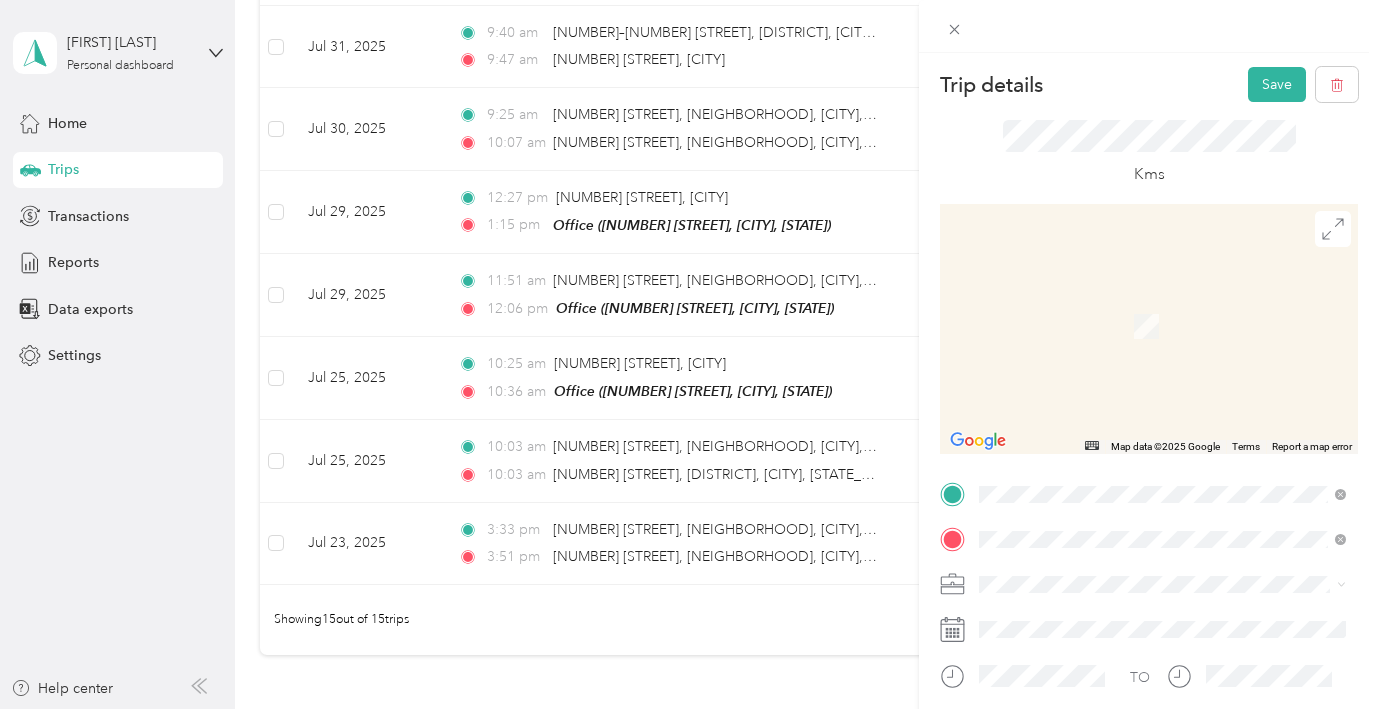 click on "[NUMBER] [STREET]
[CITY], [STATE] [POSTAL_CODE], [COUNTRY]" at bounding box center (1161, 304) 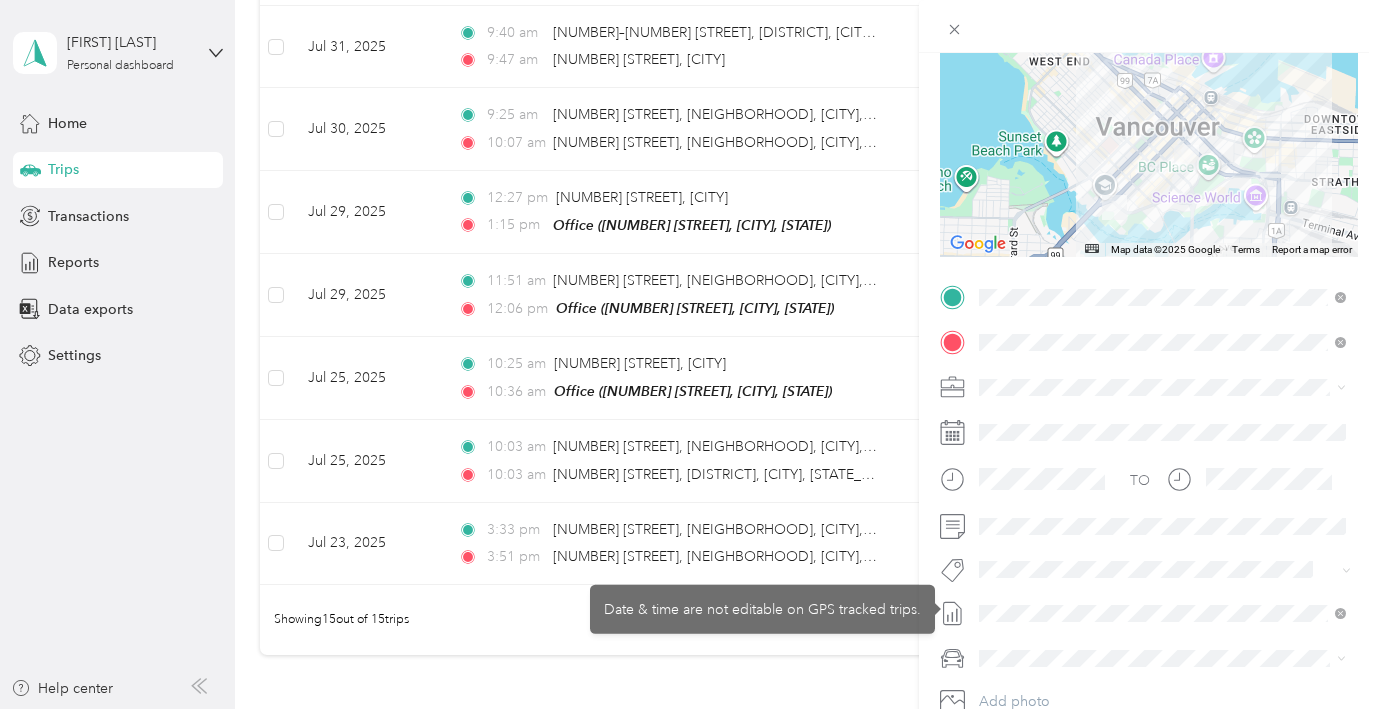 scroll, scrollTop: 347, scrollLeft: 0, axis: vertical 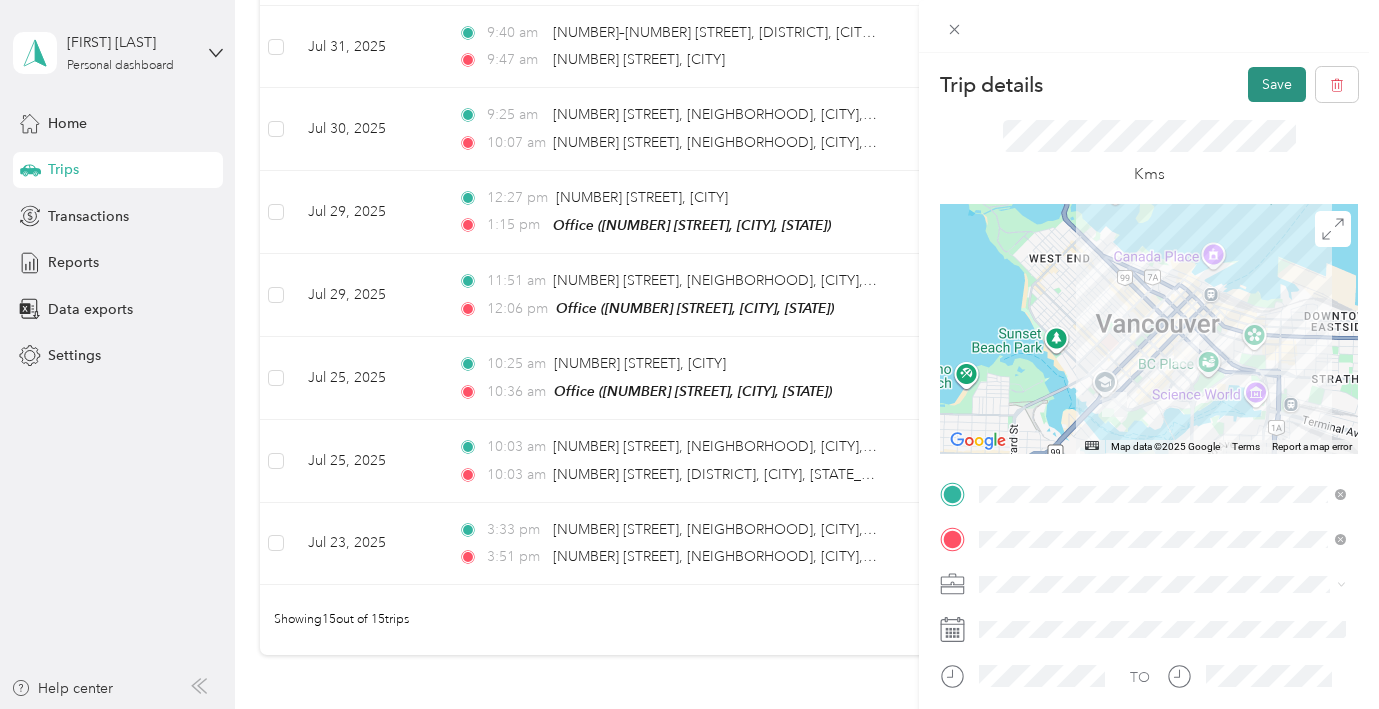 click on "Save" at bounding box center [1277, 84] 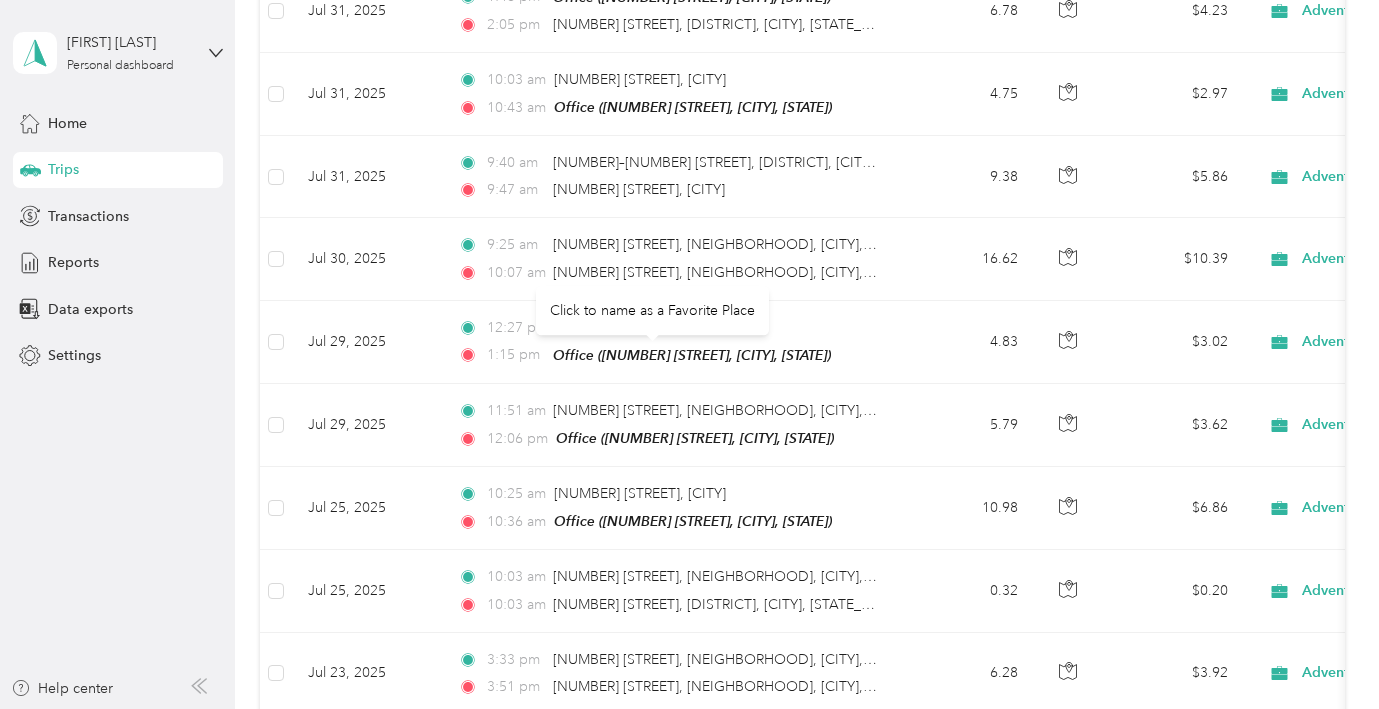 scroll, scrollTop: 845, scrollLeft: 0, axis: vertical 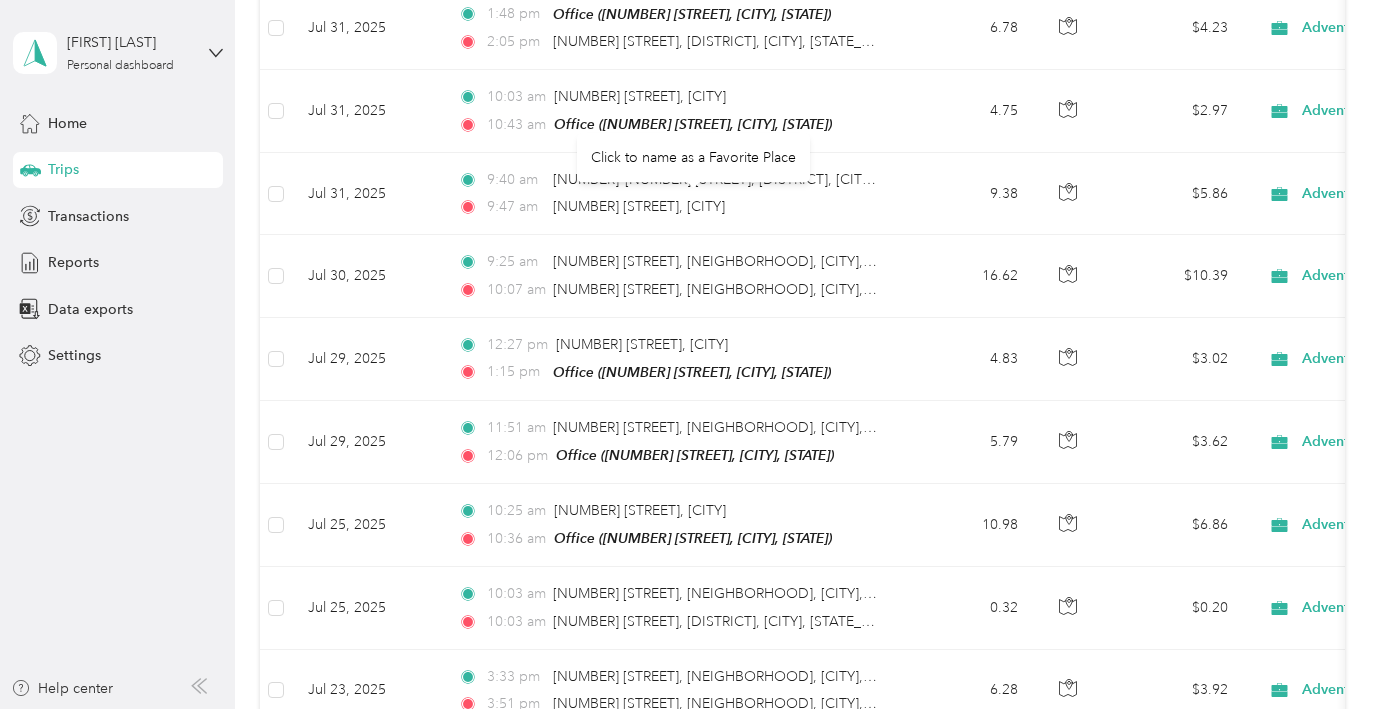 click on "[NUMBER] [STREET], [NEIGHBORHOOD], [CITY], [STATE]" at bounding box center (715, -206) 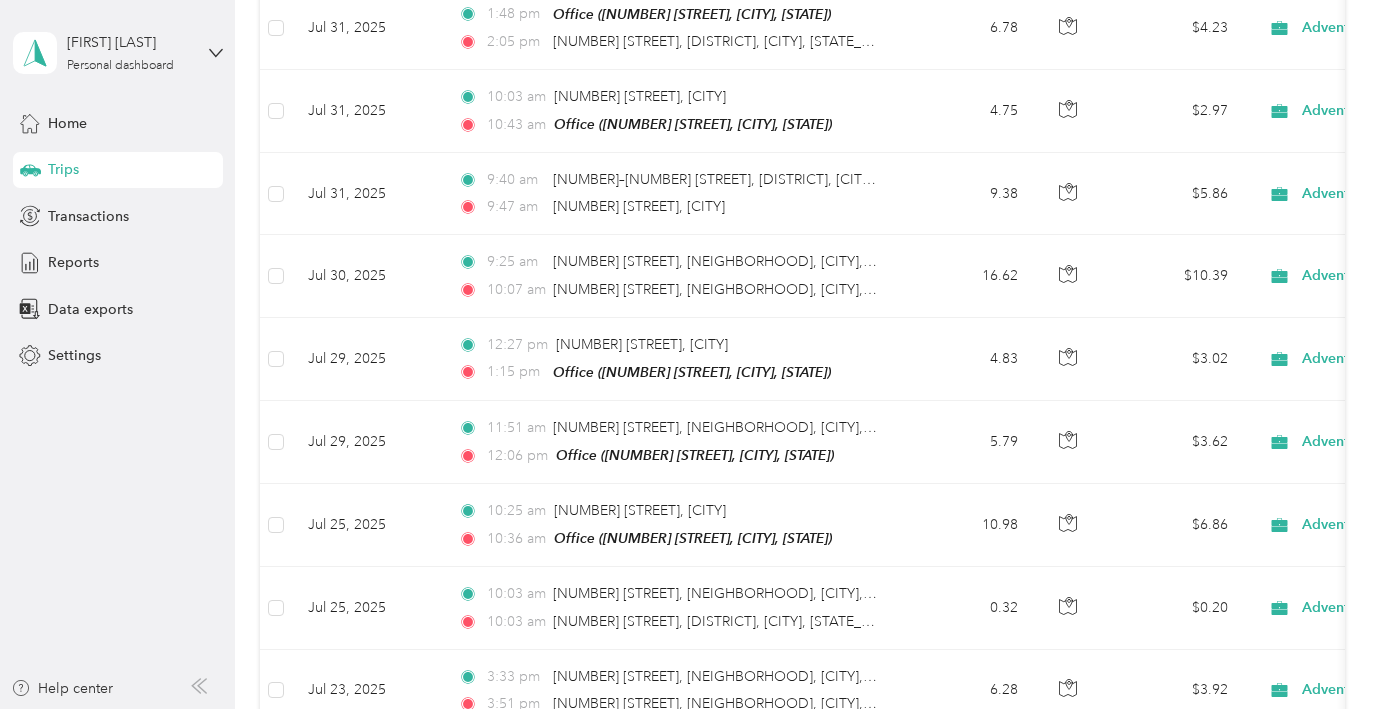 click on "[TIME] [NUMBER] [STREET], [DISTRICT], [CITY], [TIME] [NUMBER] [STREET], [DISTRICT], [CITY], [STATE_ABBR]" at bounding box center (672, -219) 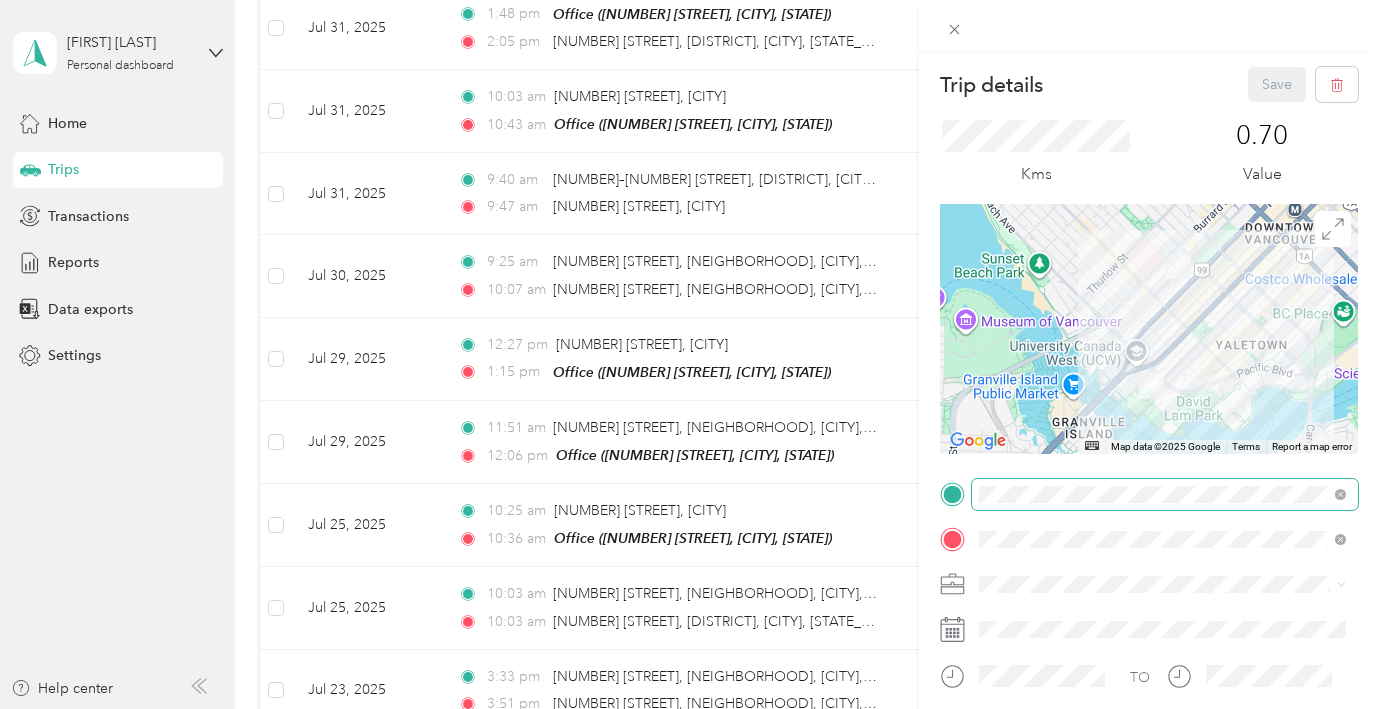scroll, scrollTop: 29, scrollLeft: 0, axis: vertical 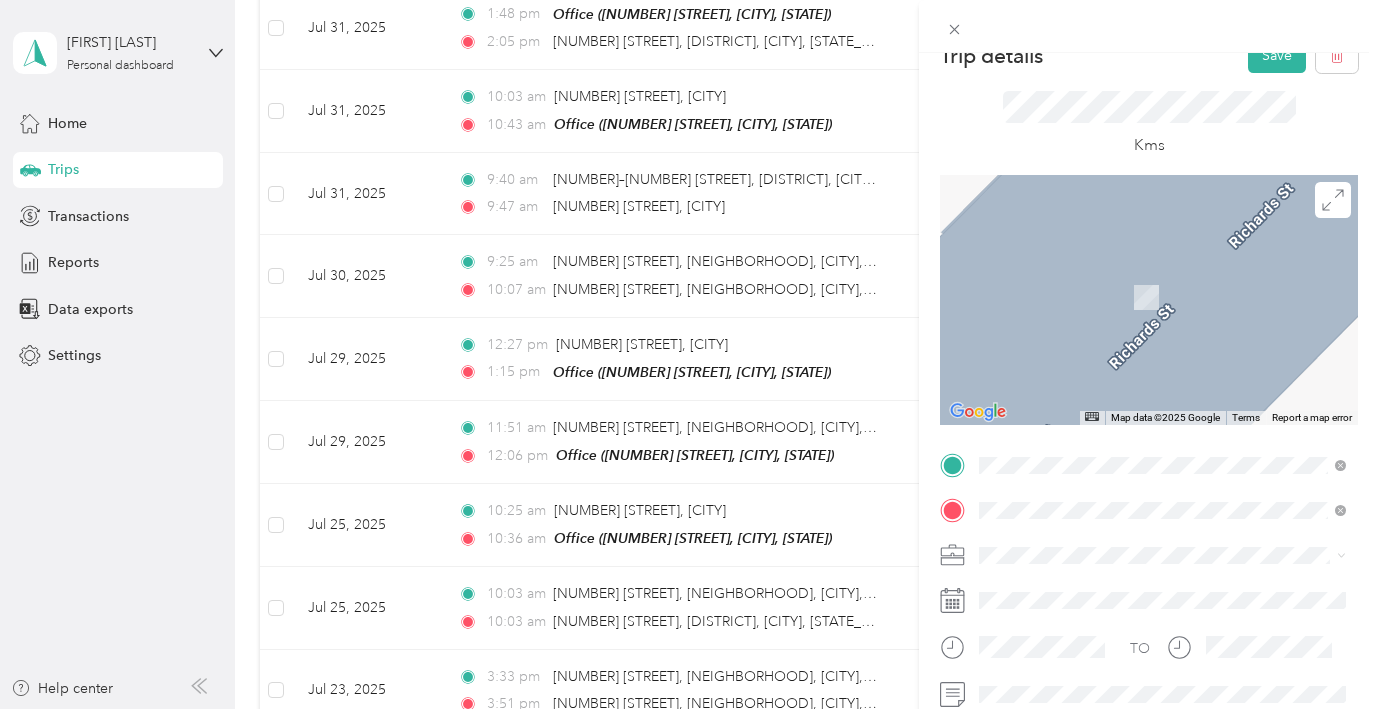 click on "[NUMBER] [STREET]
[CITY], [STATE] [POSTAL_CODE], [COUNTRY]" at bounding box center (1161, 275) 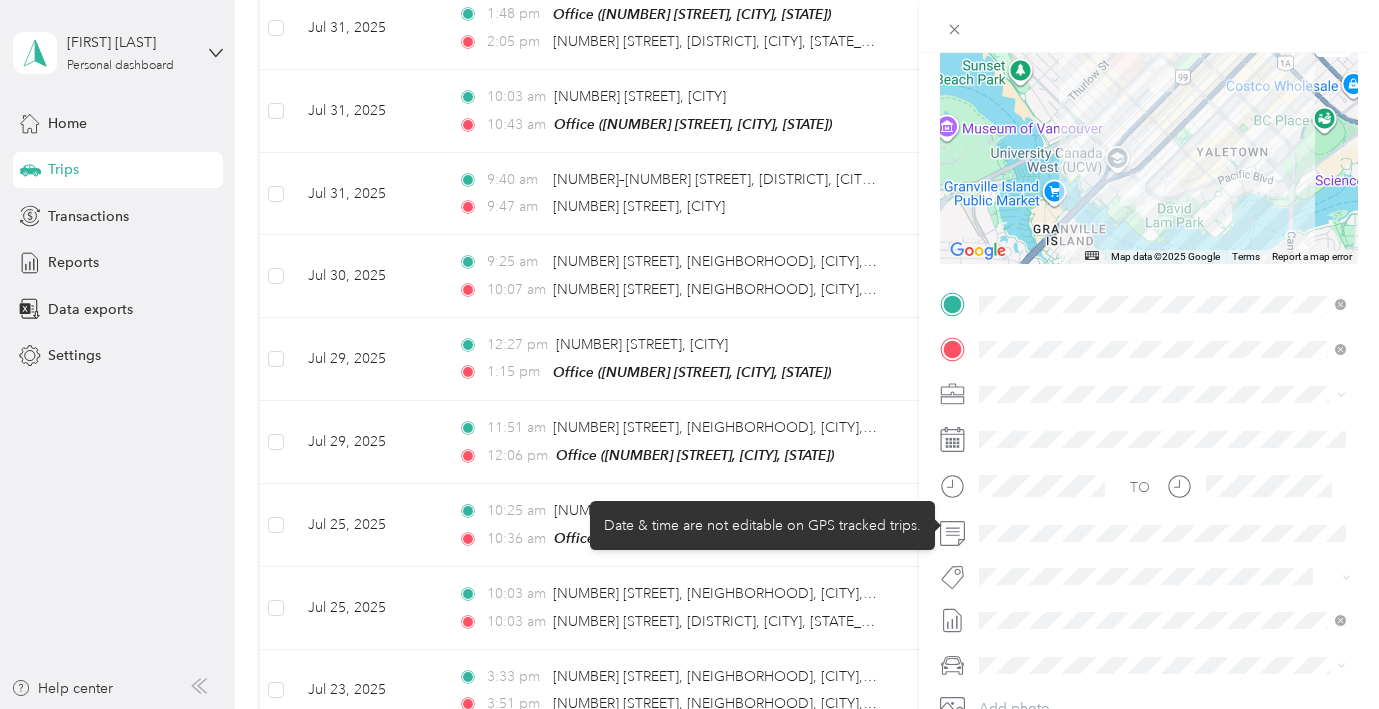 scroll, scrollTop: 282, scrollLeft: 0, axis: vertical 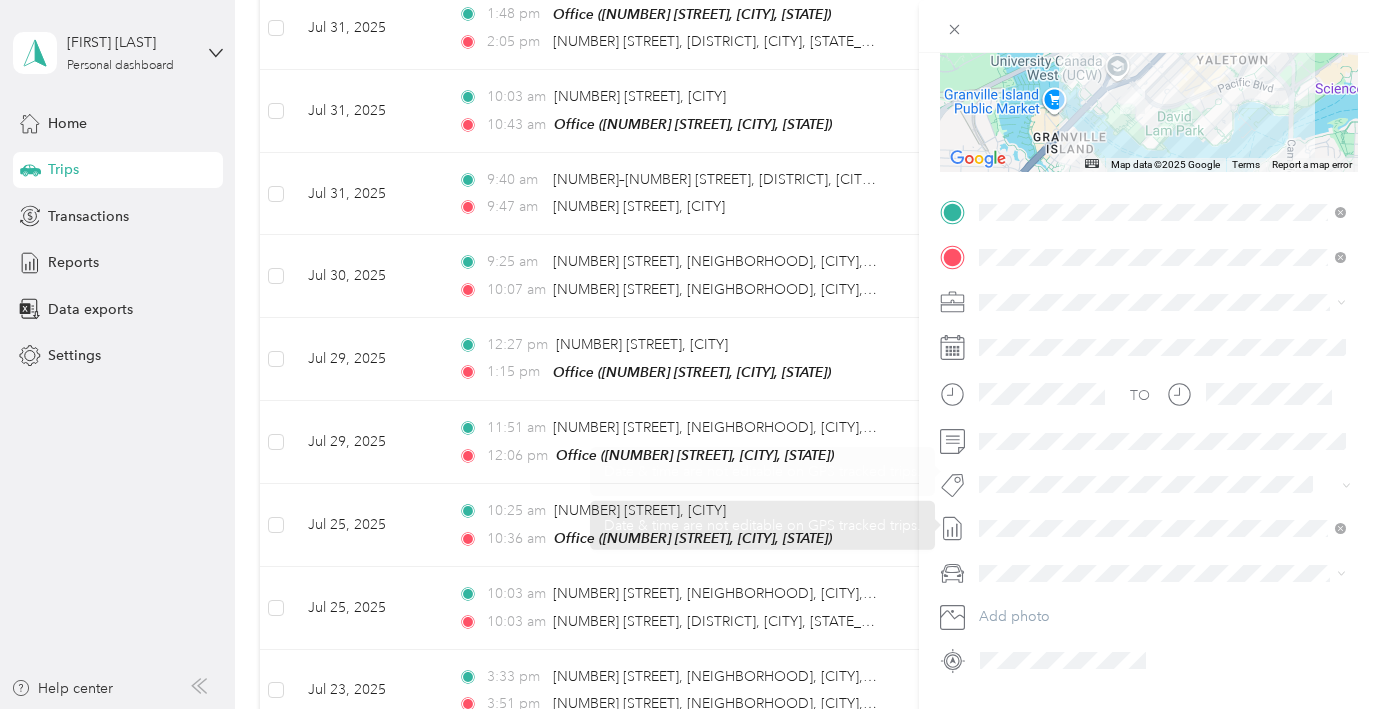 click at bounding box center [1165, 302] 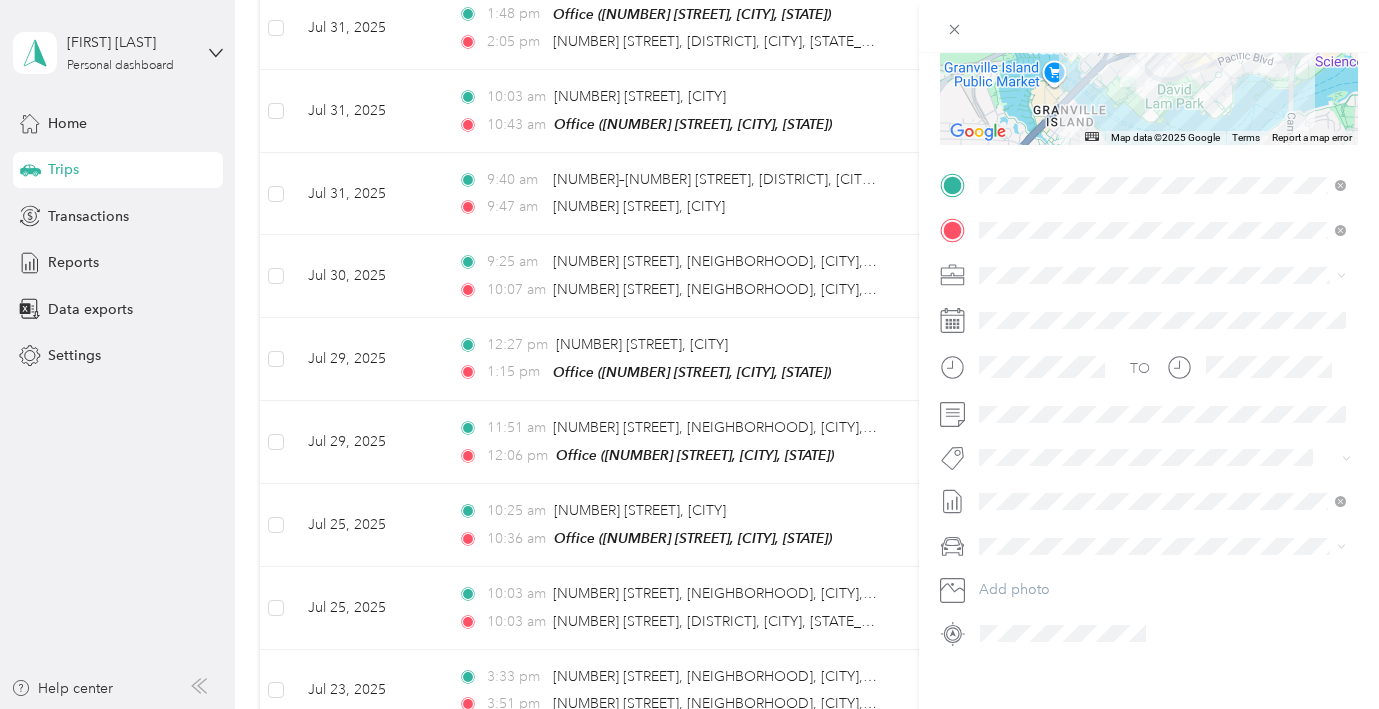 scroll, scrollTop: 0, scrollLeft: 0, axis: both 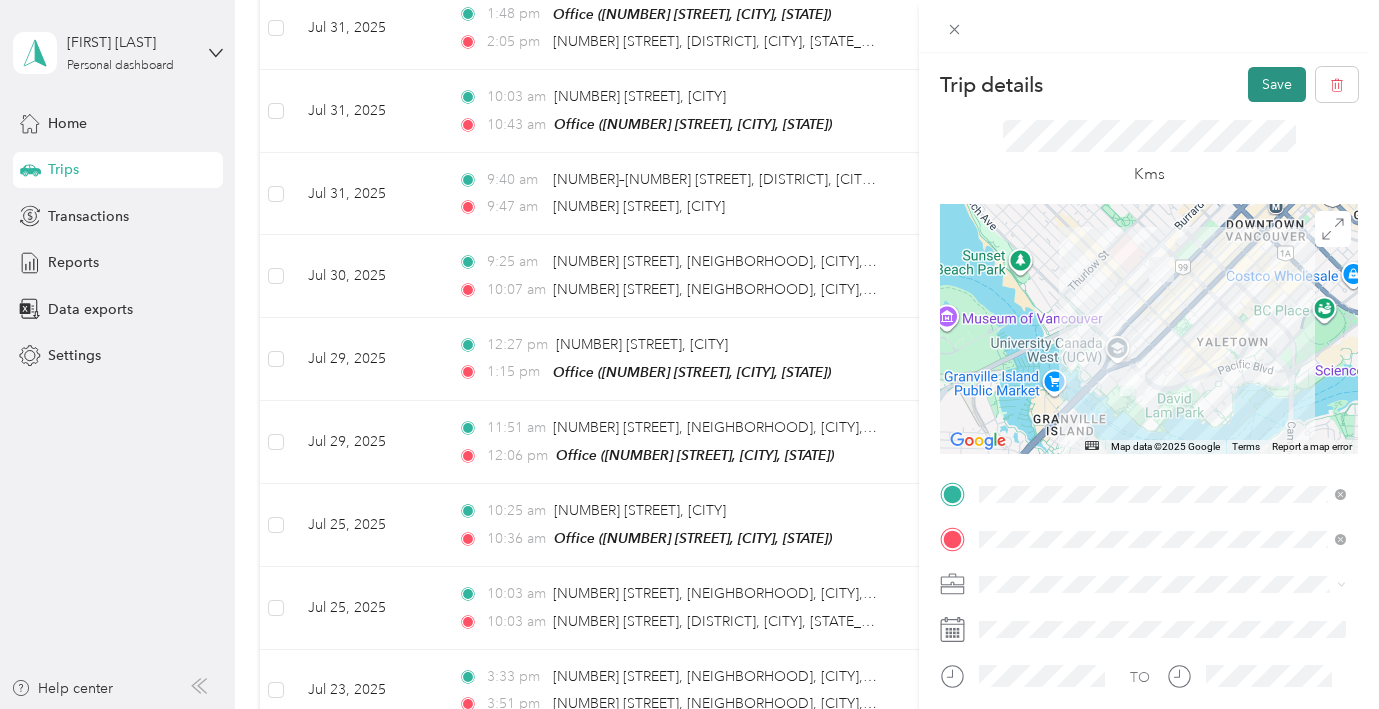 click on "Save" at bounding box center [1277, 84] 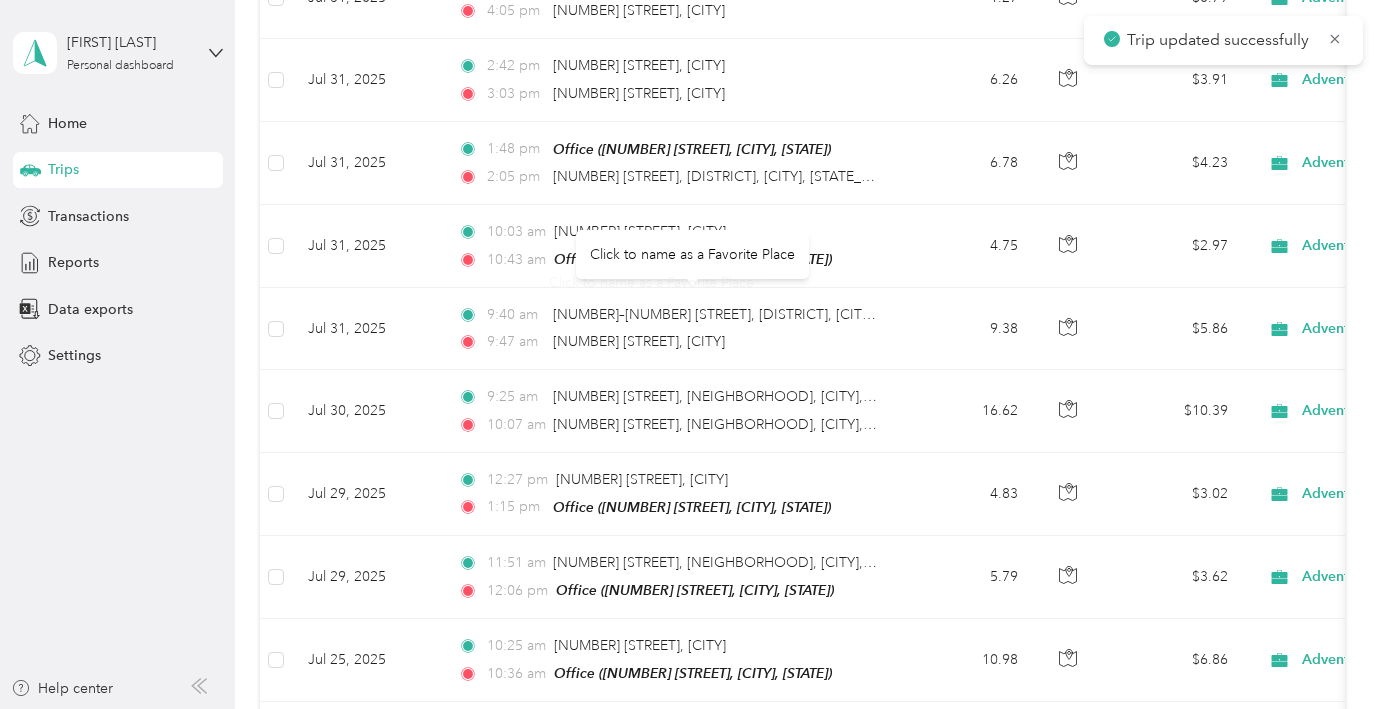 scroll, scrollTop: 560, scrollLeft: 0, axis: vertical 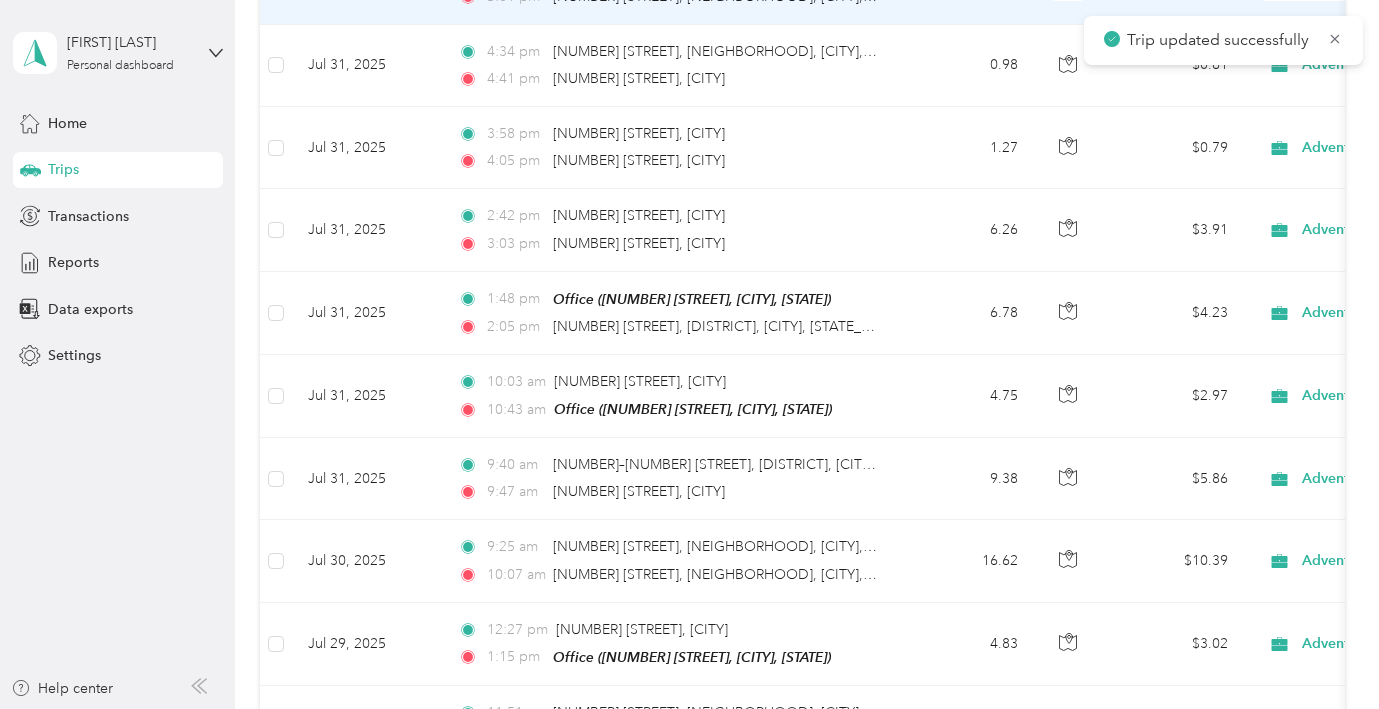 click on "[TIME] [NUMBER] [STREET], [DISTRICT], [CITY], [TIME] [NUMBER] [STREET], [DISTRICT], [CITY], [STATE_ABBR]" at bounding box center [672, -16] 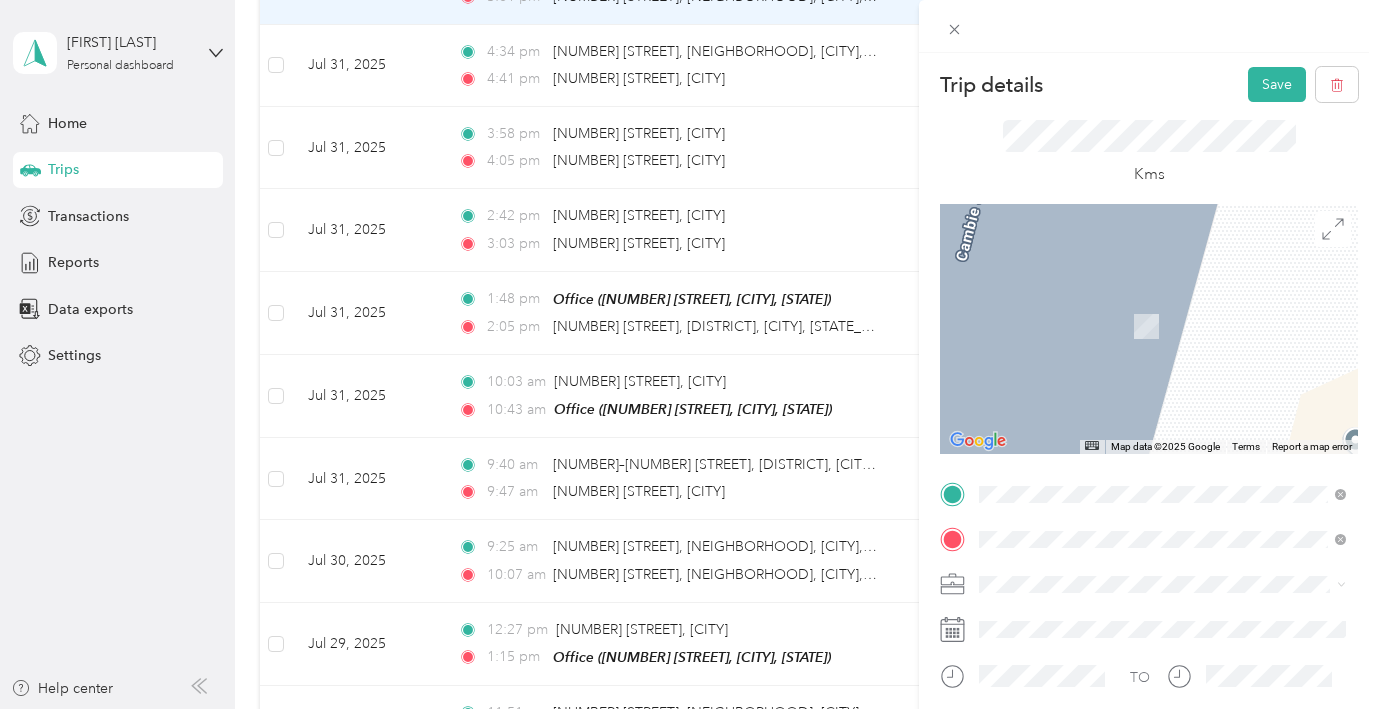 click on "[NUMBER] [STREET]
[CITY], [STATE] [POSTAL_CODE], [COUNTRY]" at bounding box center [1161, 259] 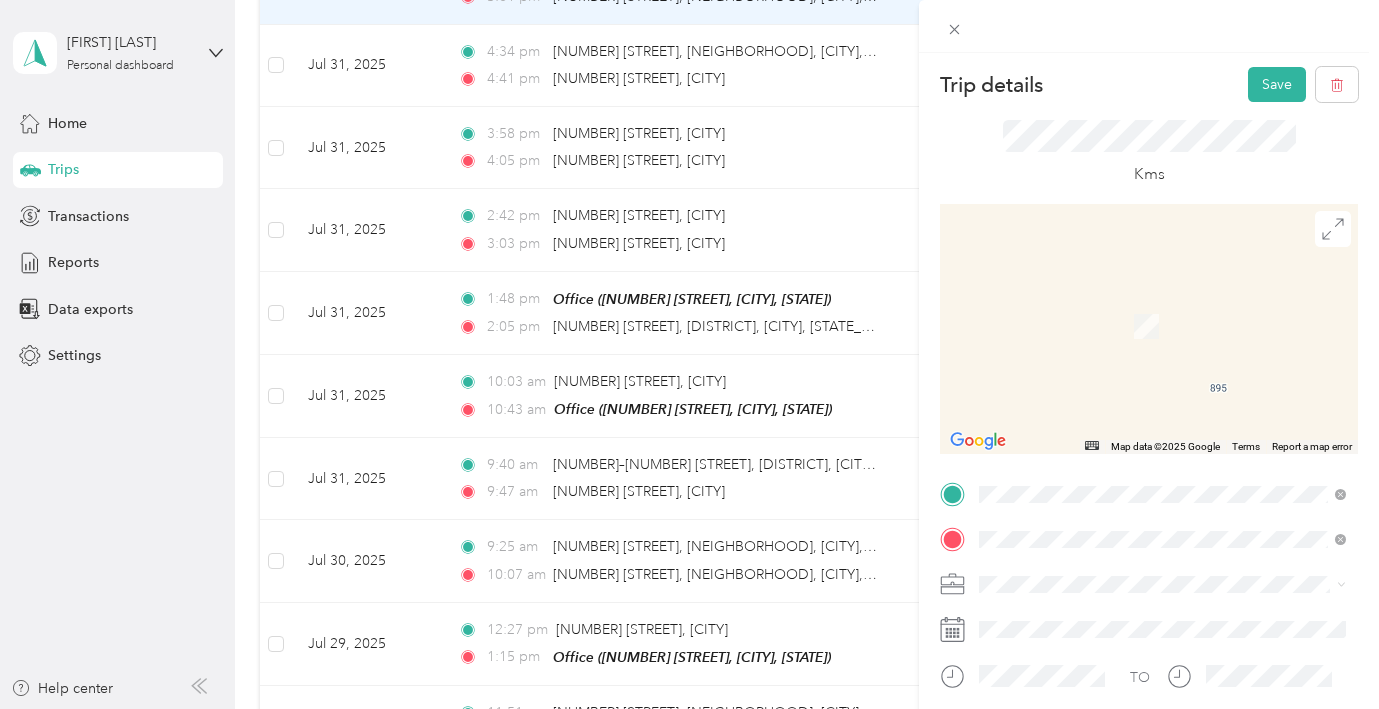 click on "[NUMBER] [STREET]
[CITY], [STATE] [POSTAL_CODE], [COUNTRY]" at bounding box center (1161, 304) 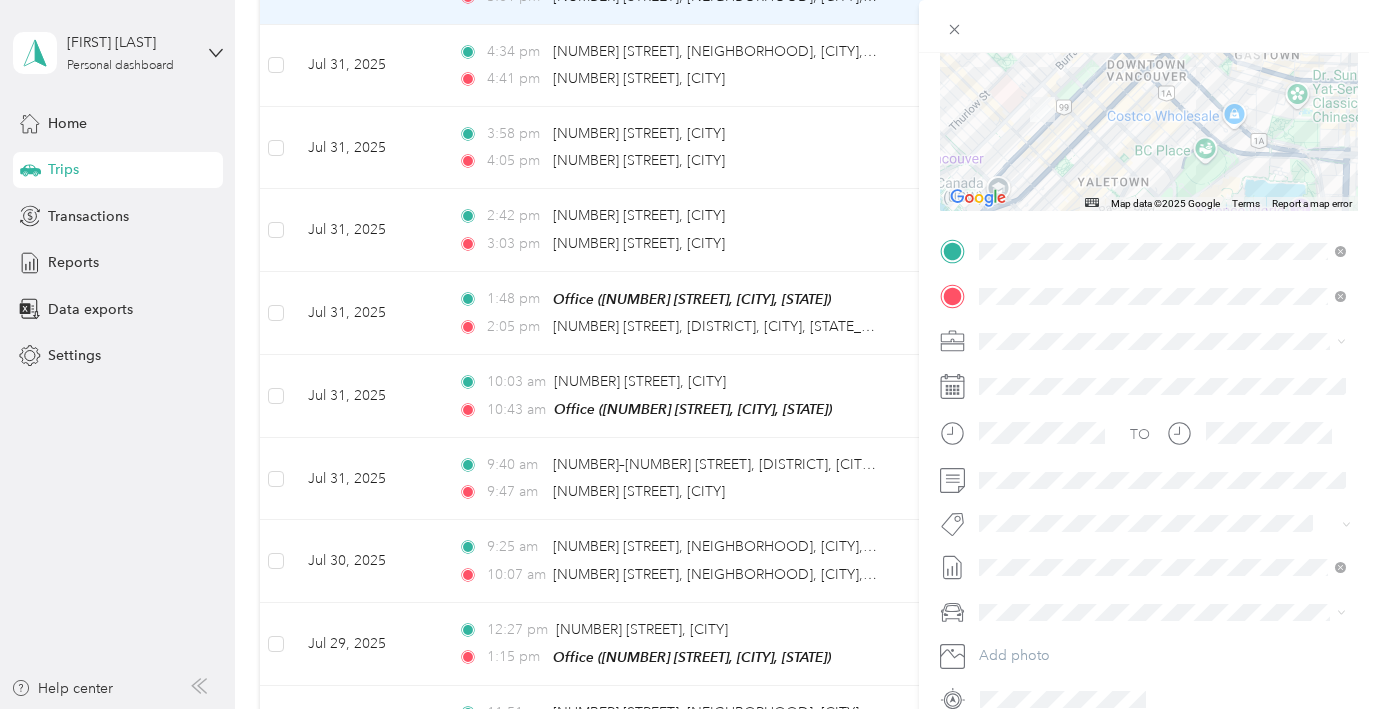 scroll, scrollTop: 425, scrollLeft: 0, axis: vertical 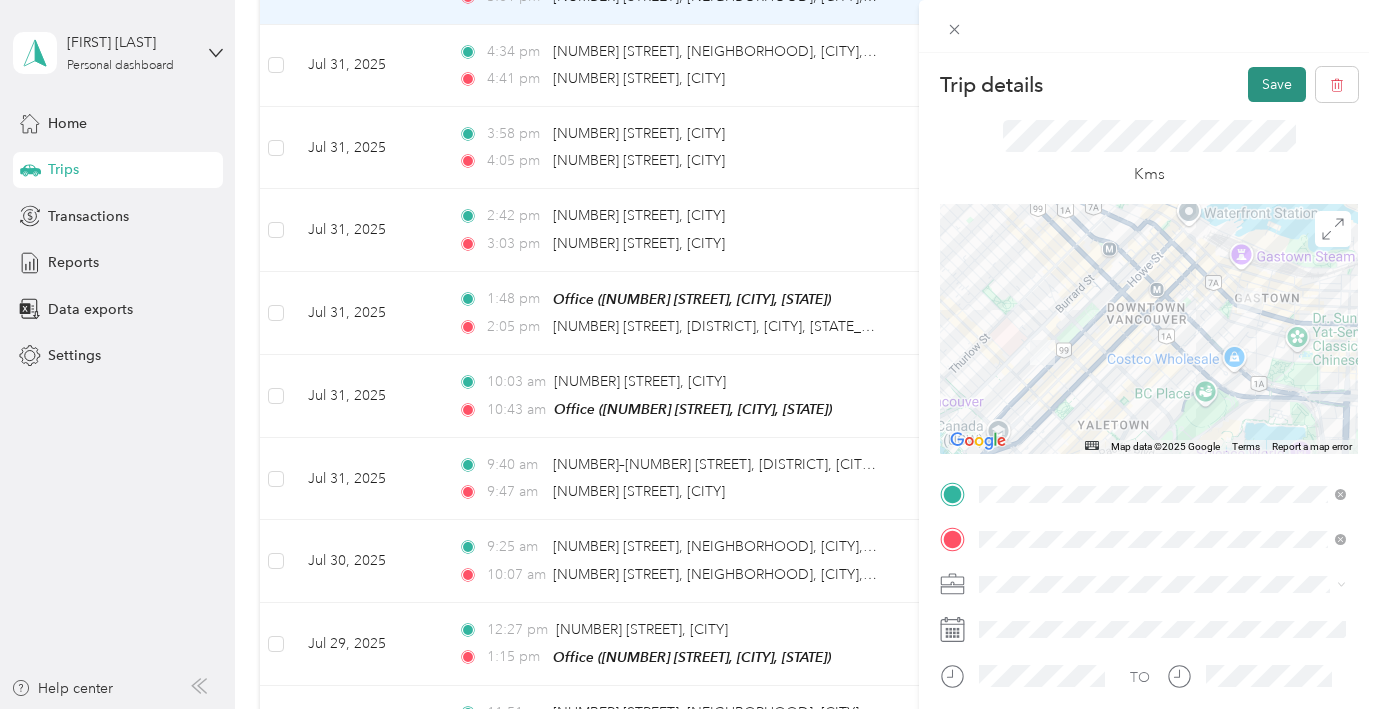 click on "Save" at bounding box center (1277, 84) 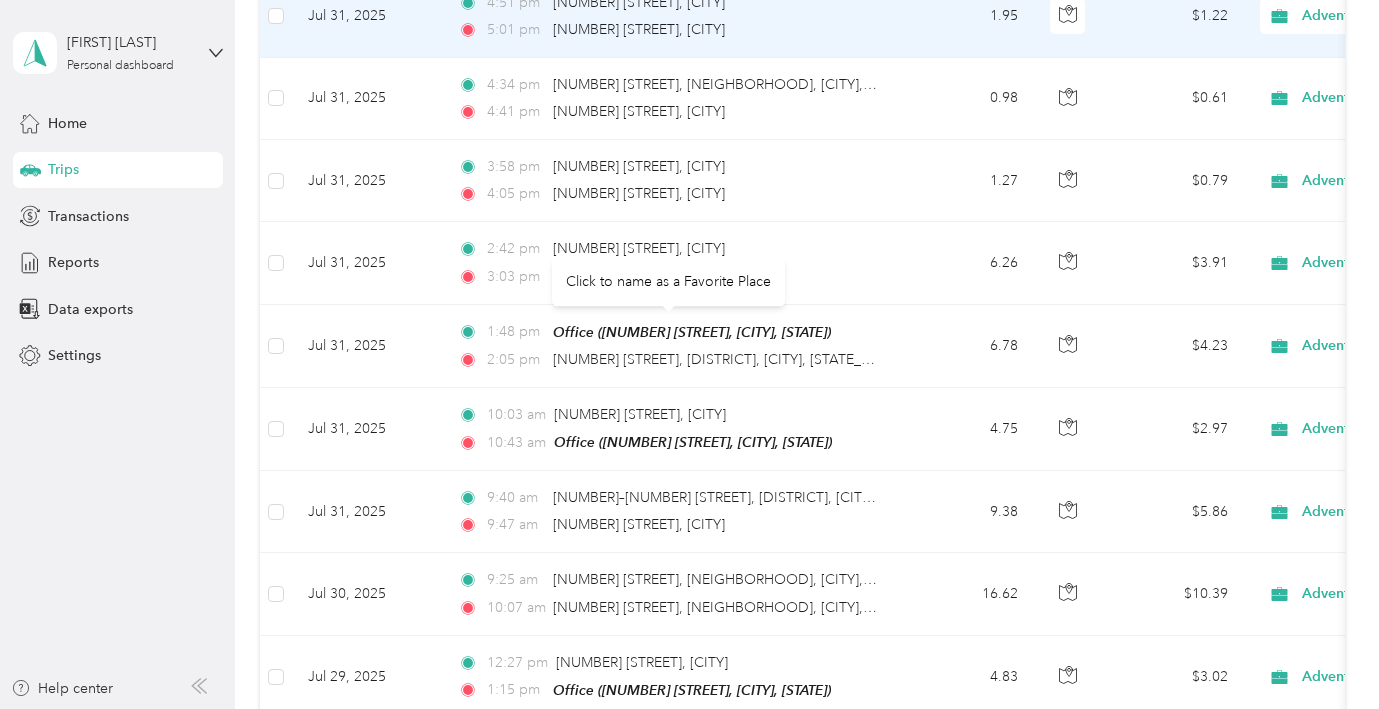 scroll, scrollTop: 502, scrollLeft: 0, axis: vertical 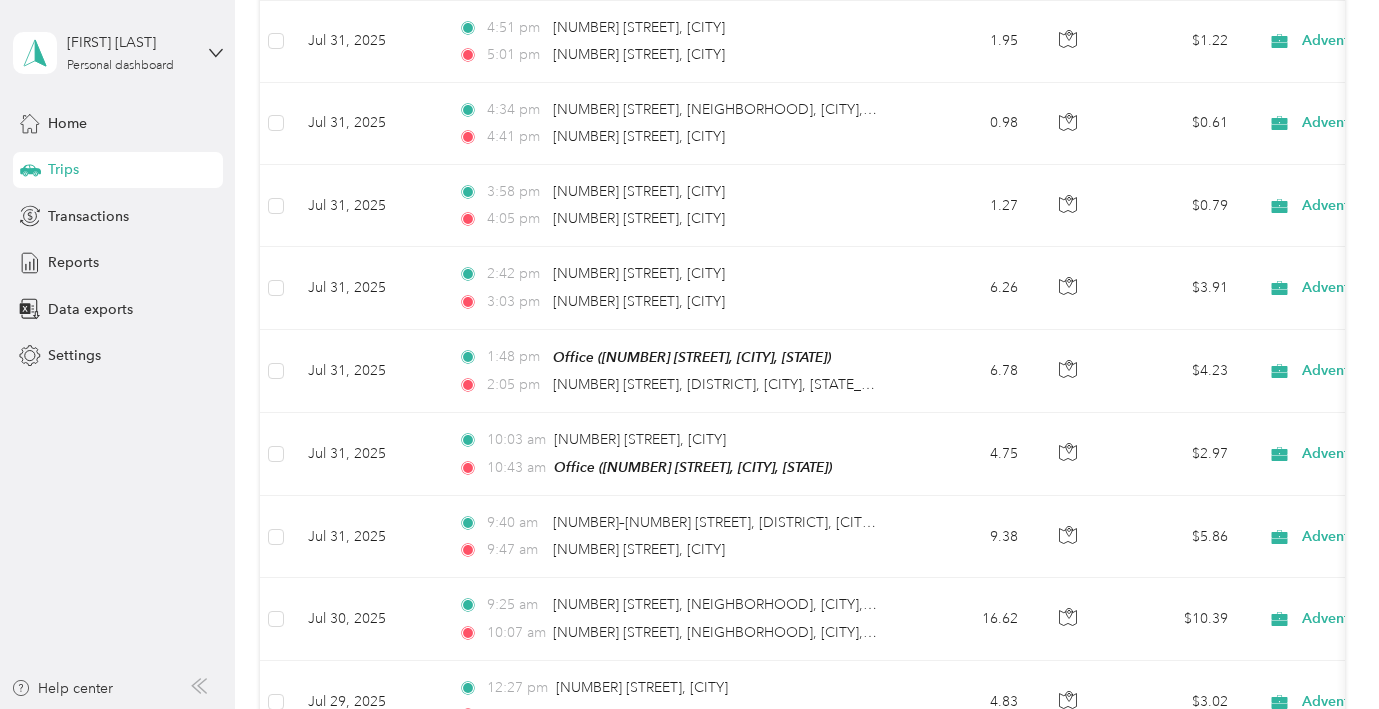 click on "[TIME] [LOCATION] ([NUMBER] [STREET], [CITY], [STATE]) [TIME] [NUMBER] [STREET], [NEIGHBORHOOD], [CITY], [STATE]" at bounding box center [672, -42] 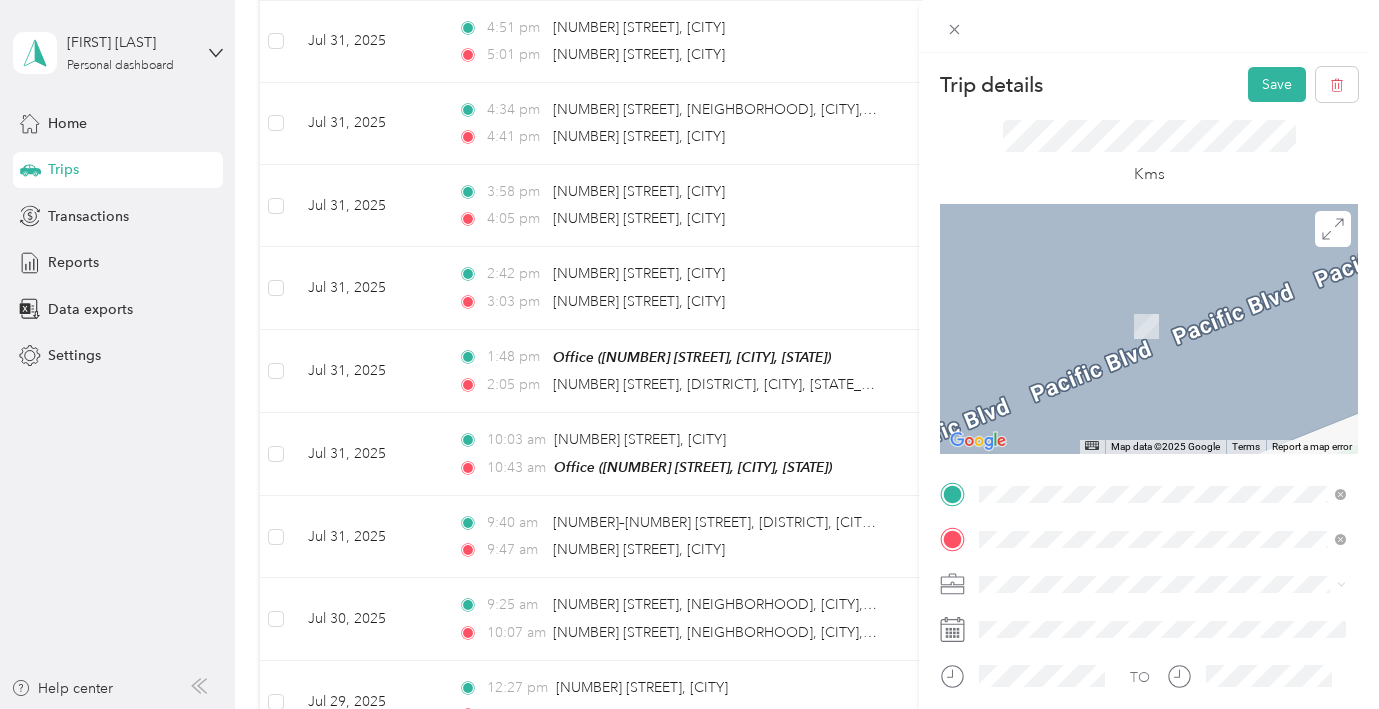 click on "[NUMBER] [STREET]
[CITY], [STATE] [POSTAL_CODE], [COUNTRY]" at bounding box center [1161, 259] 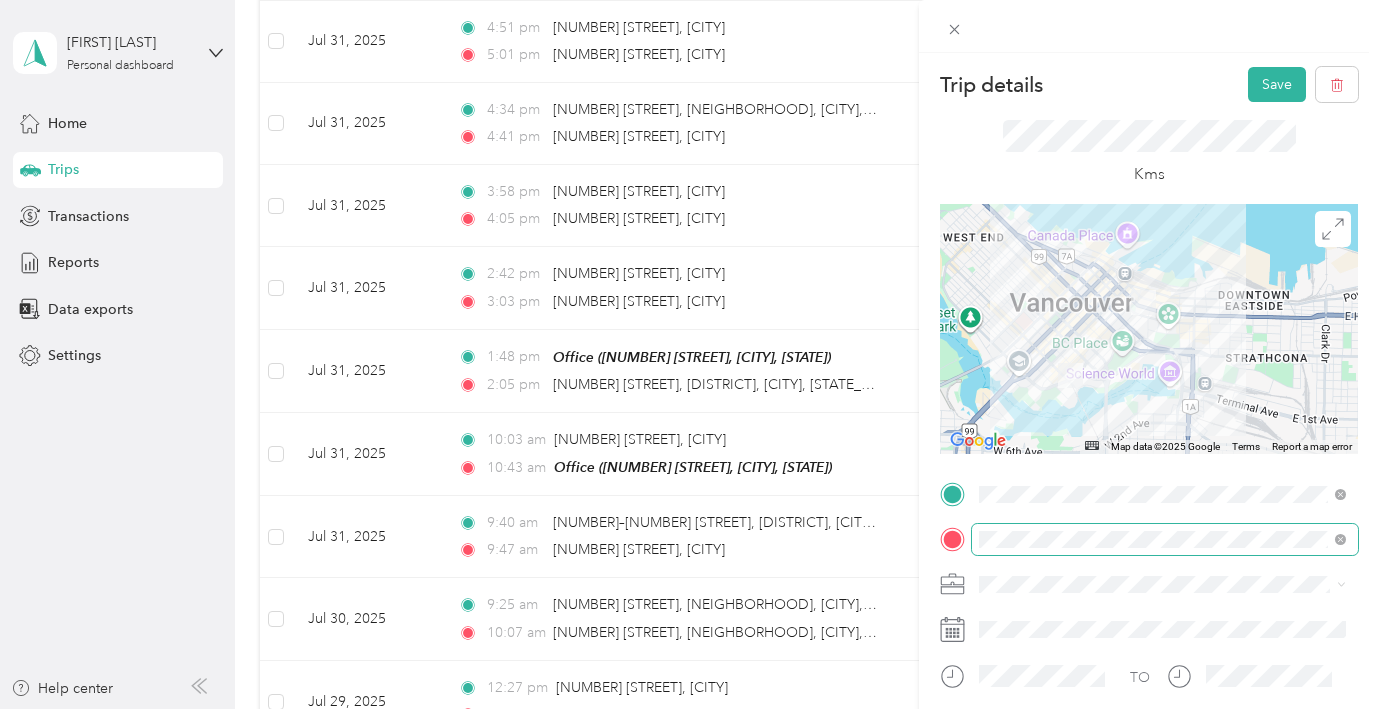 click at bounding box center (1165, 539) 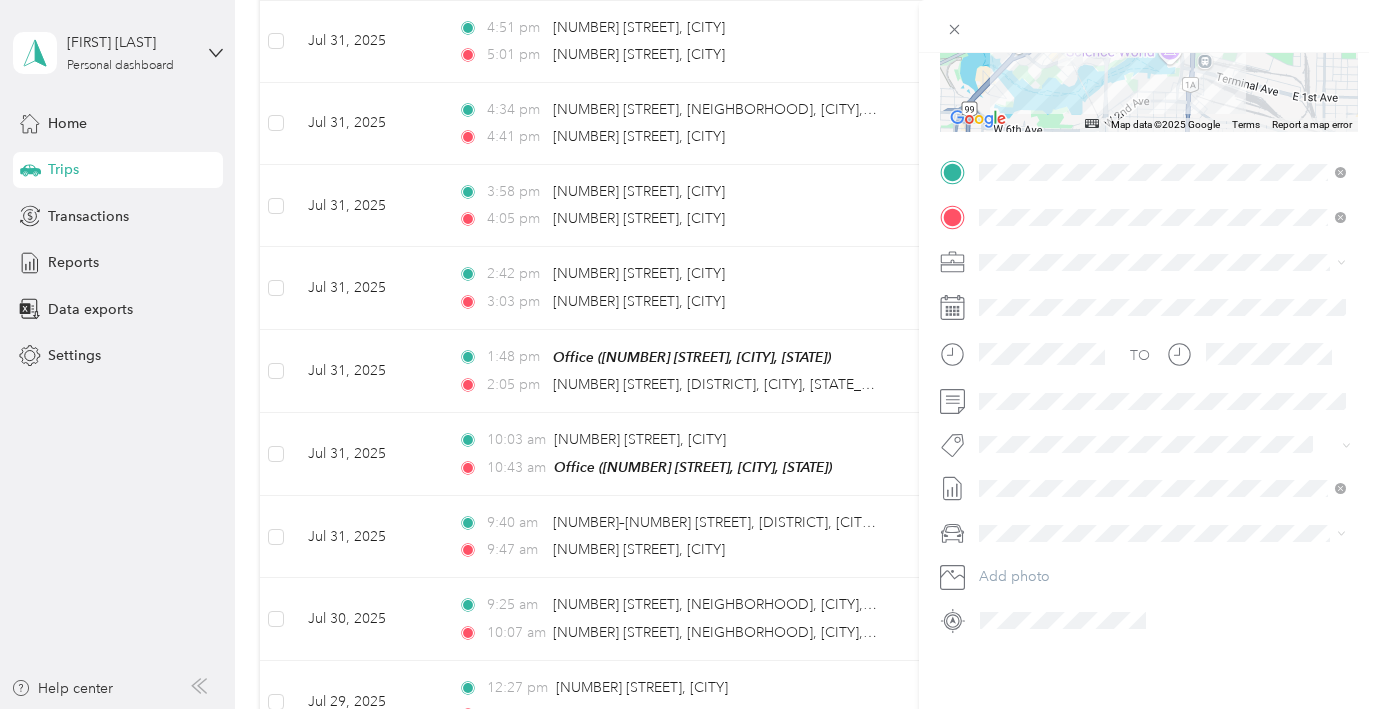 scroll, scrollTop: 0, scrollLeft: 0, axis: both 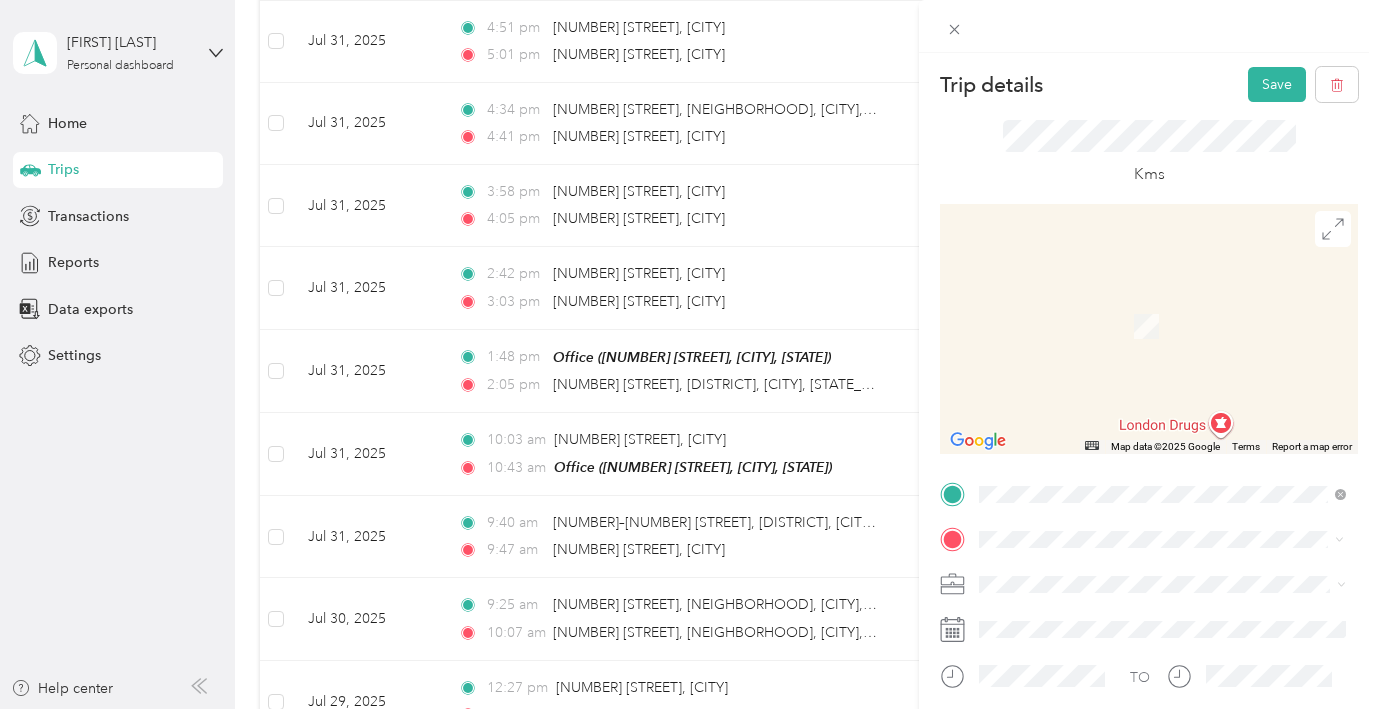 drag, startPoint x: 1064, startPoint y: 548, endPoint x: 1058, endPoint y: 306, distance: 242.07437 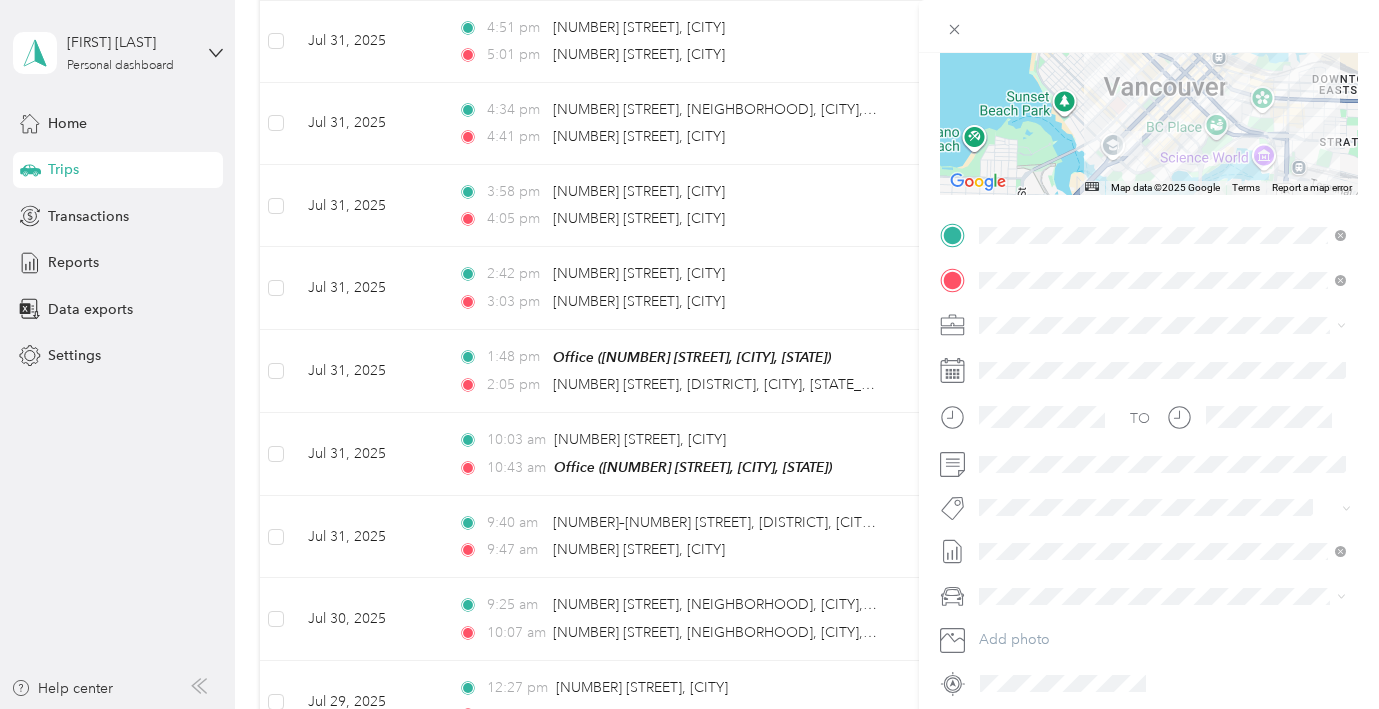 scroll, scrollTop: 292, scrollLeft: 0, axis: vertical 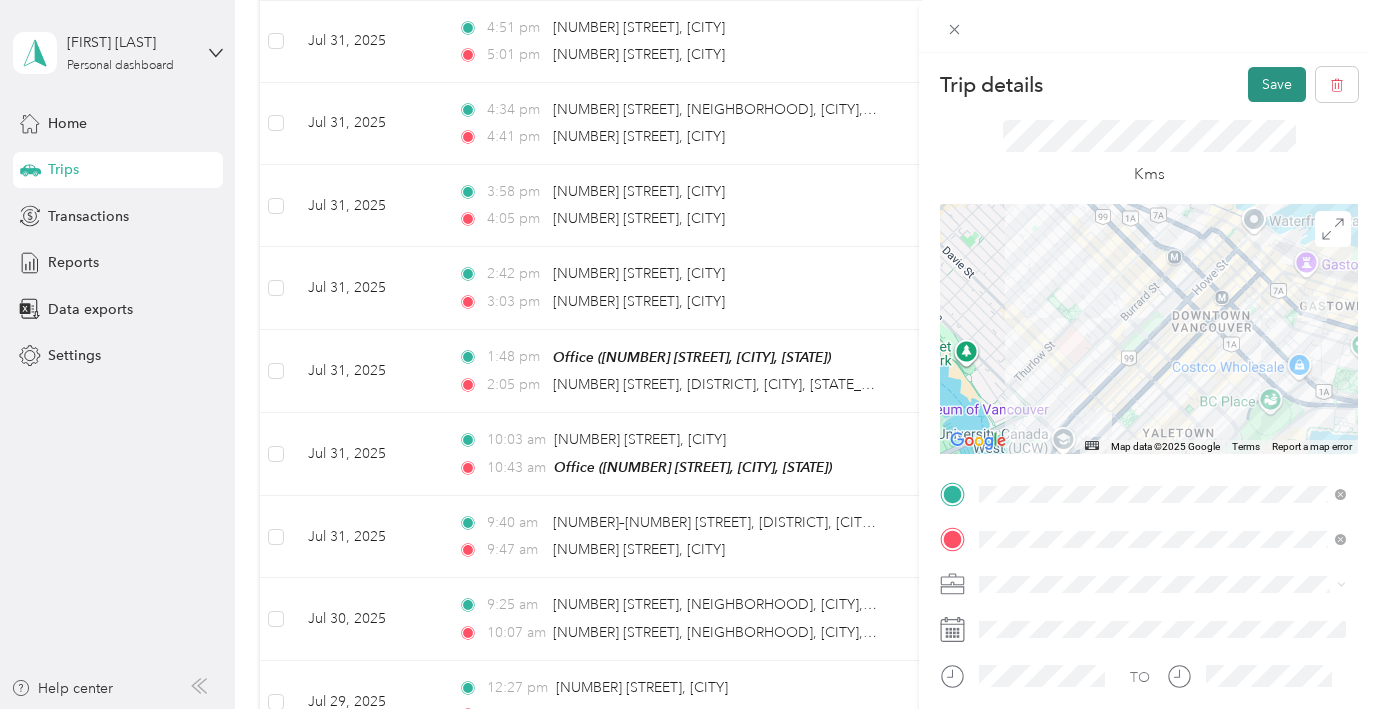 click on "Save" at bounding box center [1277, 84] 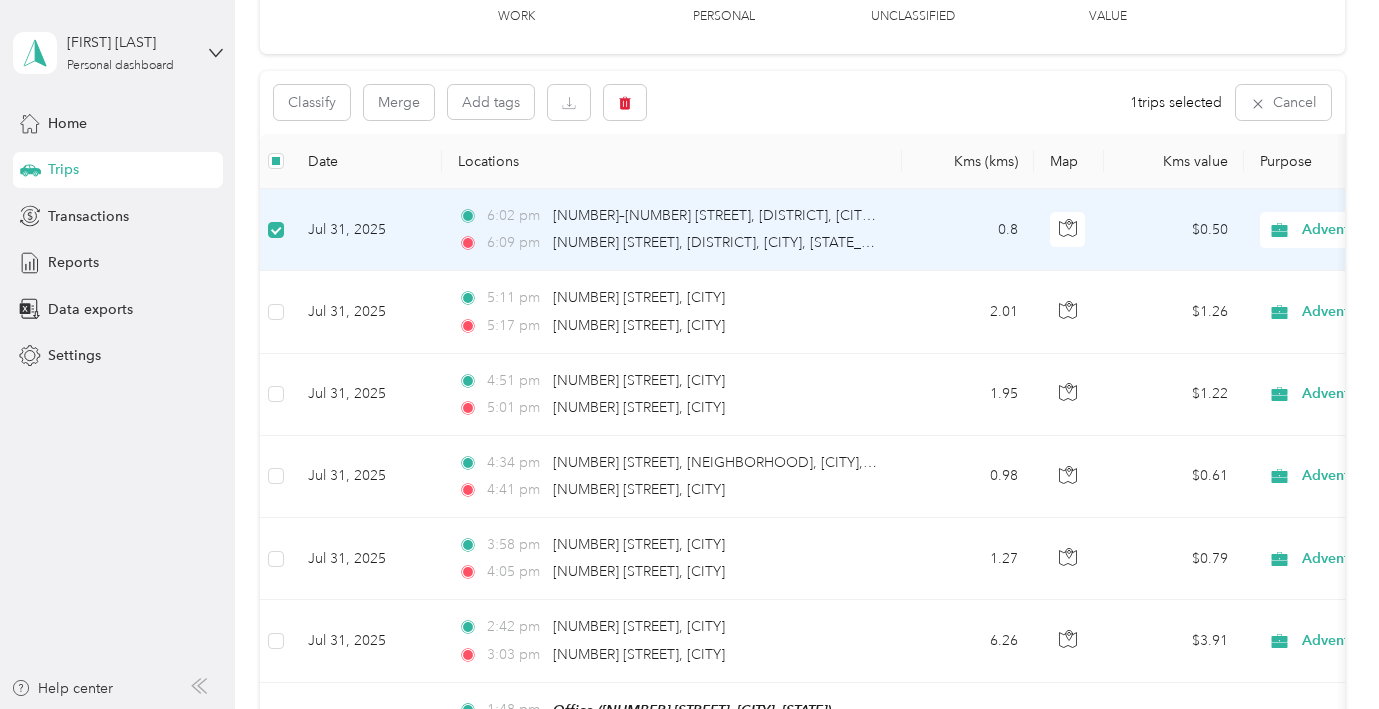 scroll, scrollTop: 0, scrollLeft: 0, axis: both 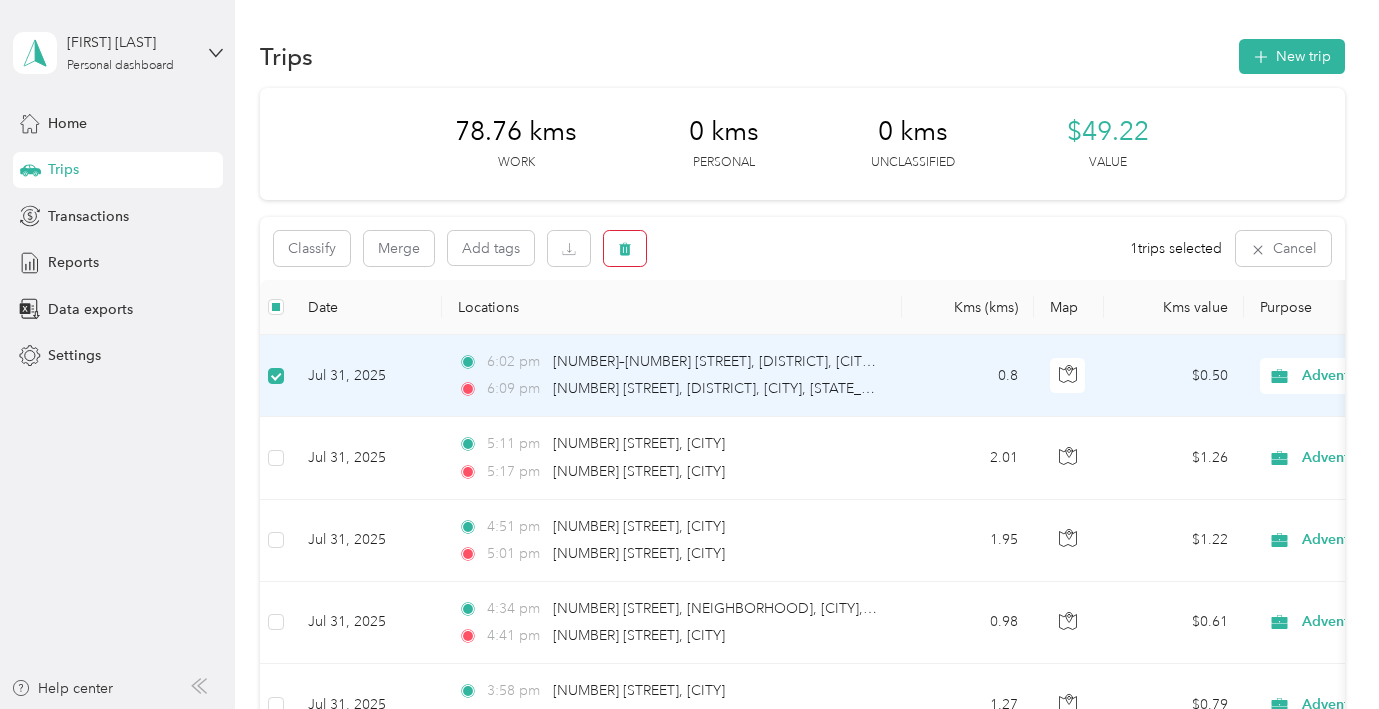 click 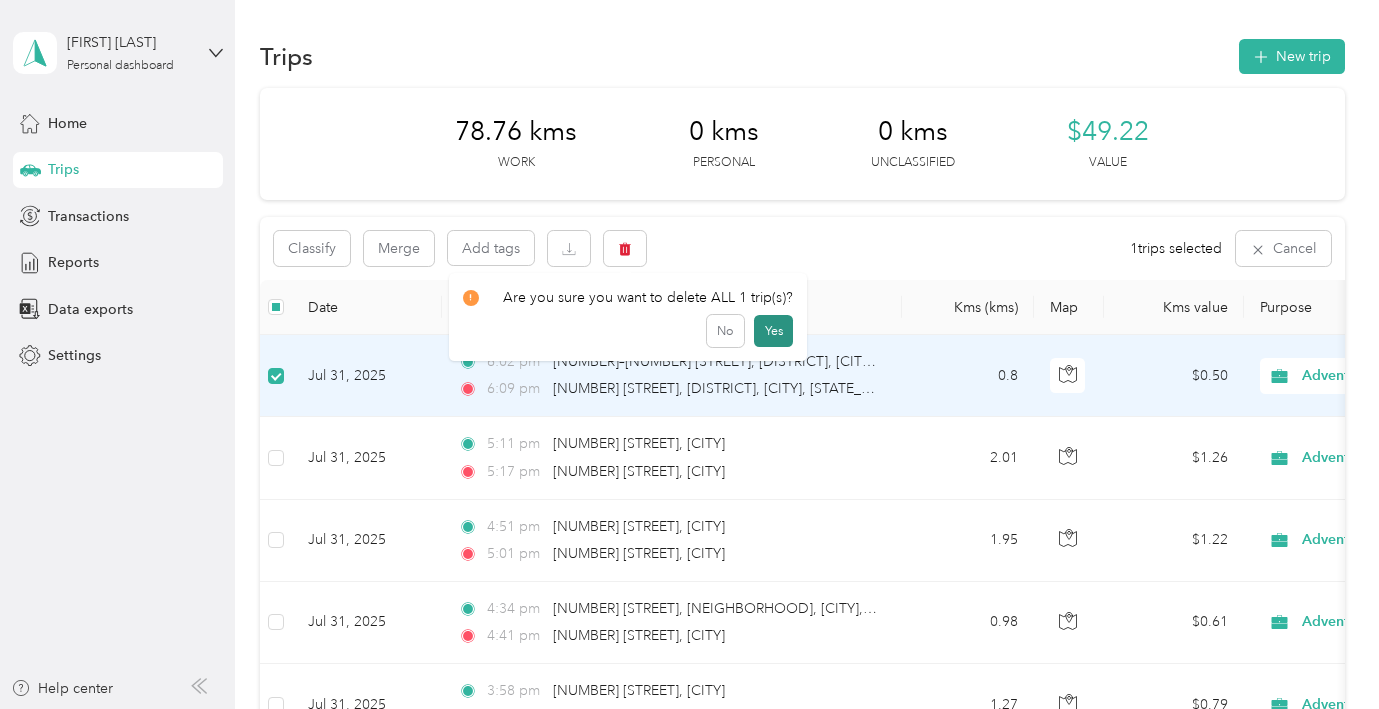 click on "Yes" at bounding box center (773, 331) 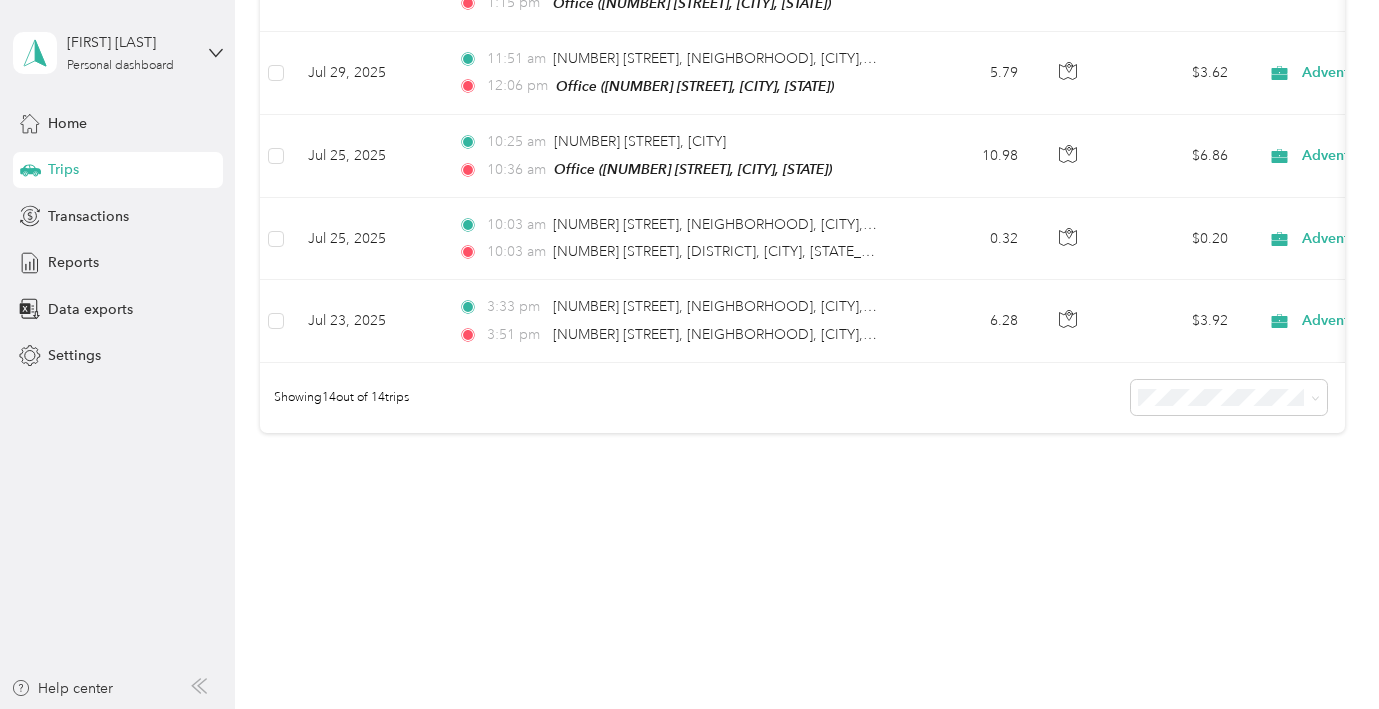 scroll, scrollTop: 2552, scrollLeft: 0, axis: vertical 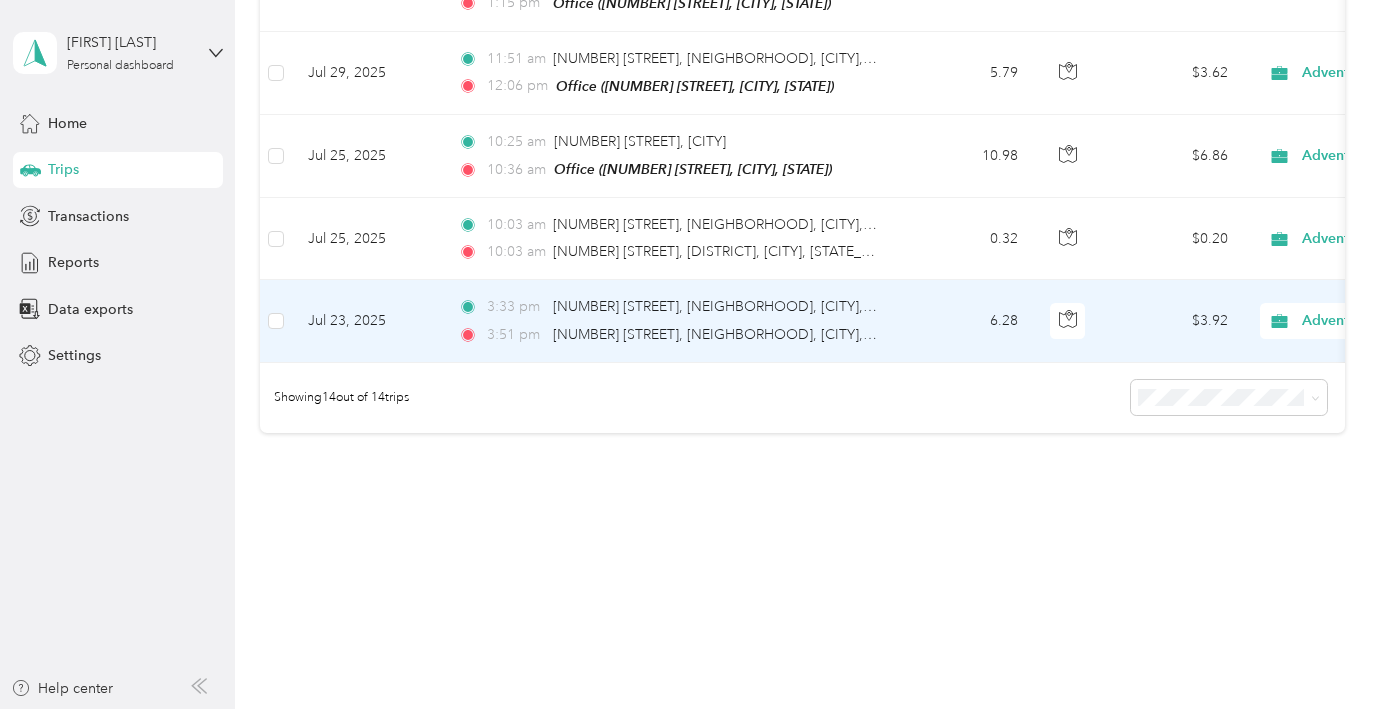 click on "[TIME] [NUMBER] [STREET], [NEIGHBORHOOD], [CITY], [STATE] [TIME] [NUMBER] [STREET], [NEIGHBORHOOD], [CITY], [STATE]" at bounding box center (672, 321) 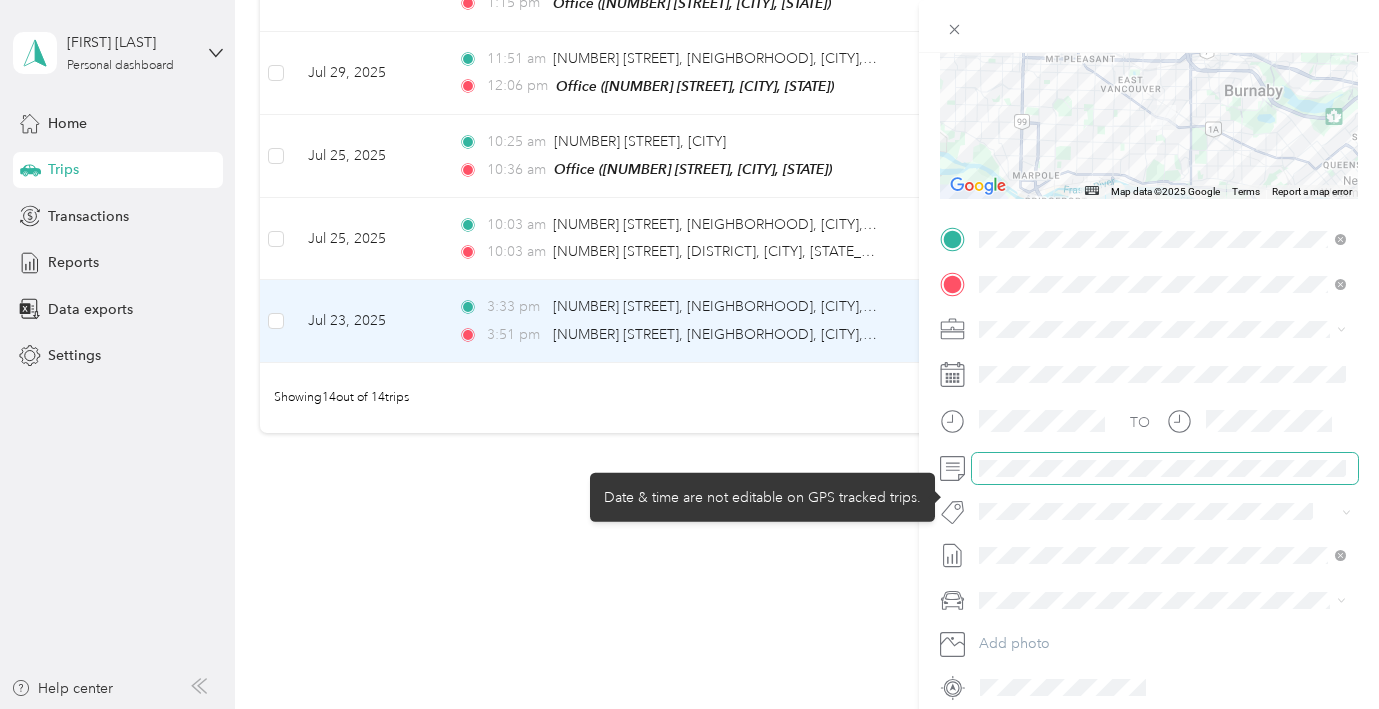 scroll, scrollTop: 276, scrollLeft: 0, axis: vertical 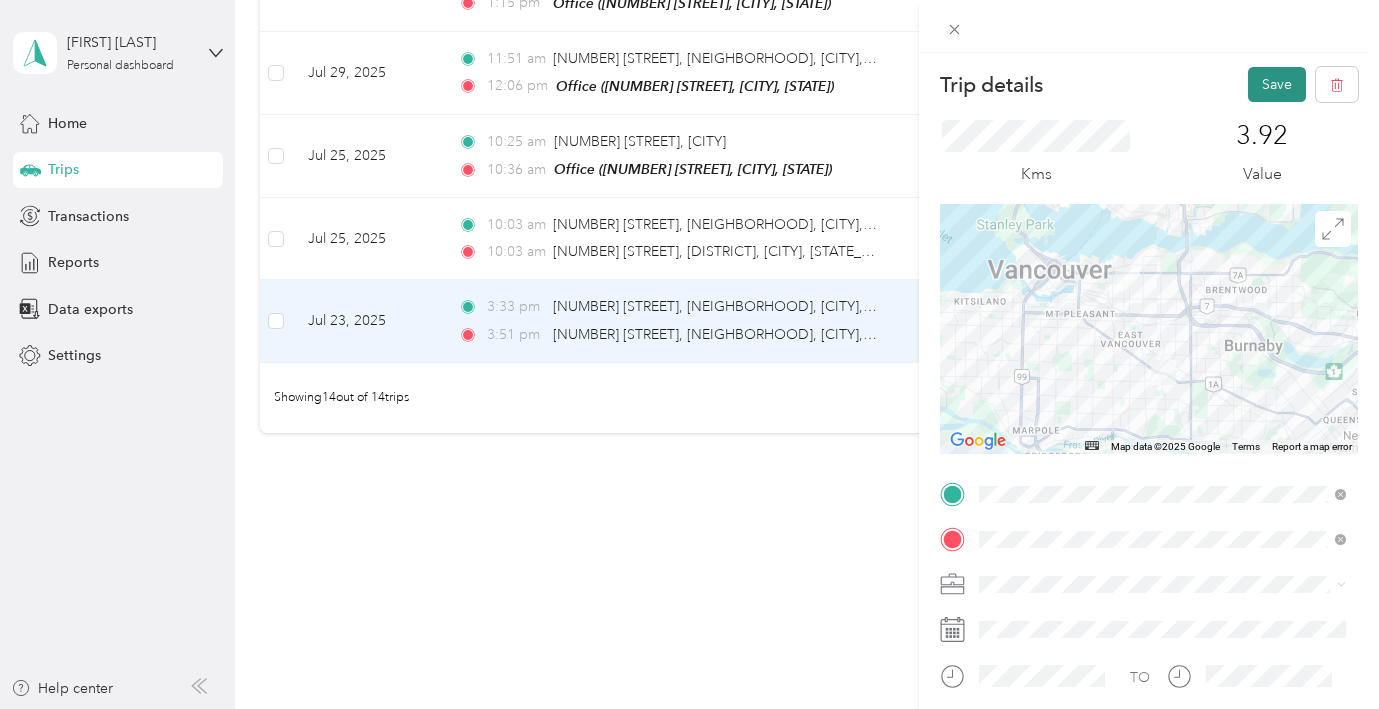 click on "Save" at bounding box center (1277, 84) 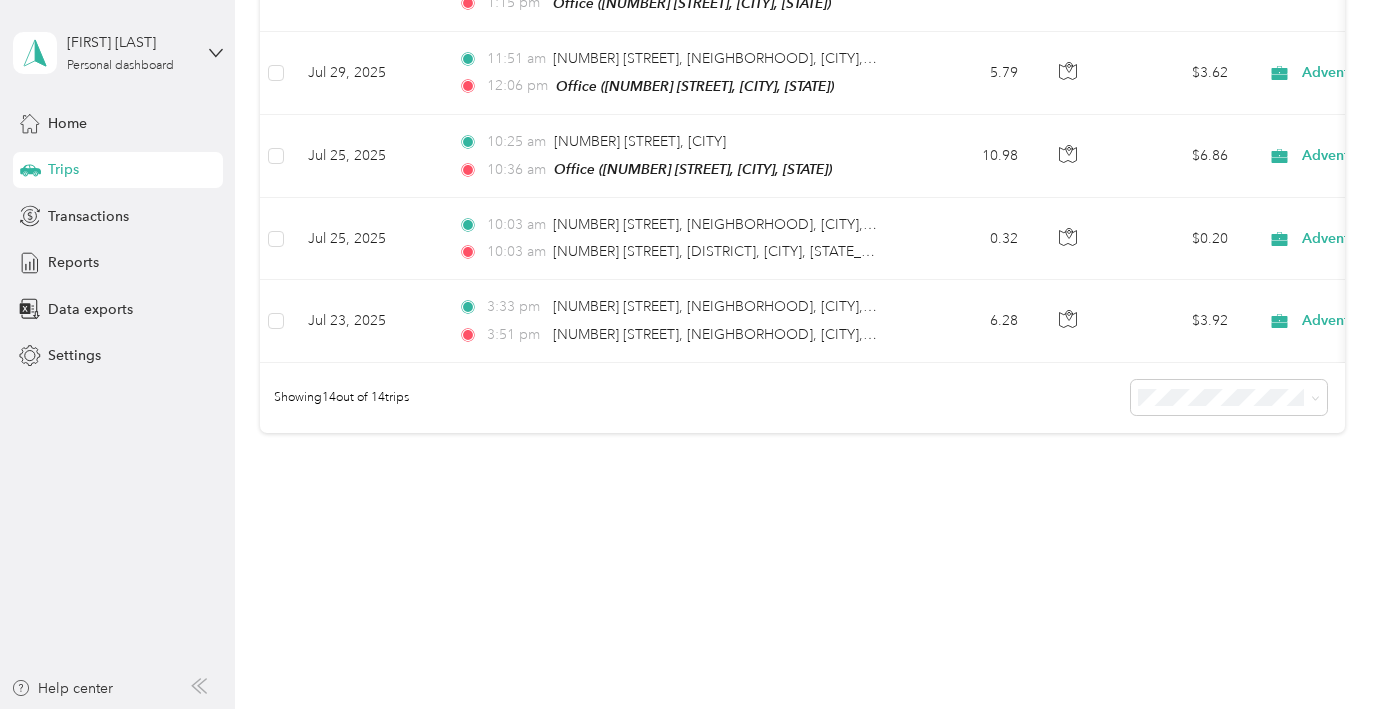 scroll, scrollTop: 2519, scrollLeft: 0, axis: vertical 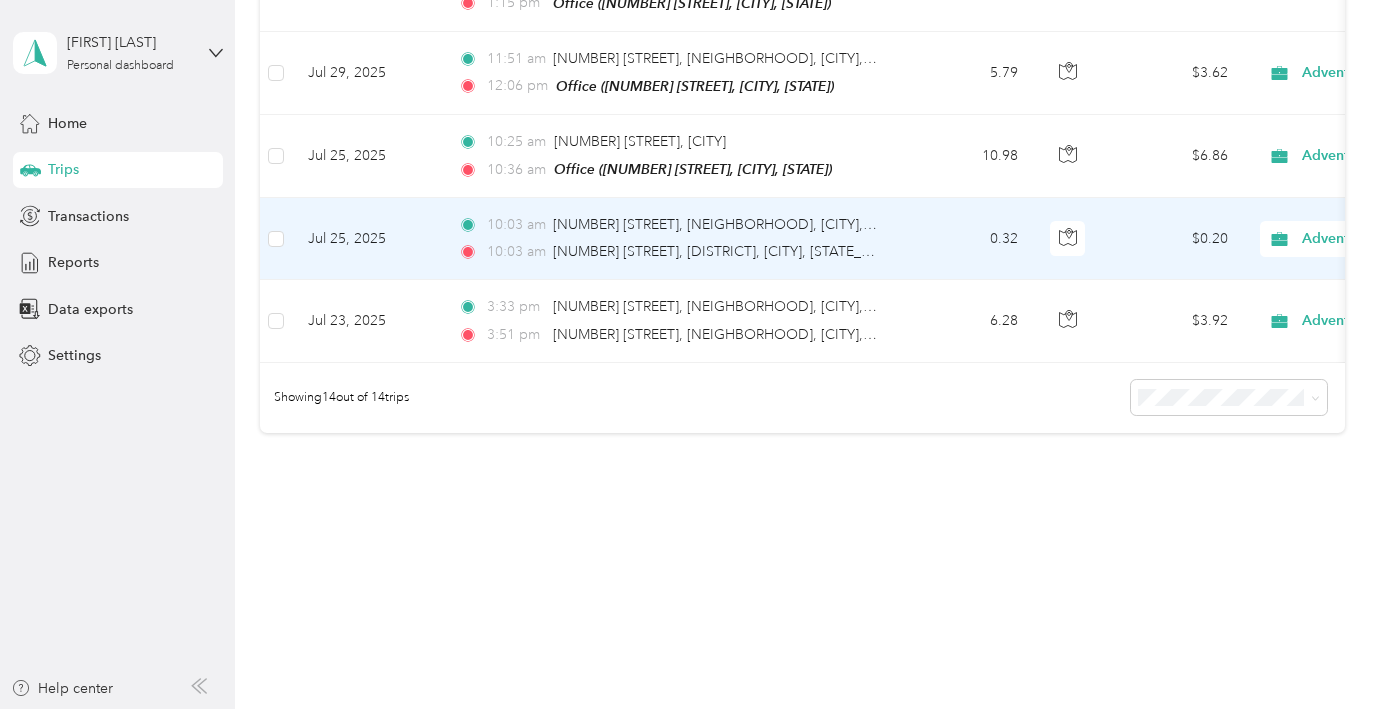 click on "[TIME] [NUMBER] [STREET], [NEIGHBORHOOD], [CITY], [STATE] [TIME] [NUMBER] [STREET], [NEIGHBORHOOD], [CITY], [STATE]" at bounding box center [672, 239] 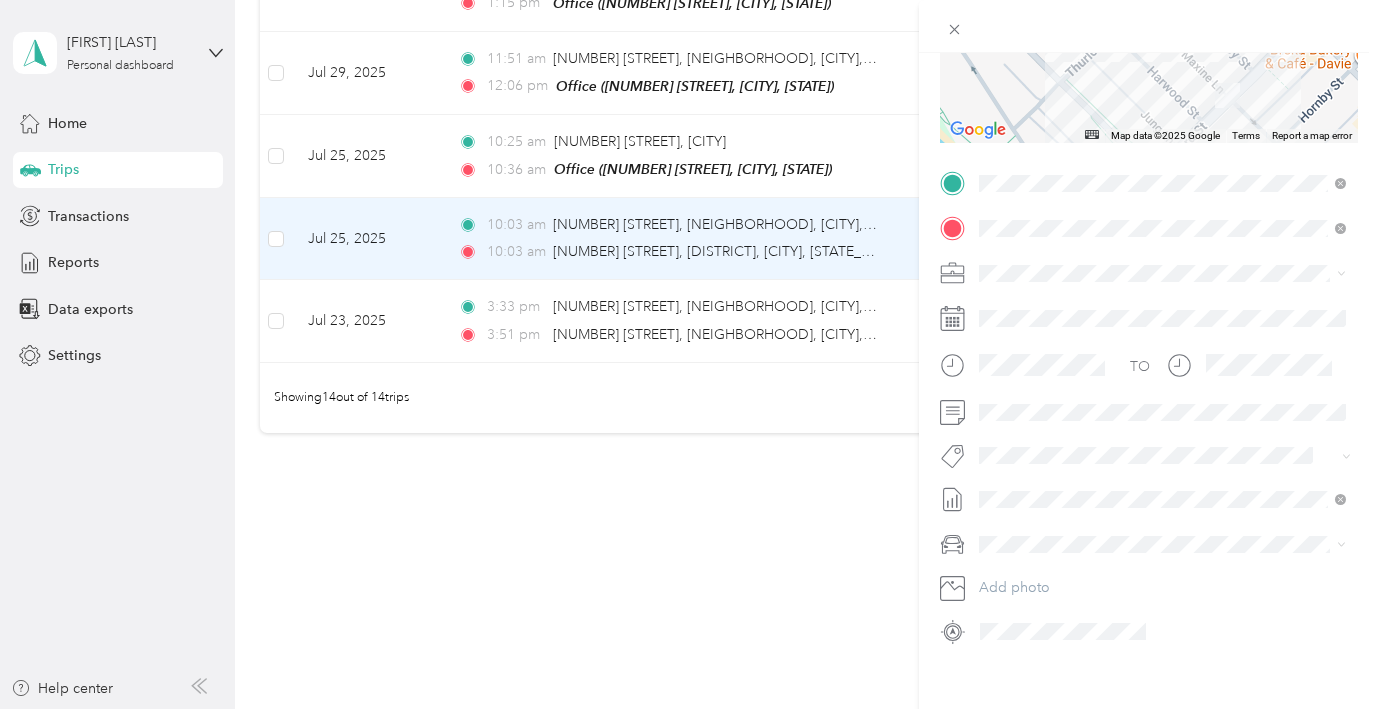 scroll, scrollTop: 457, scrollLeft: 0, axis: vertical 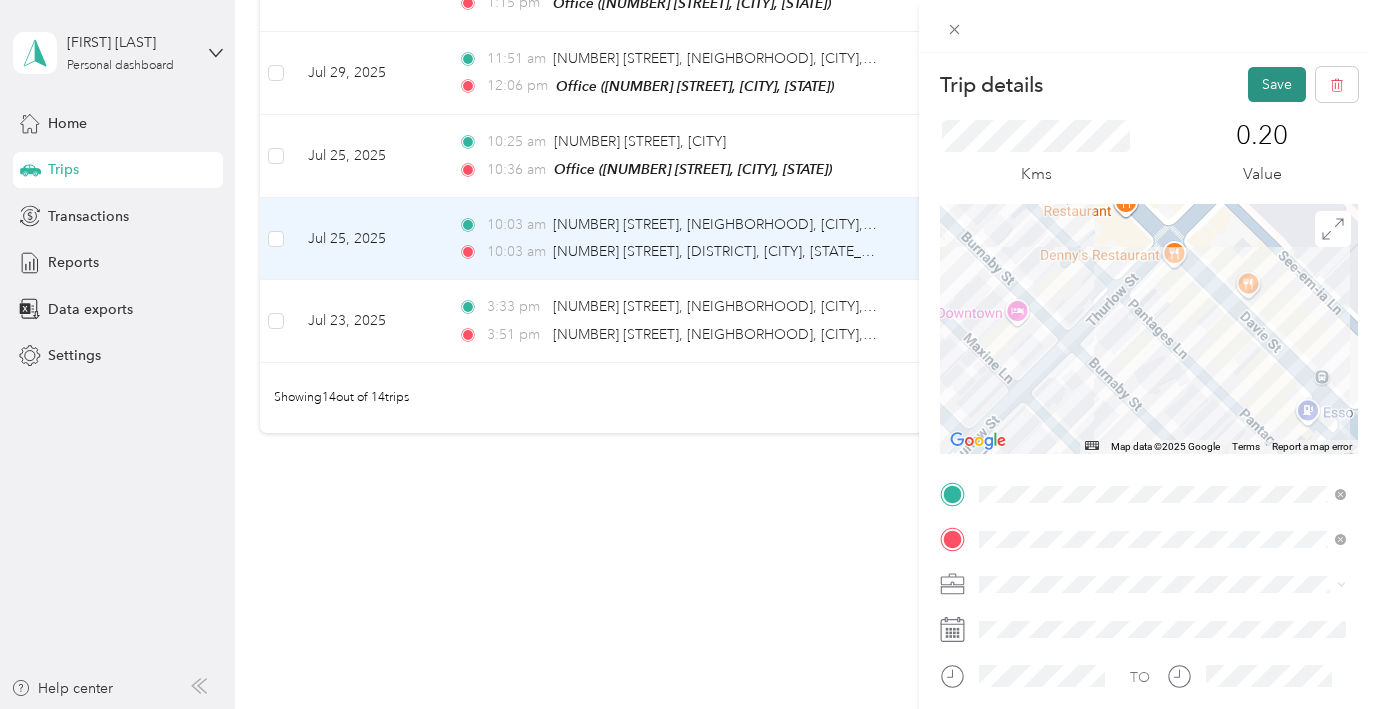 click on "Save" at bounding box center [1277, 84] 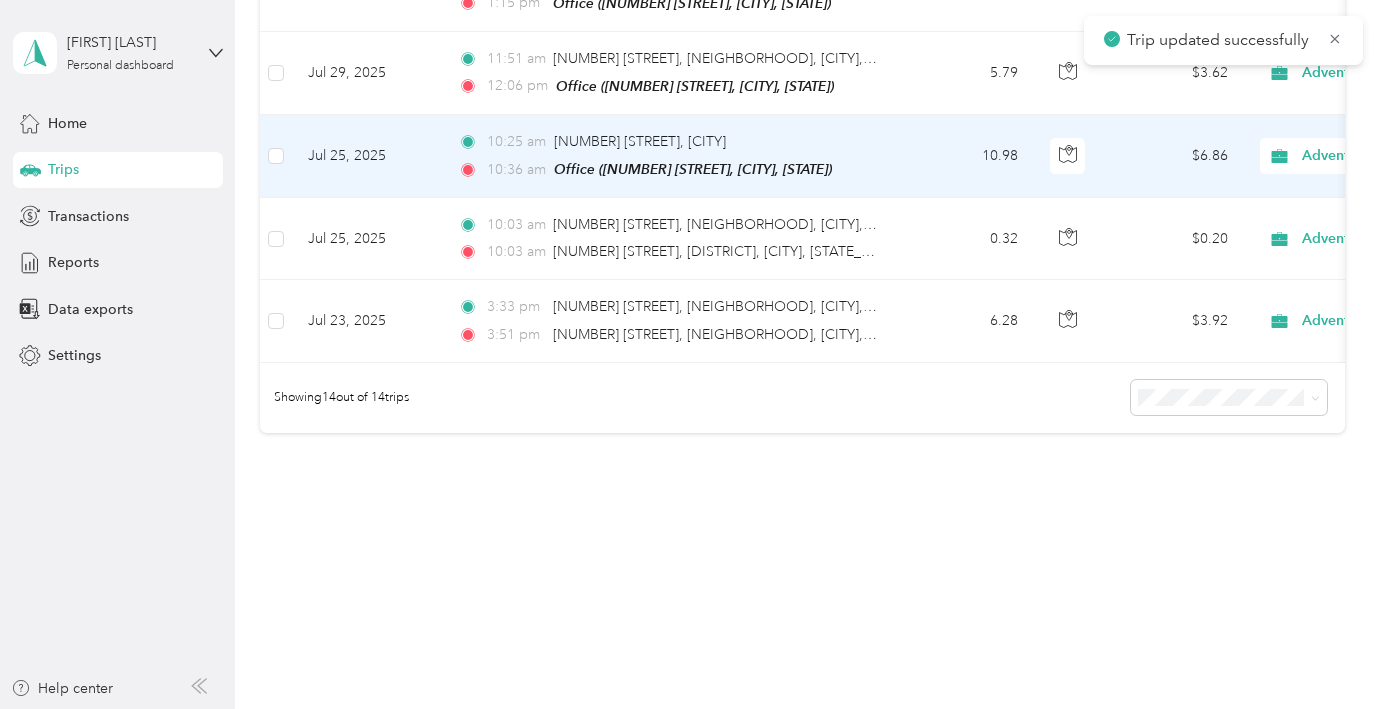 click on "[TIME] [NUMBER] [STREET], [CITY] [TIME] [LOCATION] ([NUMBER] [STREET], [CITY], [STATE])" at bounding box center (672, 156) 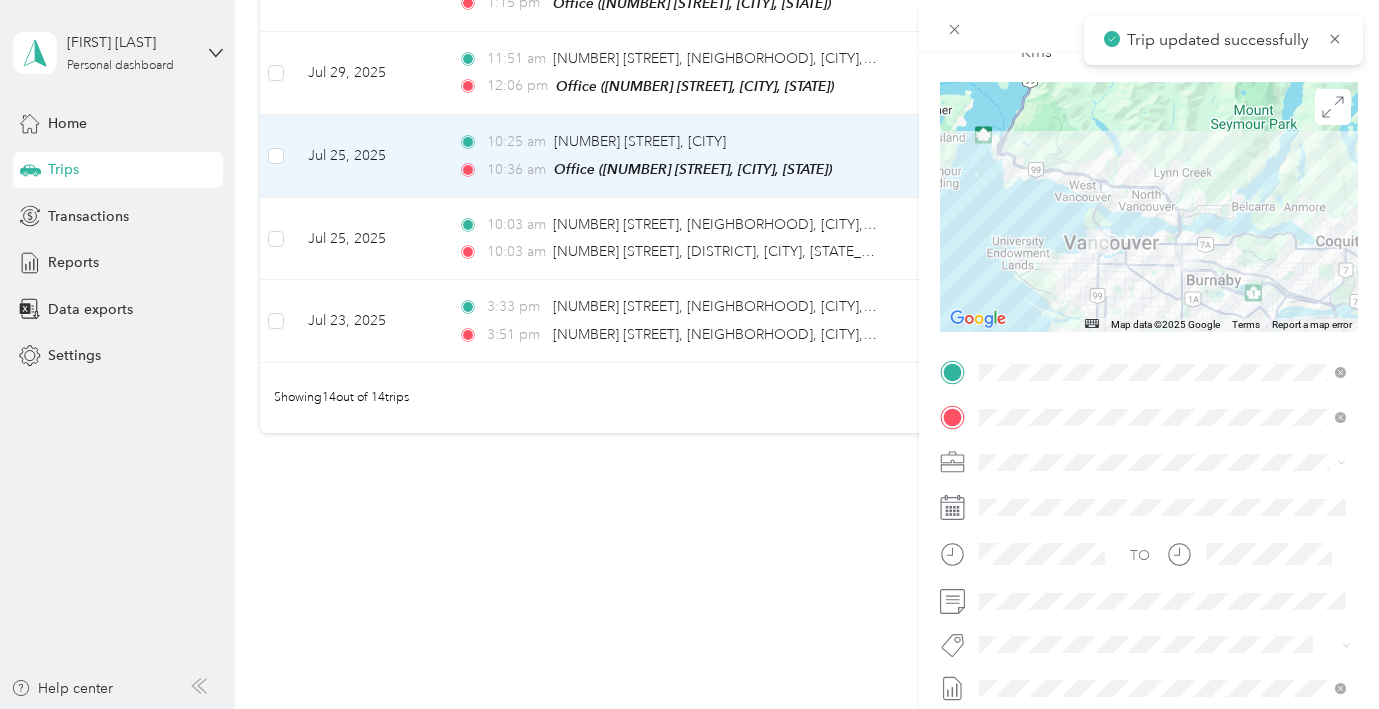 scroll, scrollTop: 217, scrollLeft: 0, axis: vertical 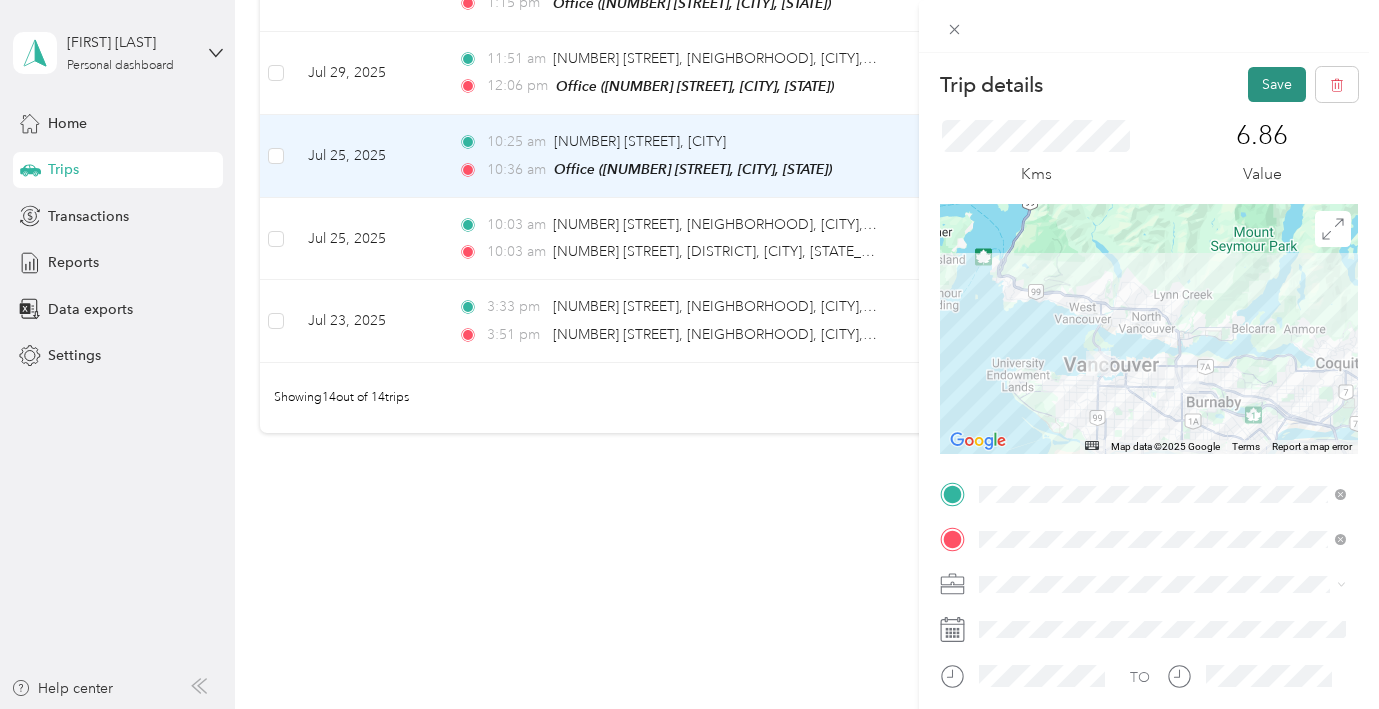 click on "Save" at bounding box center (1277, 84) 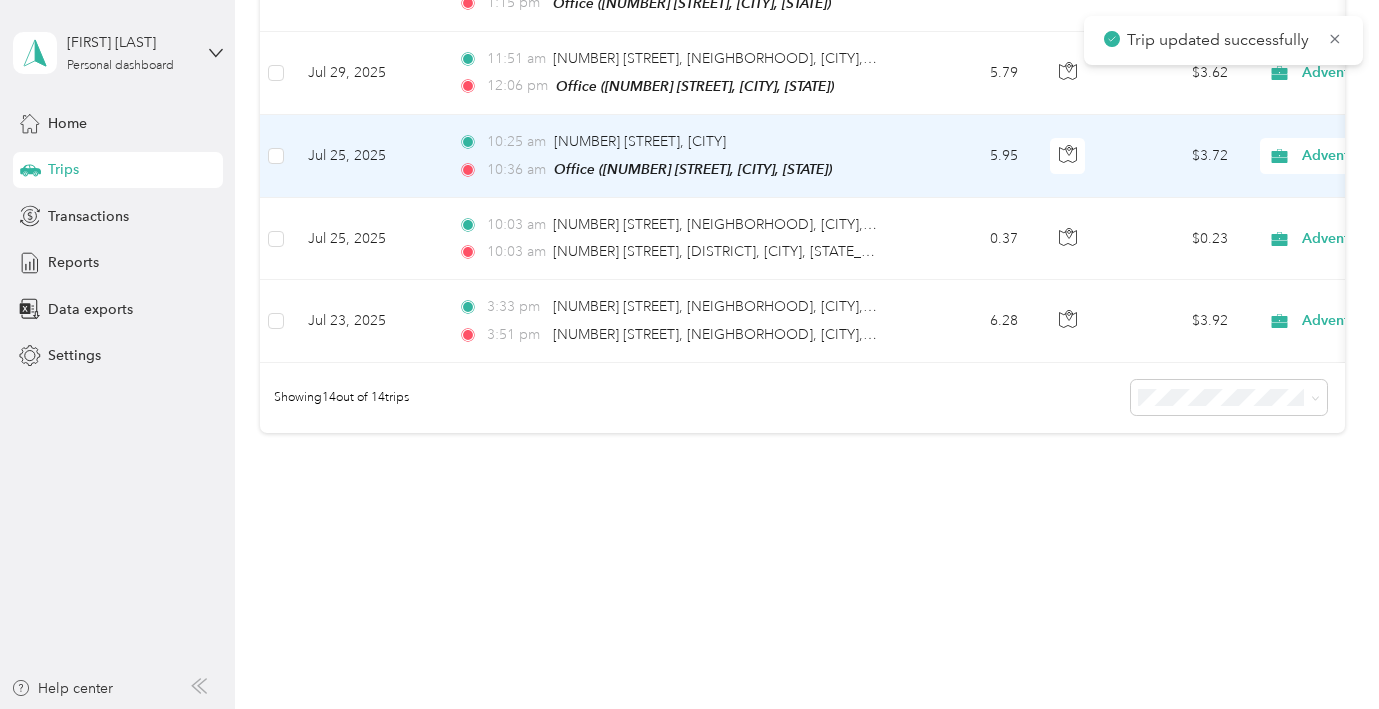 scroll, scrollTop: 2186, scrollLeft: 0, axis: vertical 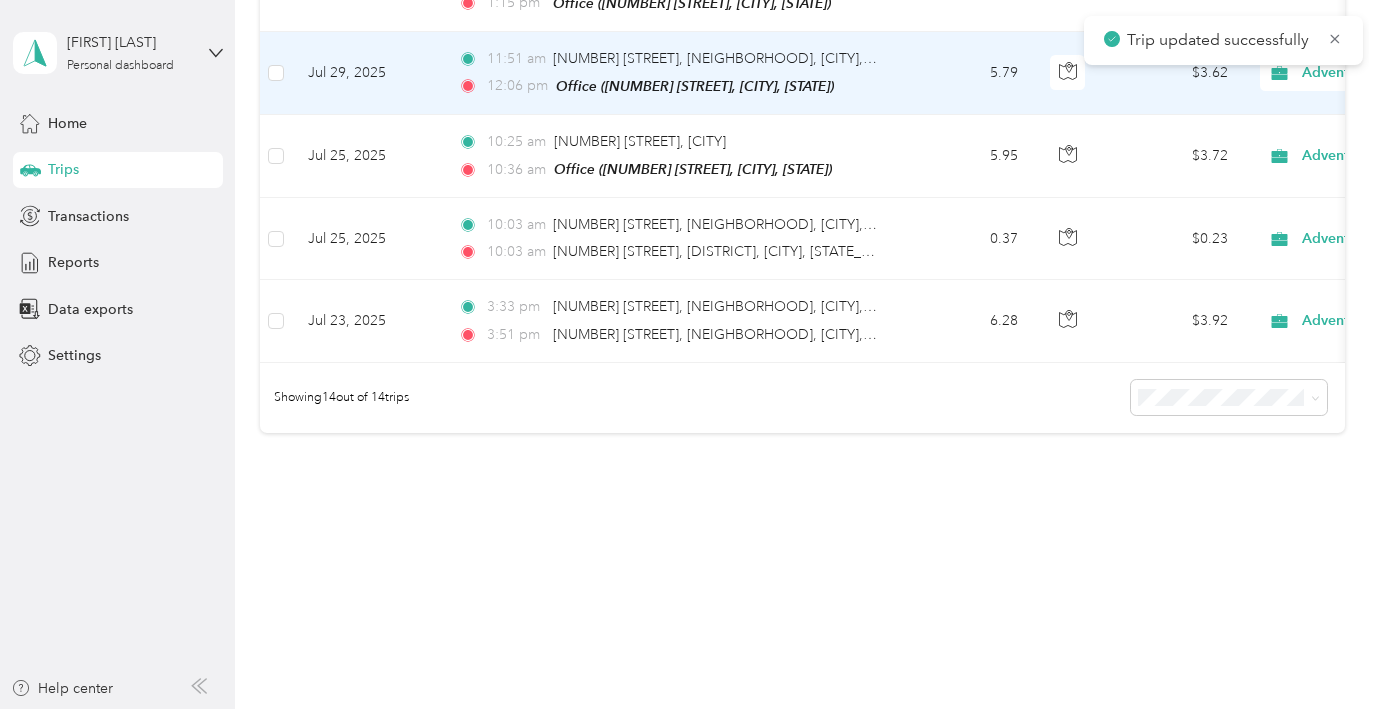 click on "[TIME] [STREET], [NEIGHBORHOOD], [CITY], [STATE] [TIME] [LOCATION] ([NUMBER] [STREET], [CITY], [STATE])" at bounding box center (672, 73) 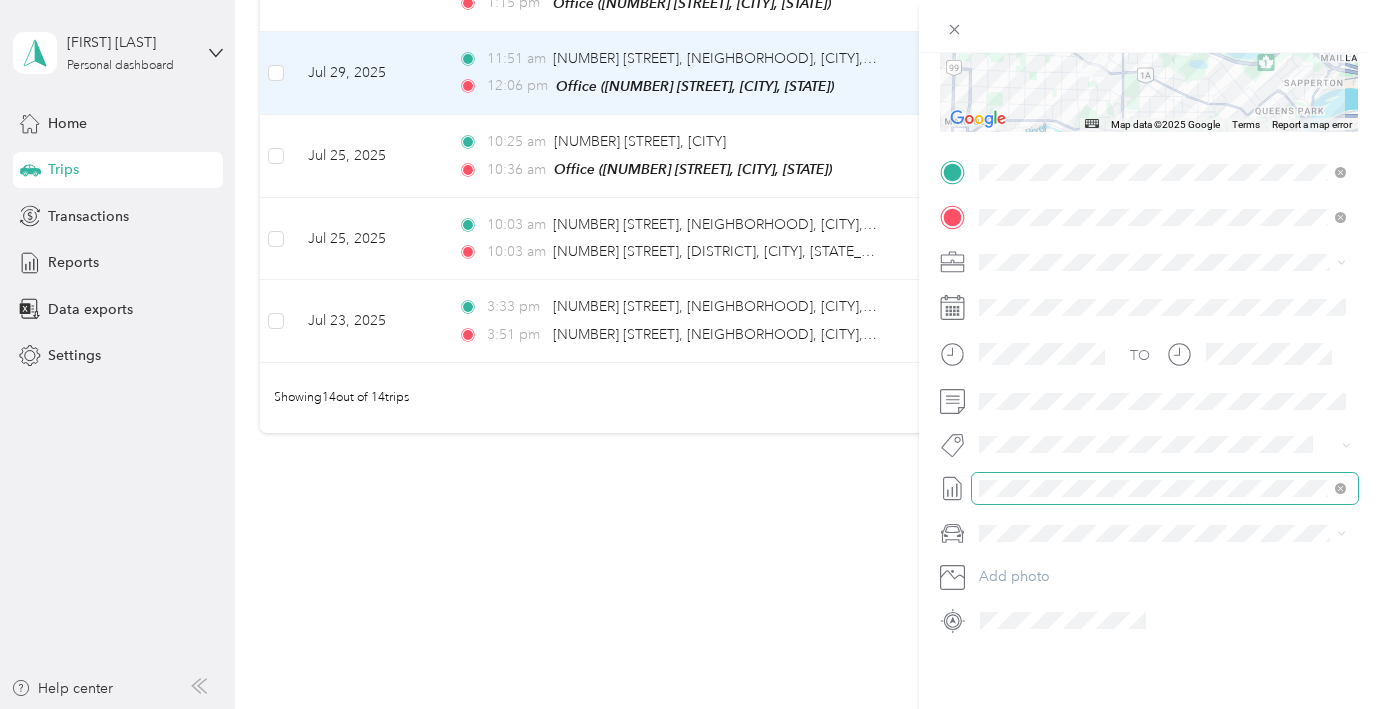 scroll, scrollTop: 476, scrollLeft: 0, axis: vertical 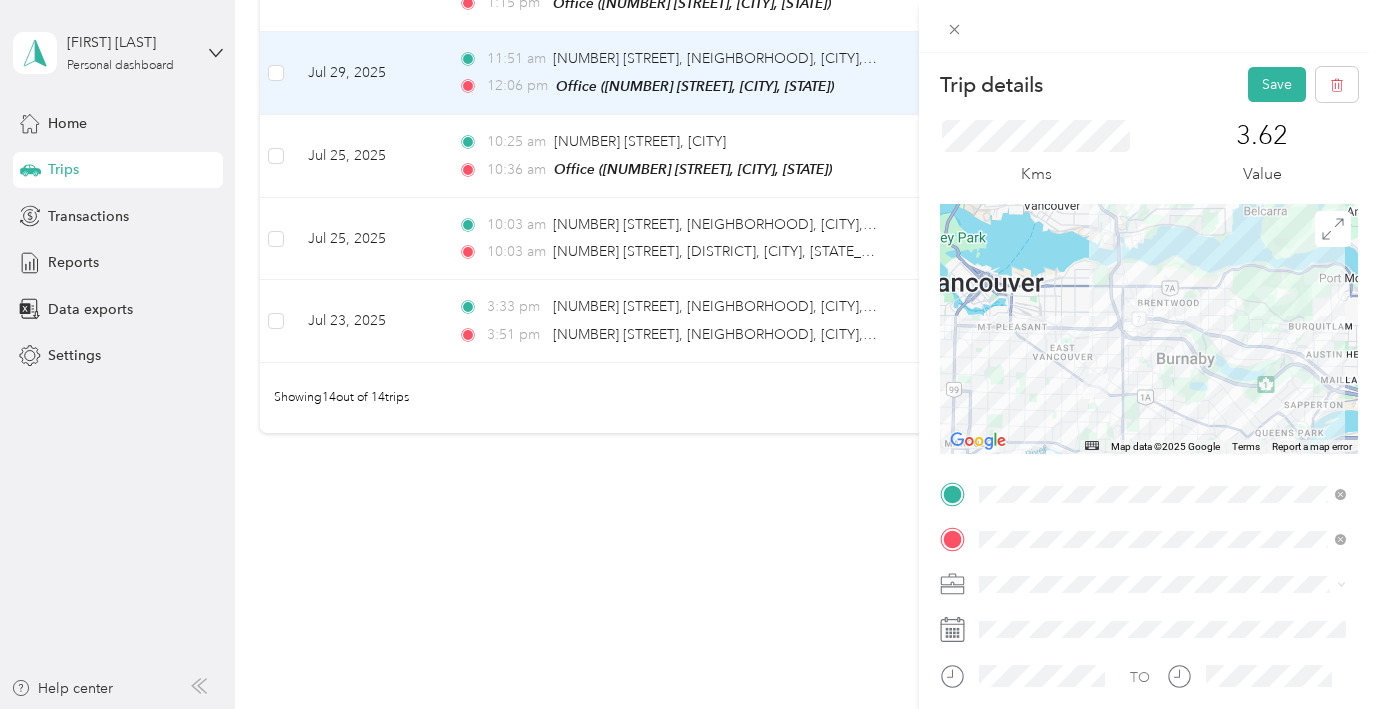 drag, startPoint x: 1270, startPoint y: 81, endPoint x: 1066, endPoint y: 172, distance: 223.37636 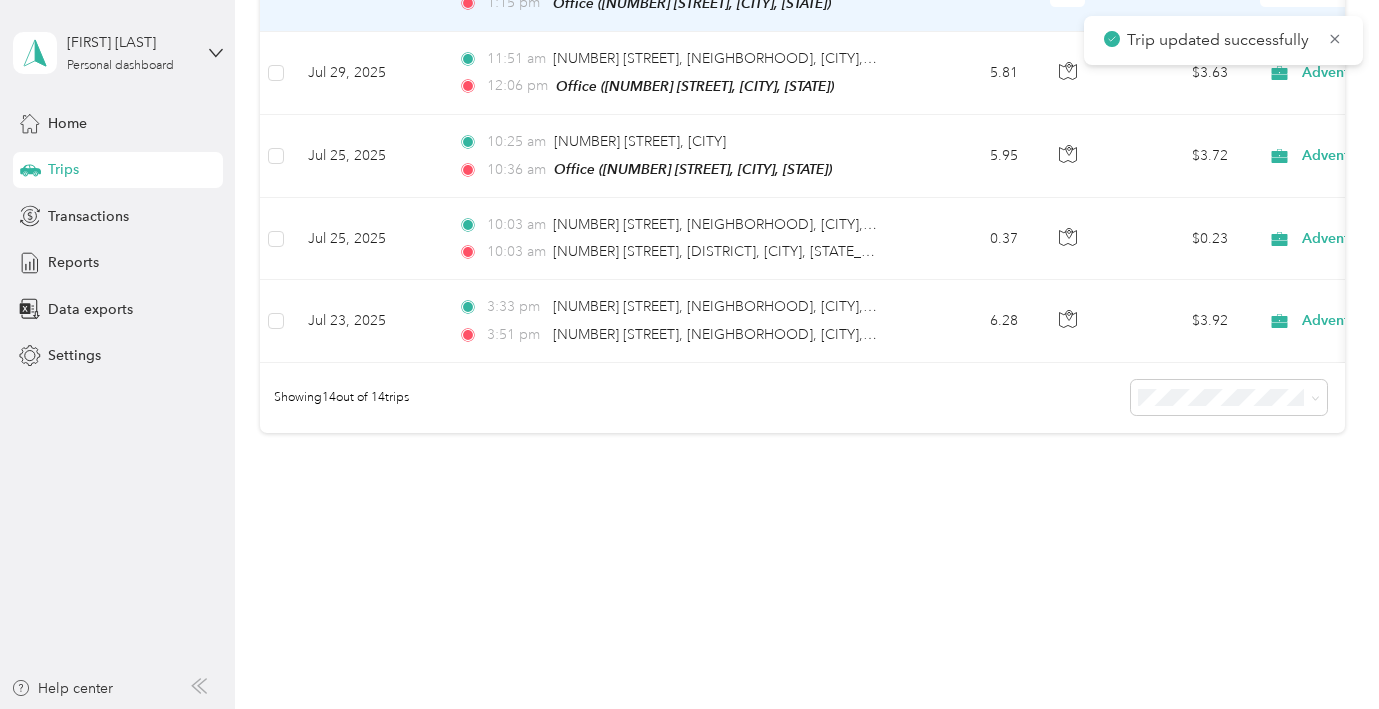 click on "[TIME] [NUMBER] [STREET], [CITY] [TIME] [LOCATION] ([NUMBER] [STREET], [CITY], [STATE])" at bounding box center [672, -11] 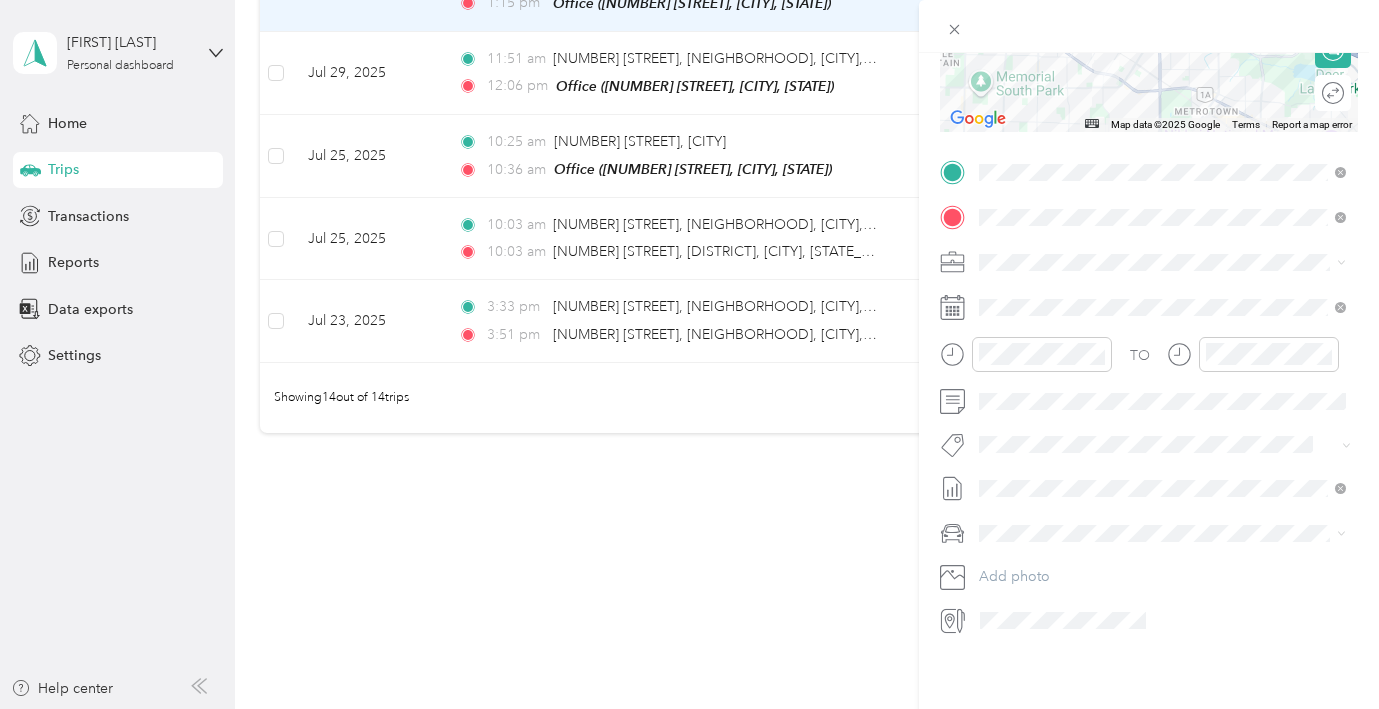 scroll, scrollTop: 519, scrollLeft: 0, axis: vertical 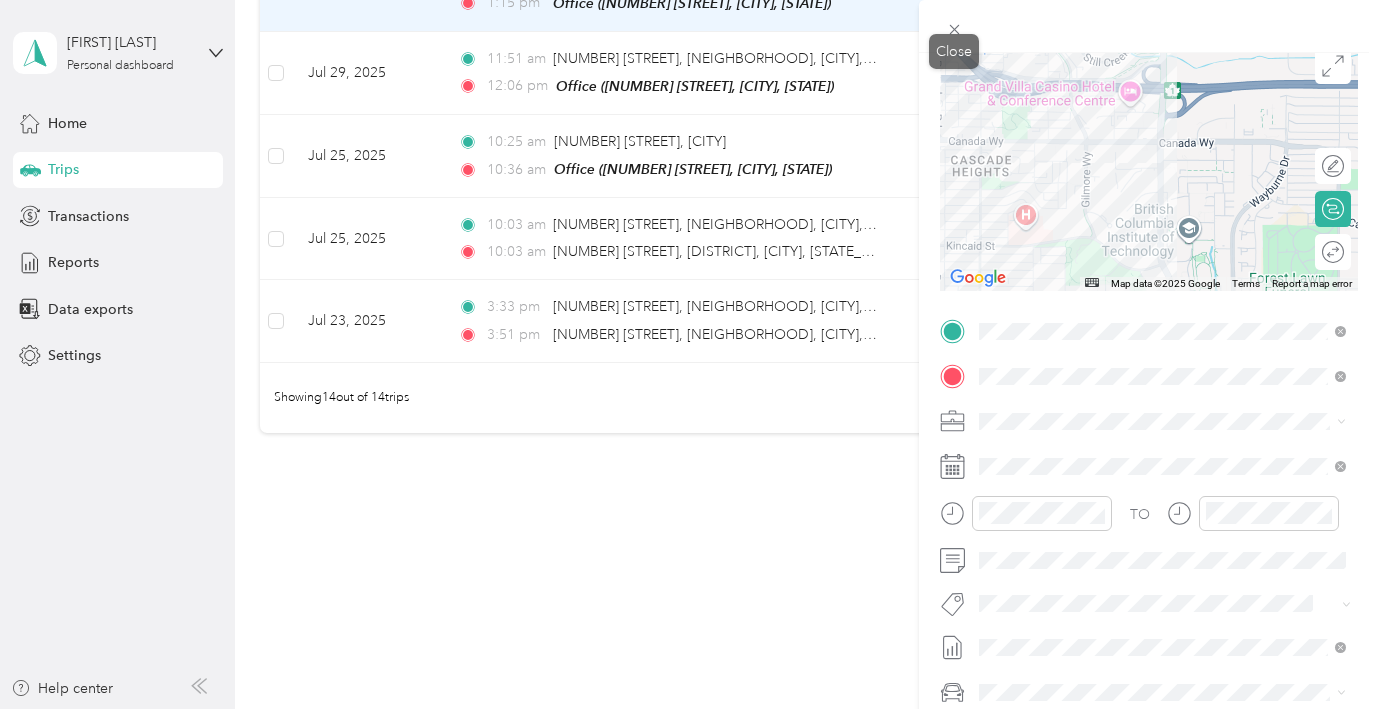 click at bounding box center [954, 29] 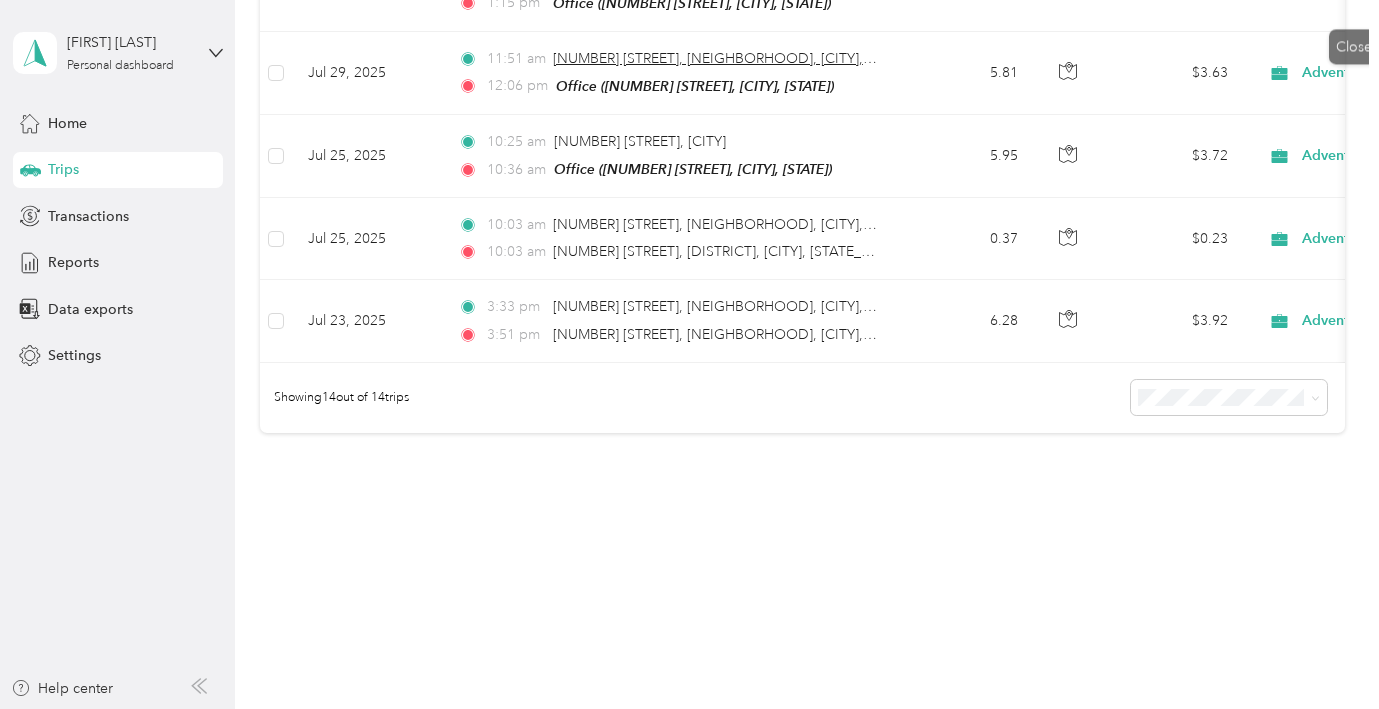 scroll, scrollTop: 2153, scrollLeft: 0, axis: vertical 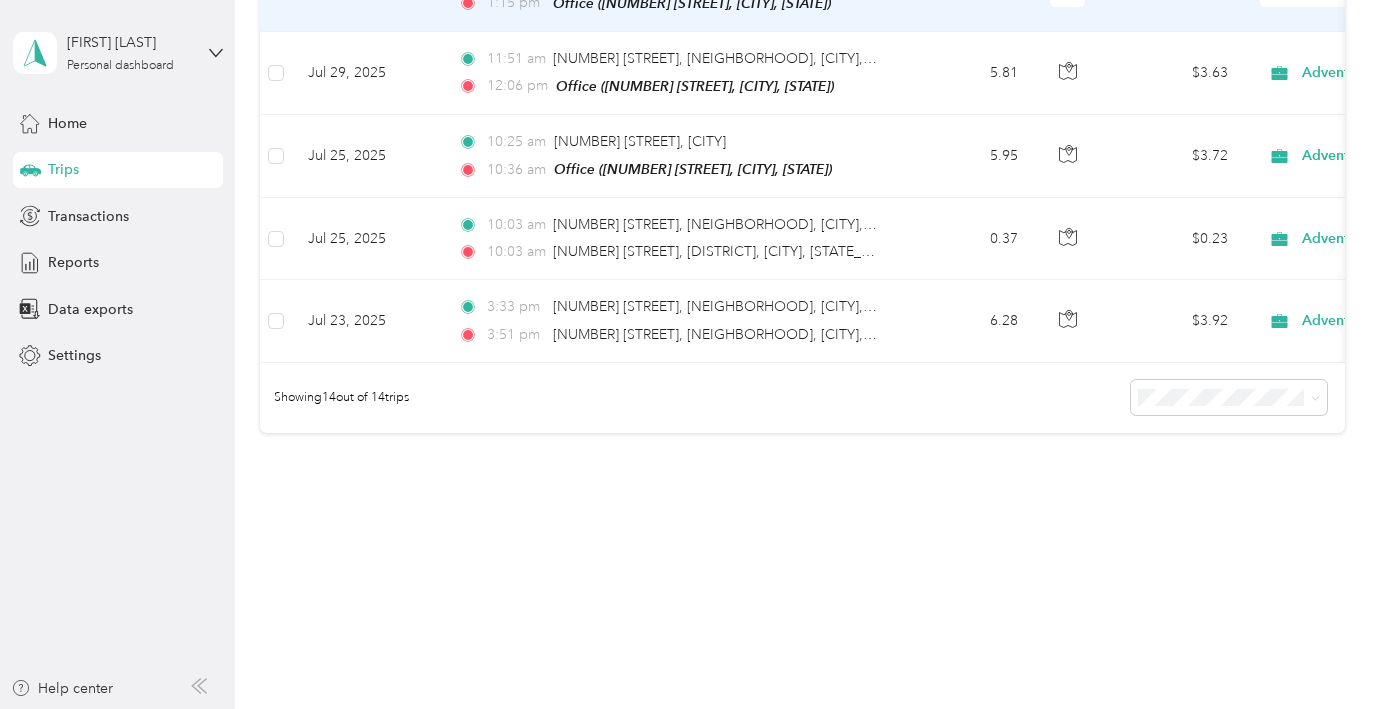 click on "[TIME] [NUMBER] [STREET], [CITY] [TIME] [LOCATION] ([NUMBER] [STREET], [CITY], [STATE])" at bounding box center (672, -11) 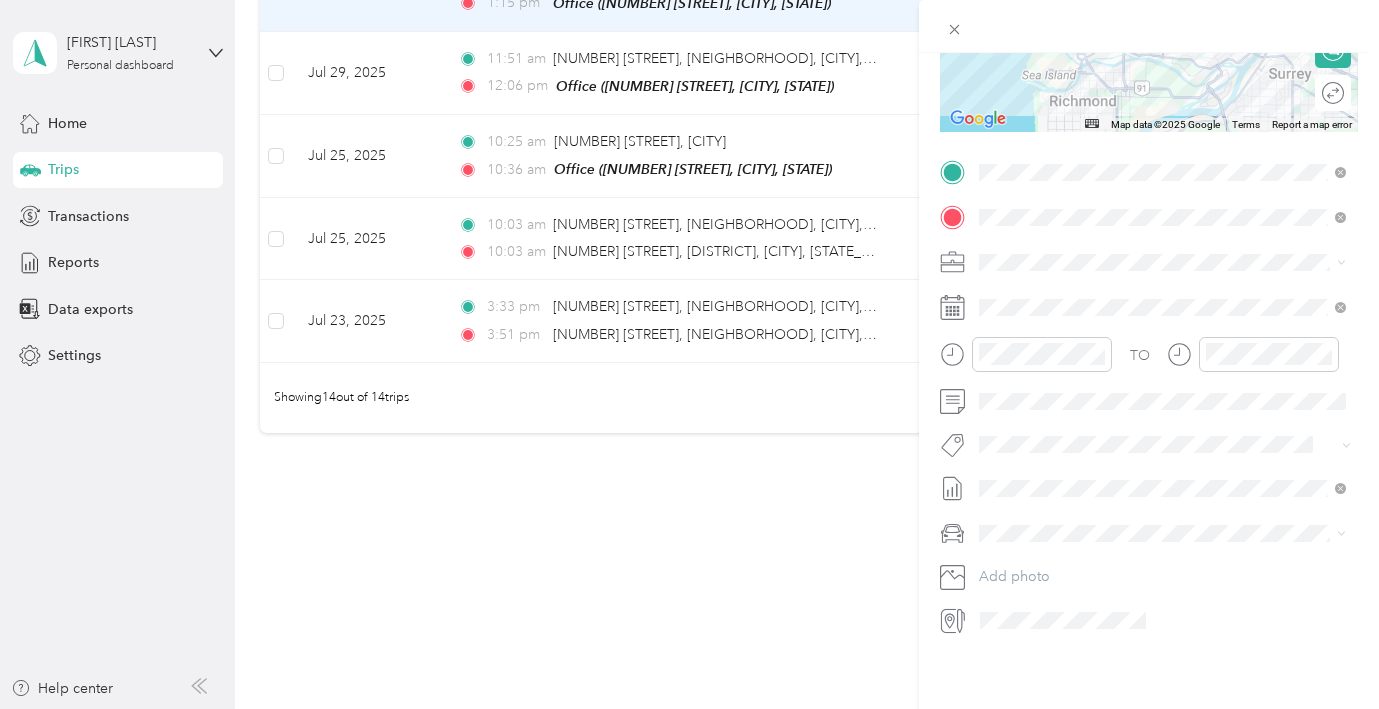 scroll, scrollTop: 557, scrollLeft: 0, axis: vertical 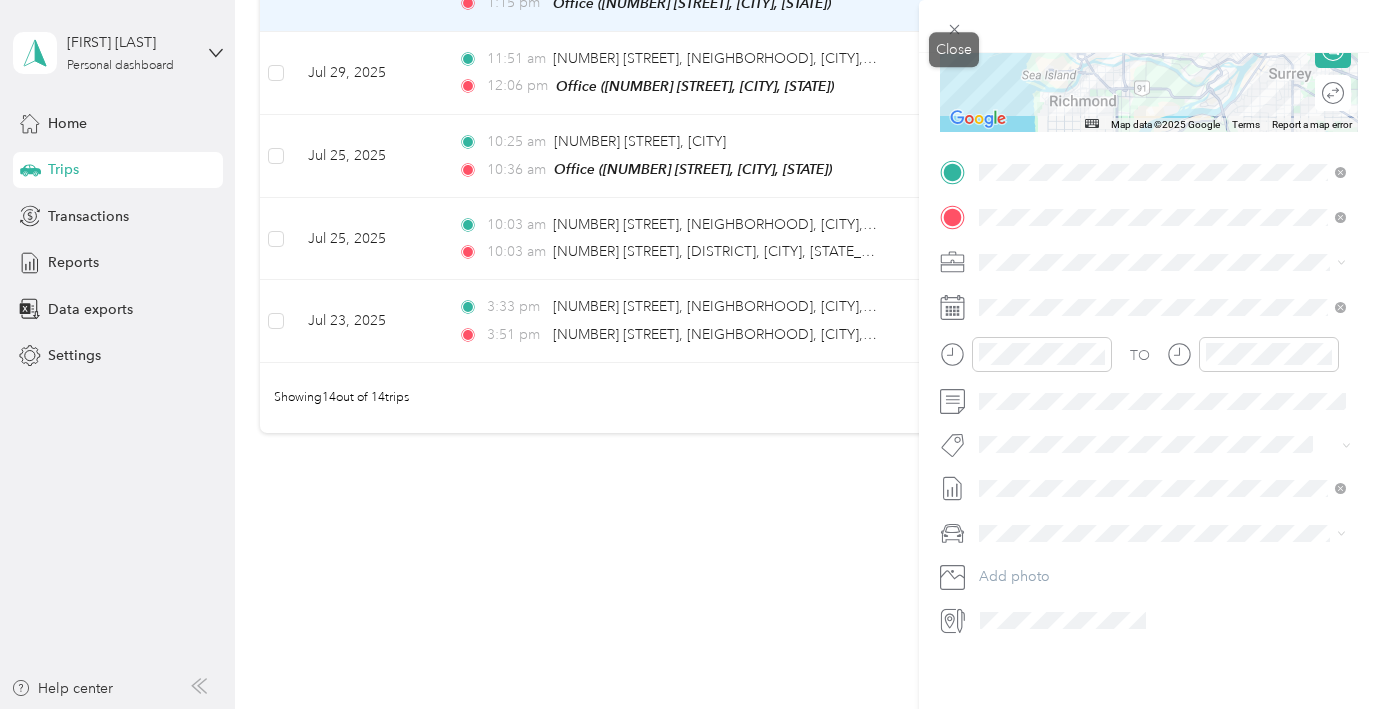 click at bounding box center (1149, 26) 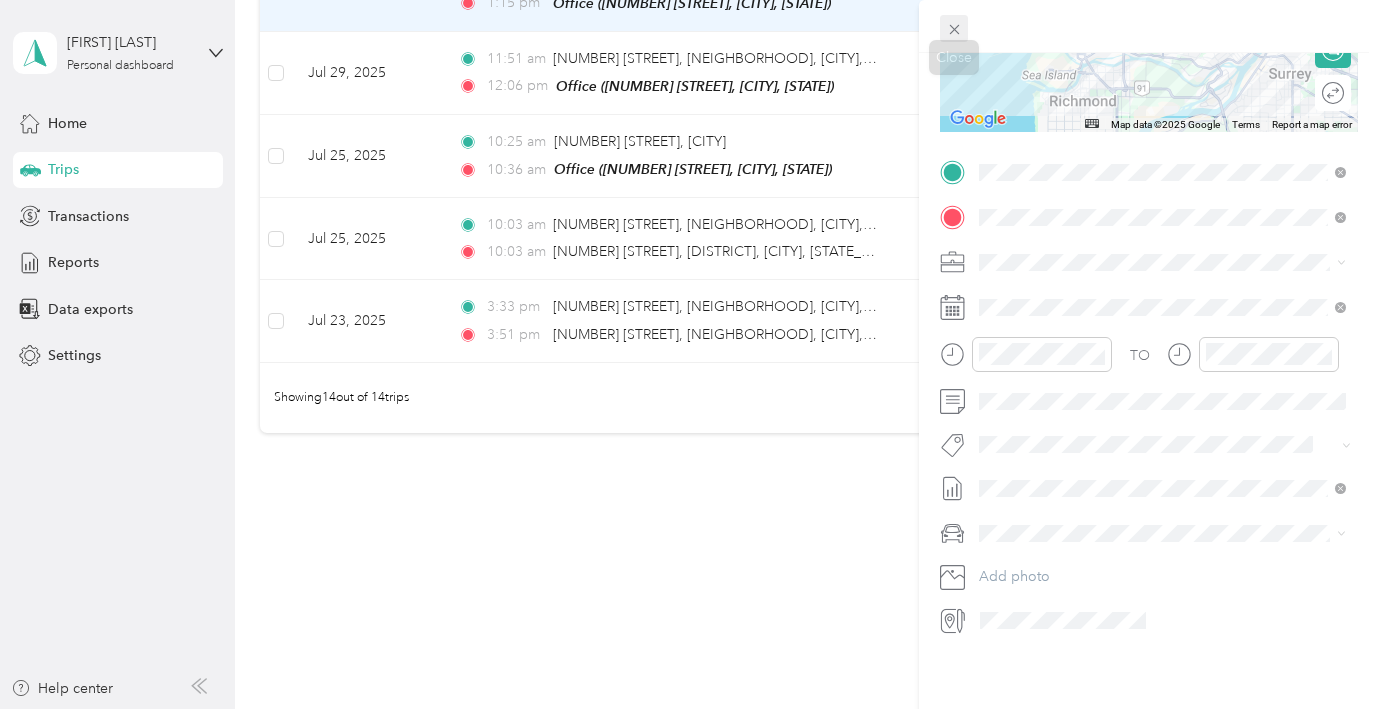 click 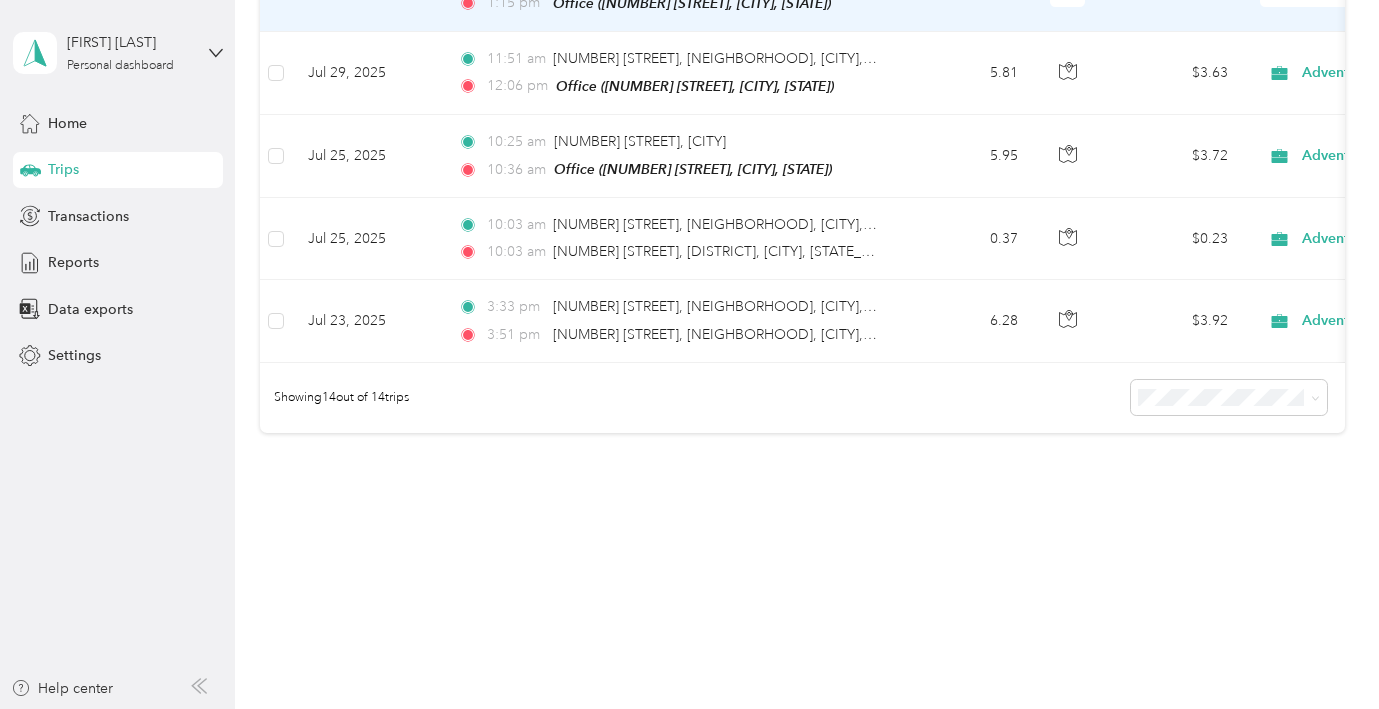 scroll, scrollTop: 1475, scrollLeft: 0, axis: vertical 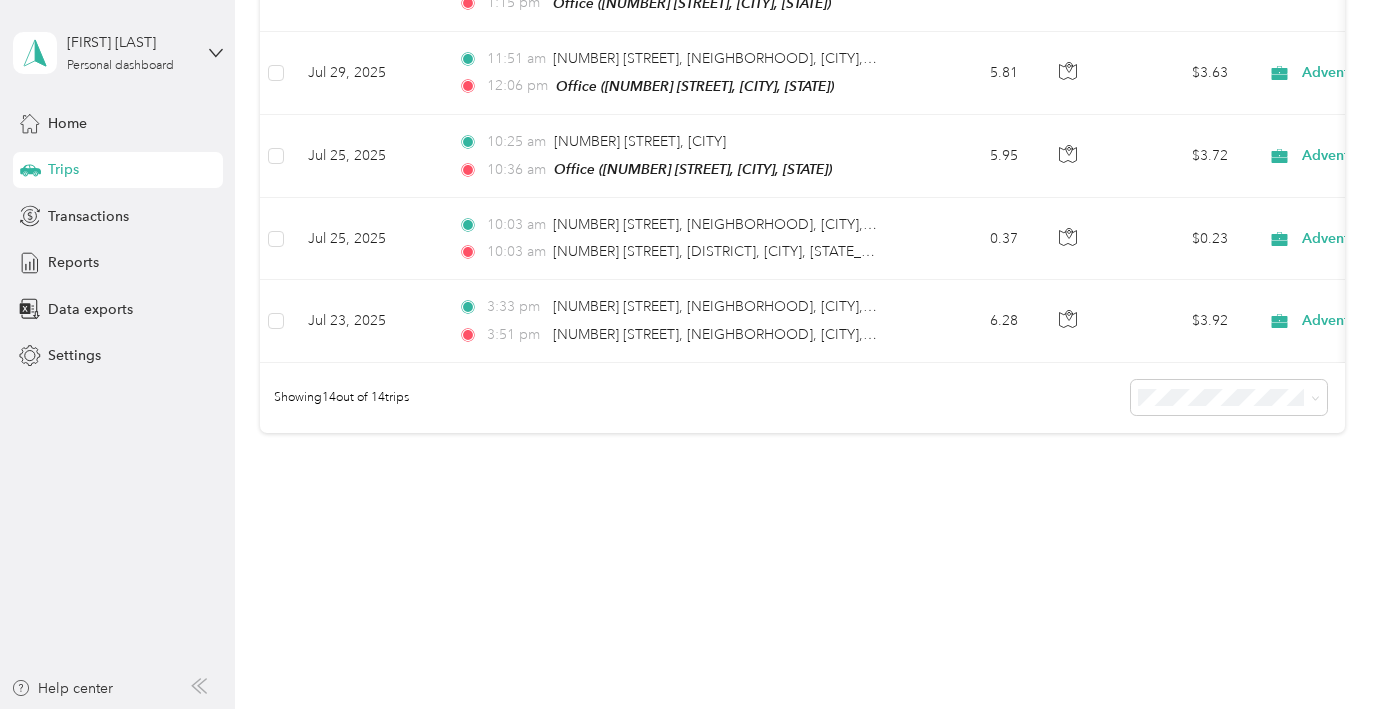 click on "[TIME] [NUMBER] [STREET], [DISTRICT], [CITY], [STATE_ABBR] [TIME] [NUMBER] [STREET], [DISTRICT], [CITY], [STATE_ABBR]" at bounding box center [672, -93] 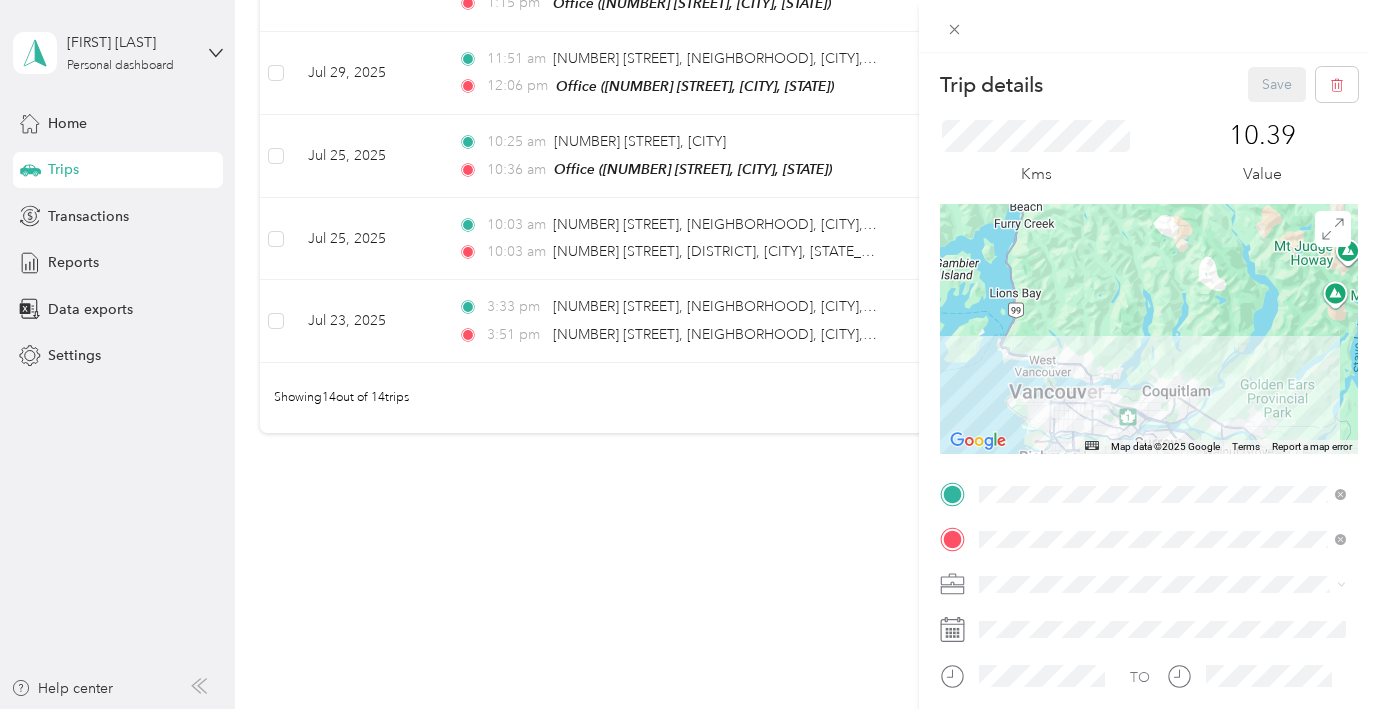 scroll, scrollTop: 0, scrollLeft: 0, axis: both 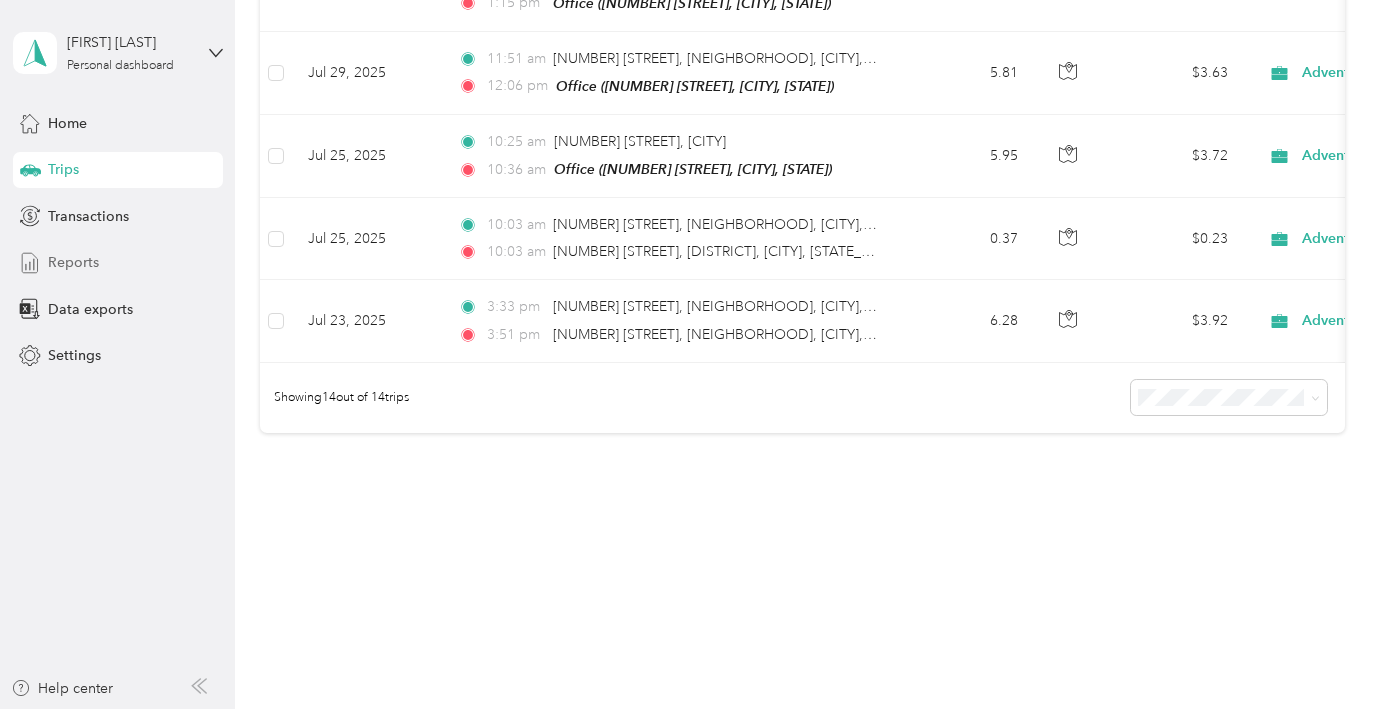 click on "Reports" at bounding box center [73, 262] 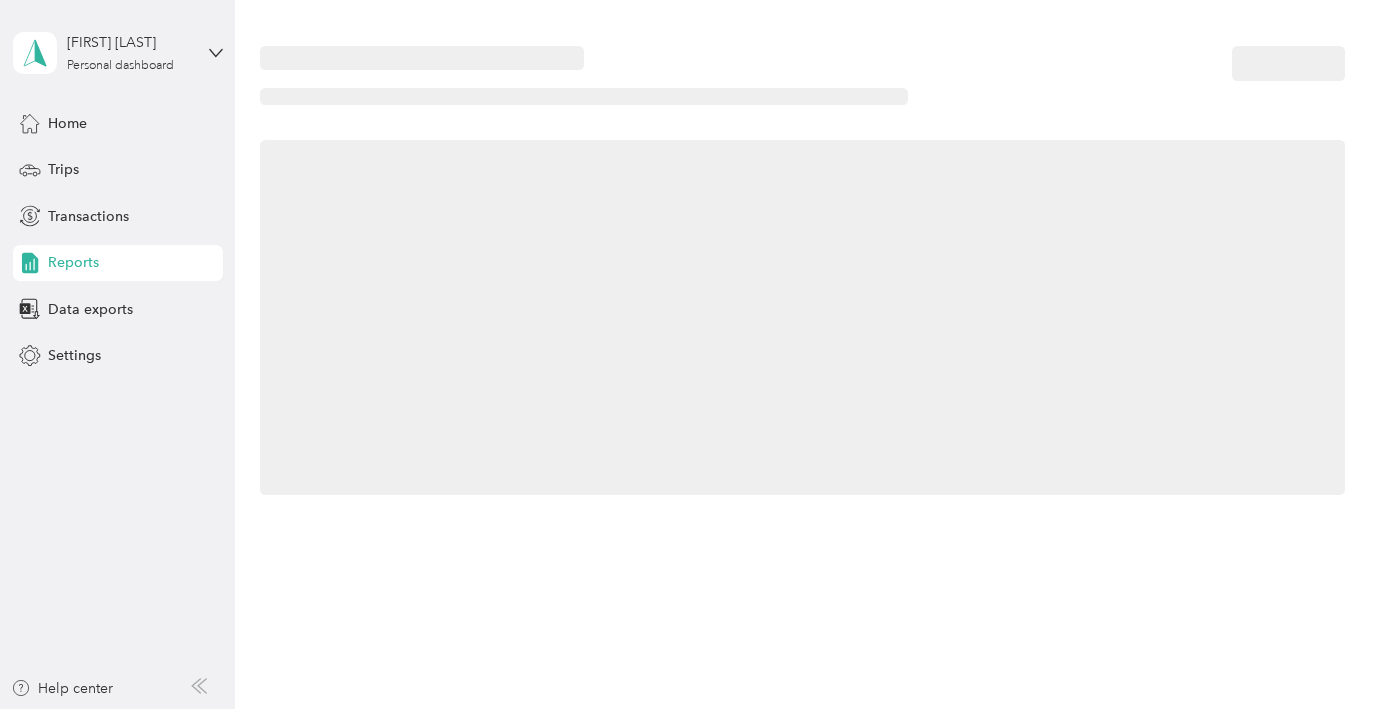 scroll, scrollTop: 0, scrollLeft: 0, axis: both 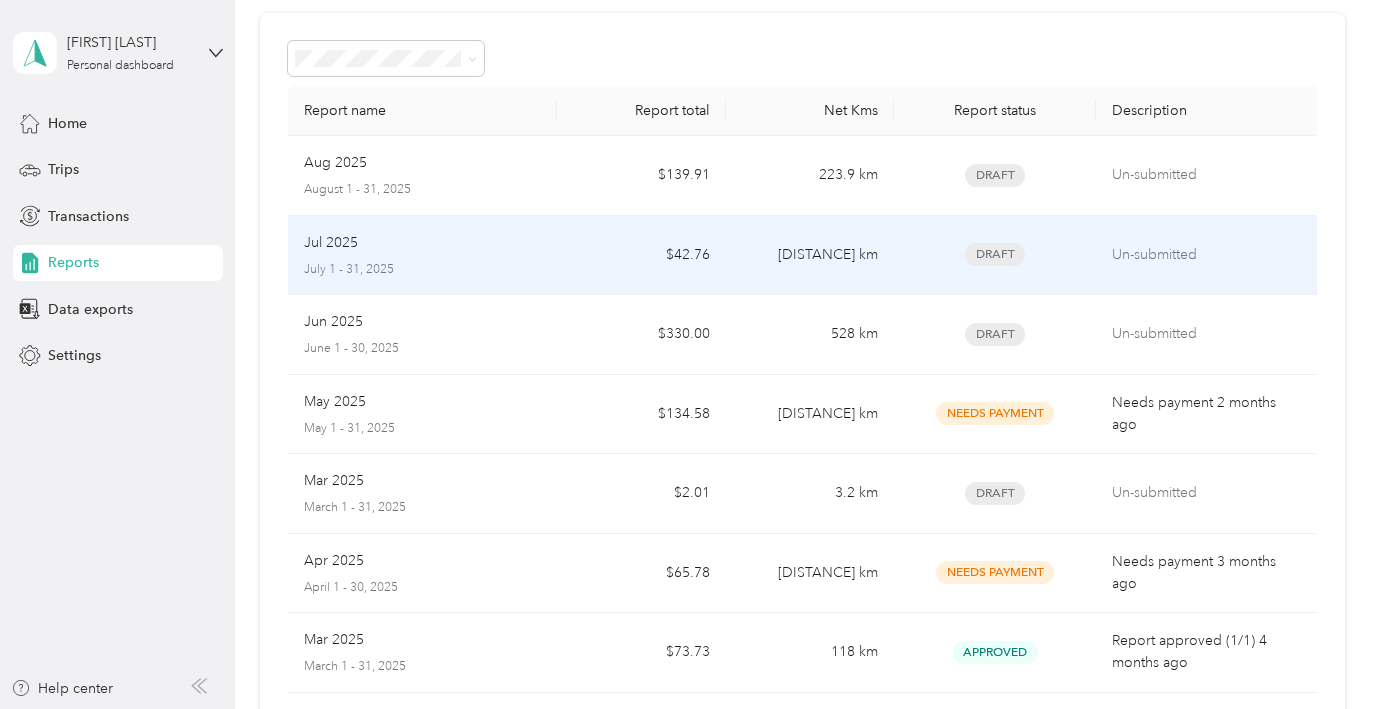 click on "July 1 - 31, 2025" at bounding box center [422, 270] 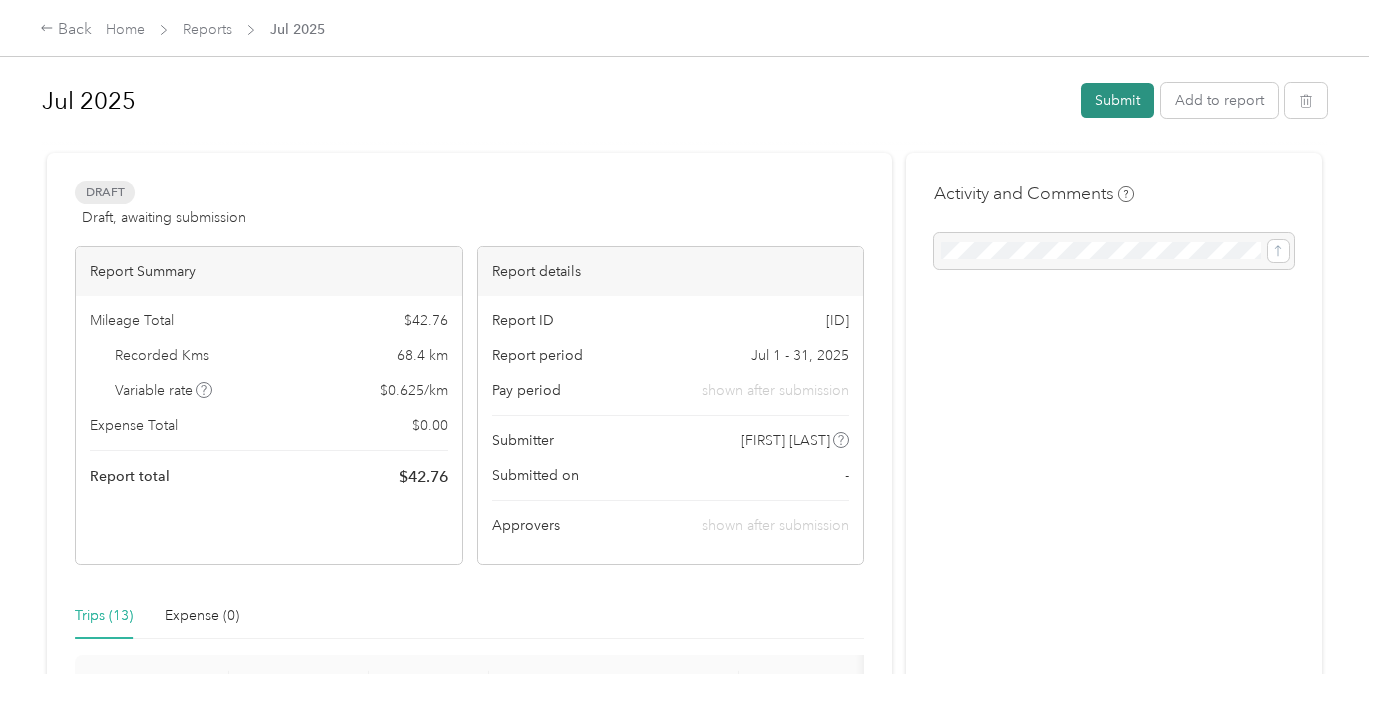 click on "Submit" at bounding box center [1117, 100] 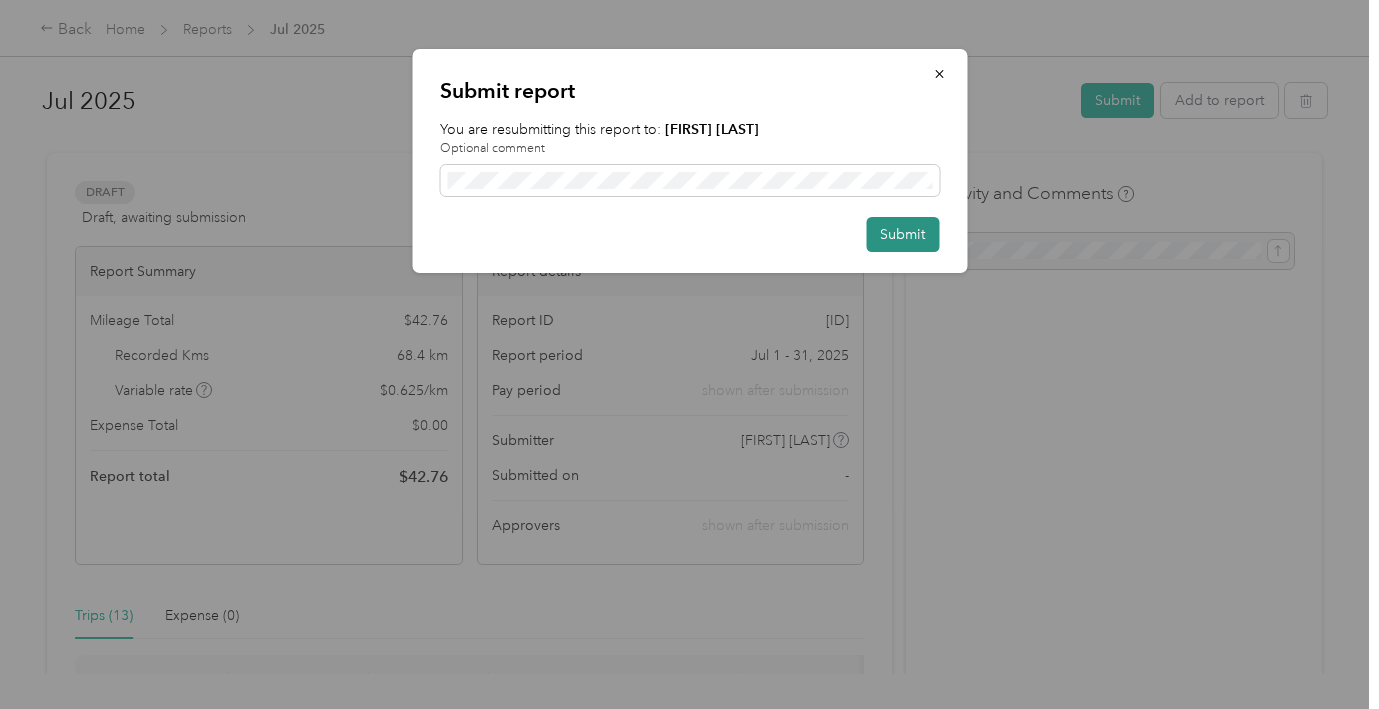 click on "Submit" at bounding box center [902, 234] 